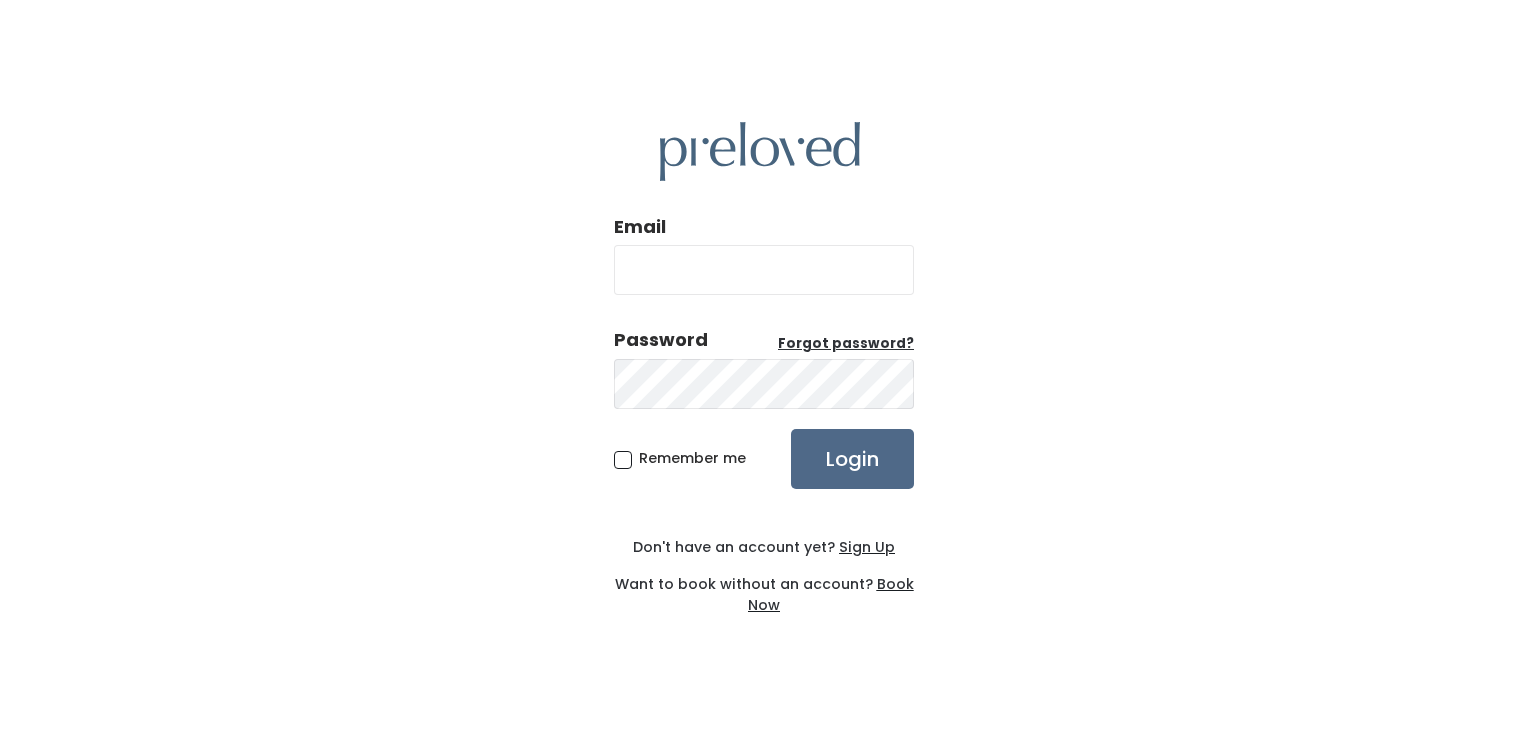 scroll, scrollTop: 0, scrollLeft: 0, axis: both 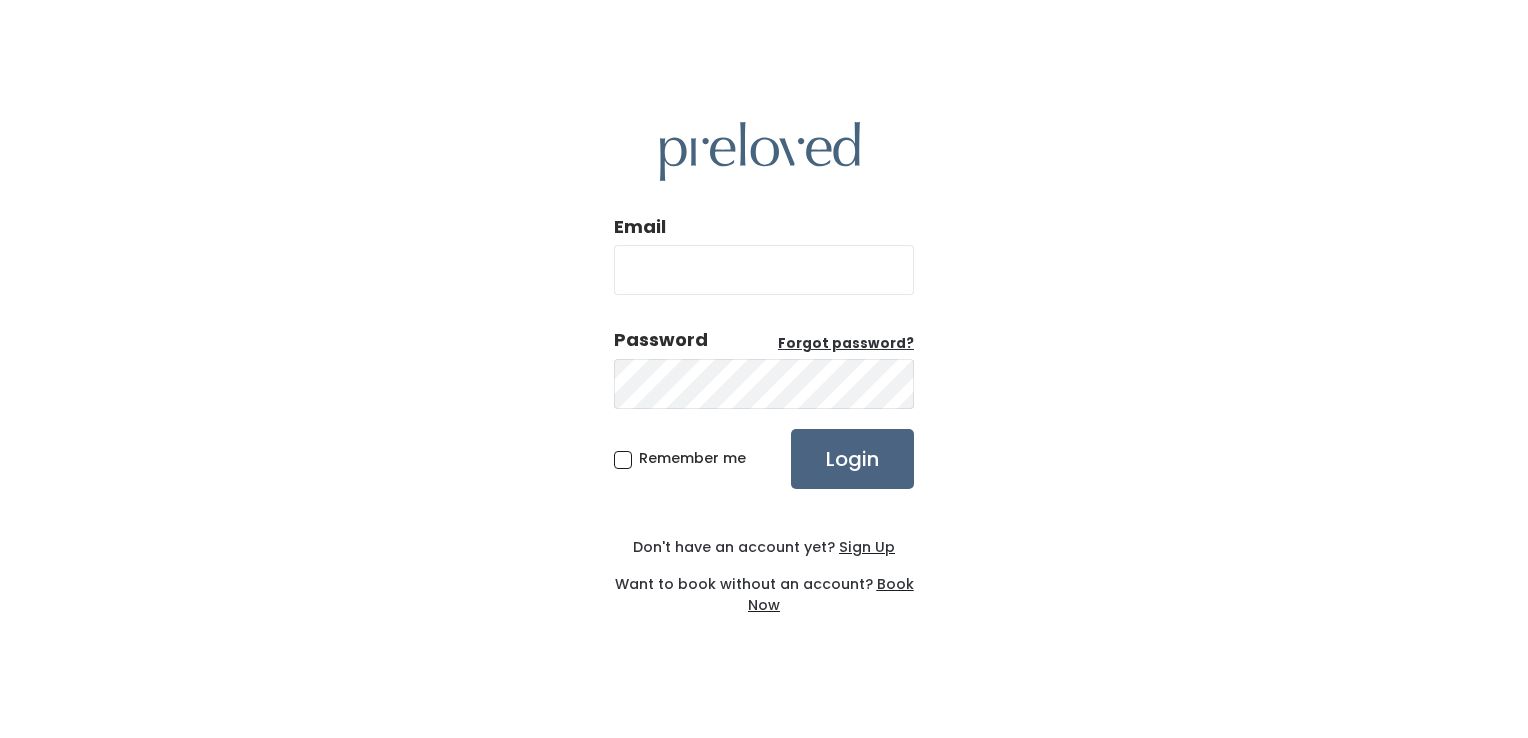 type on "rexburg.owner@preloved.love" 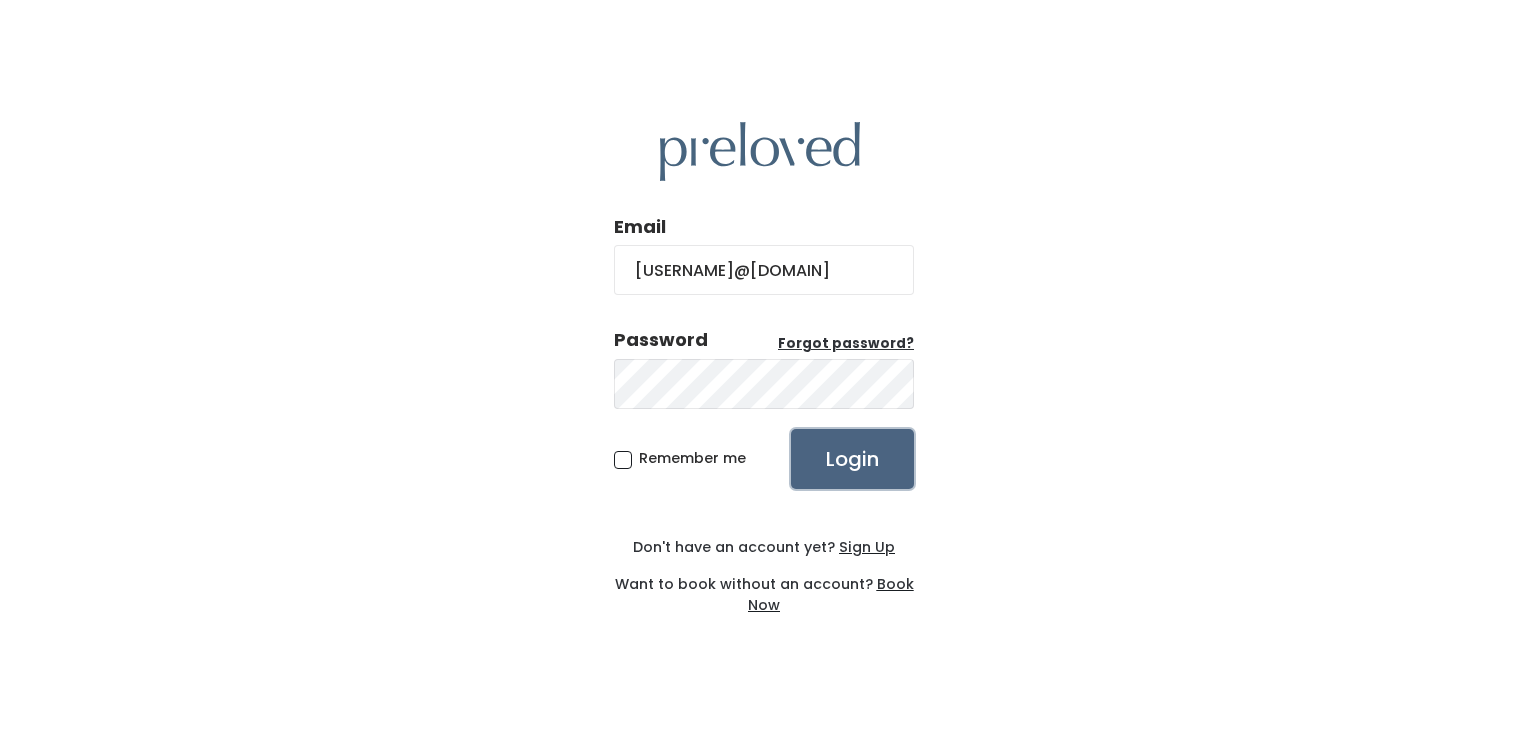 click on "Login" at bounding box center [852, 459] 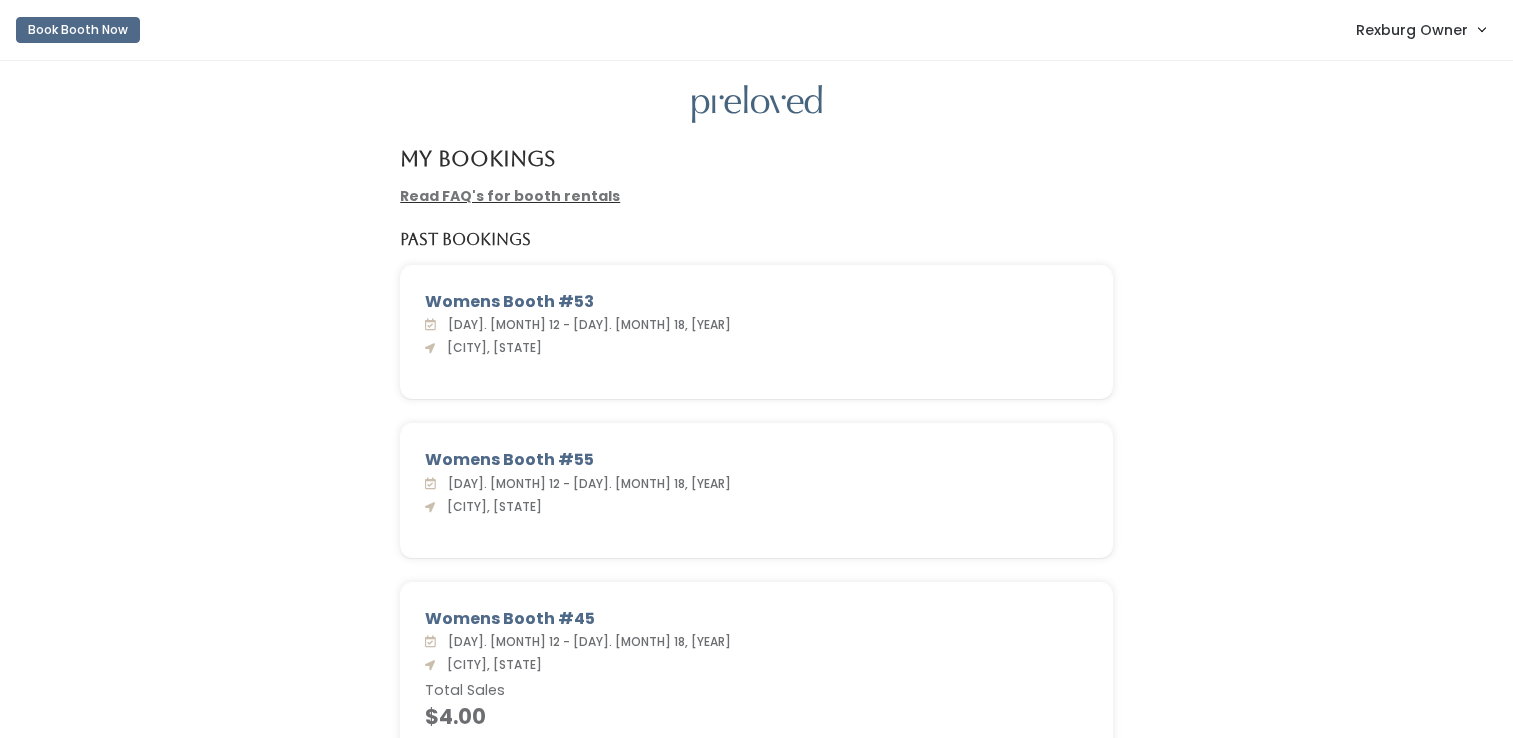 scroll, scrollTop: 0, scrollLeft: 0, axis: both 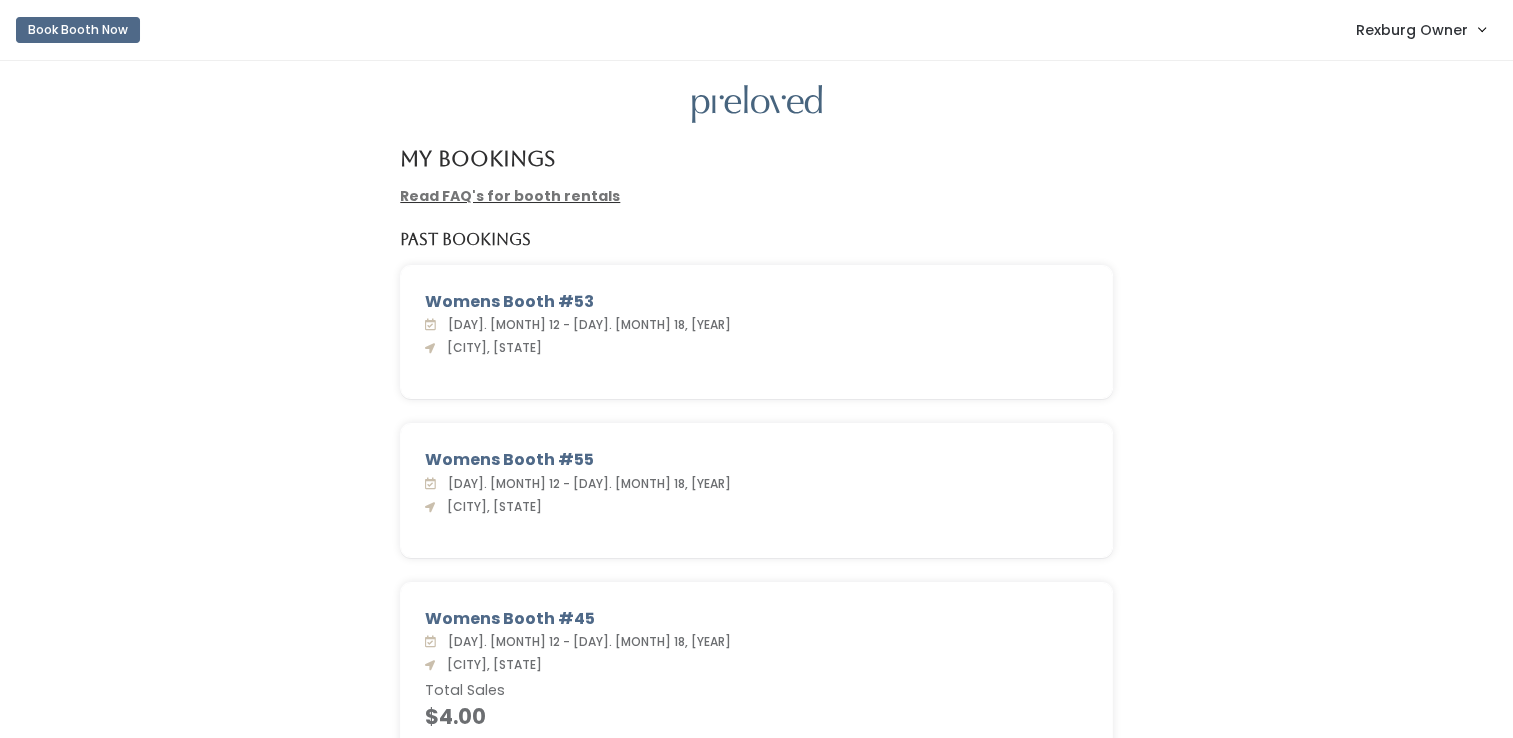 click on "Rexburg Owner" at bounding box center (1412, 30) 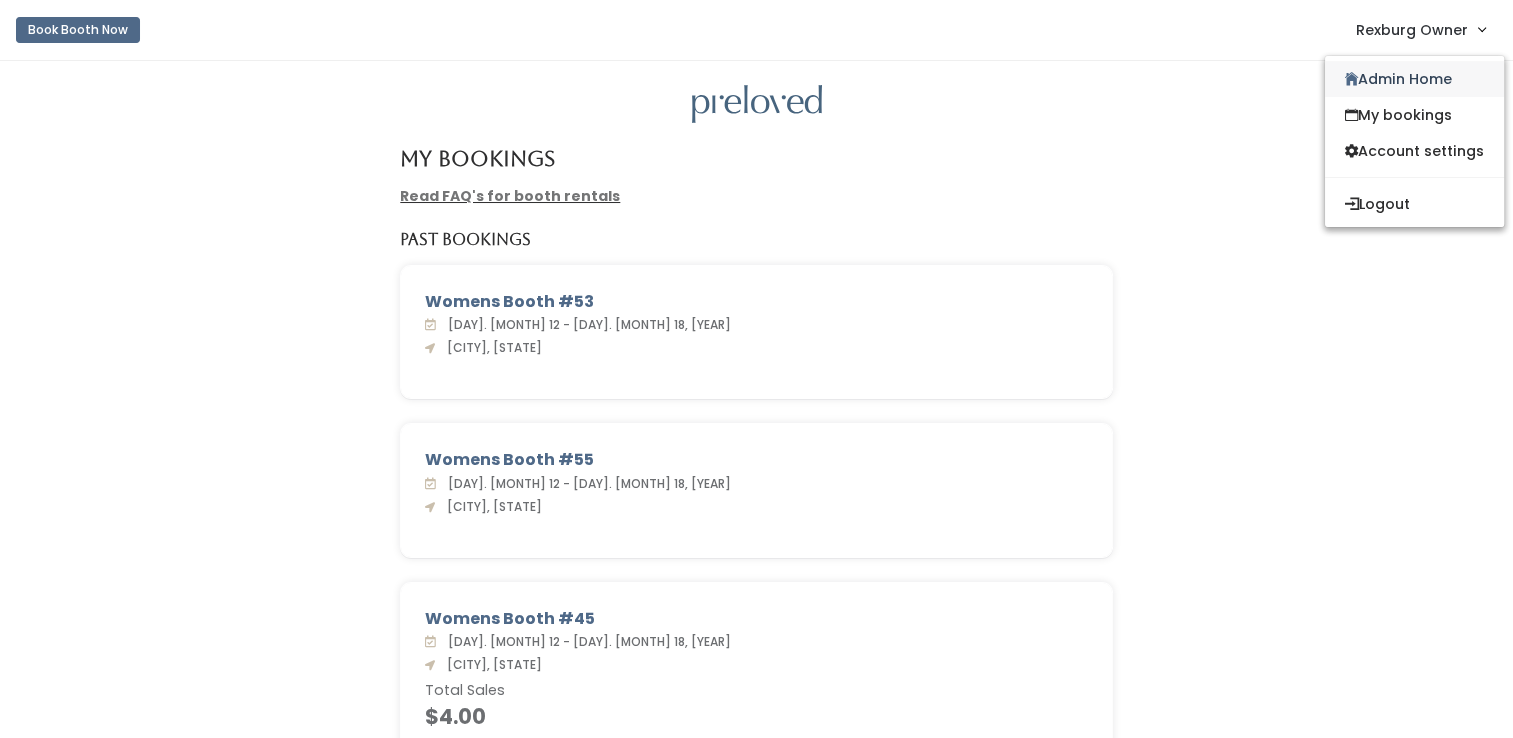 click on "Admin Home" at bounding box center [1414, 79] 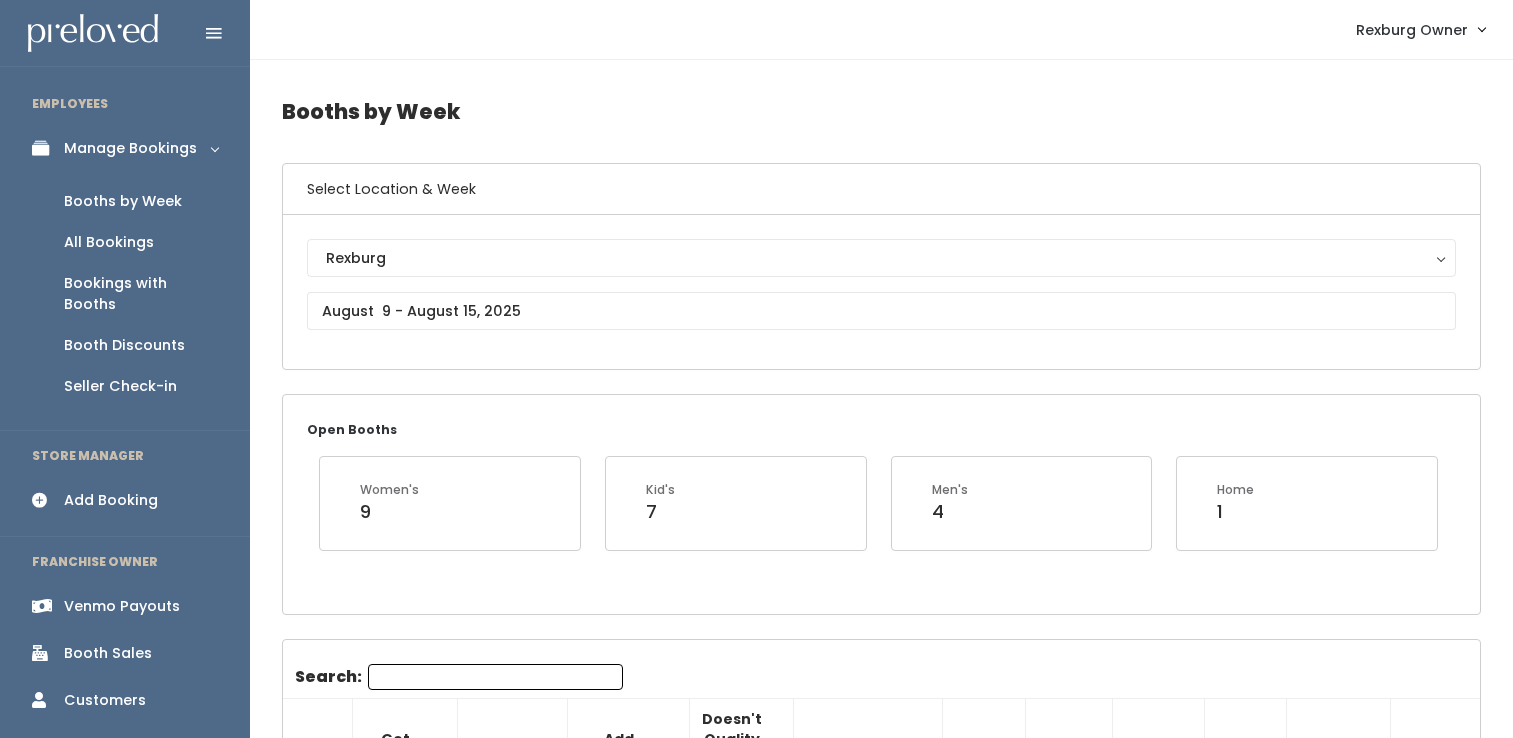 scroll, scrollTop: 0, scrollLeft: 0, axis: both 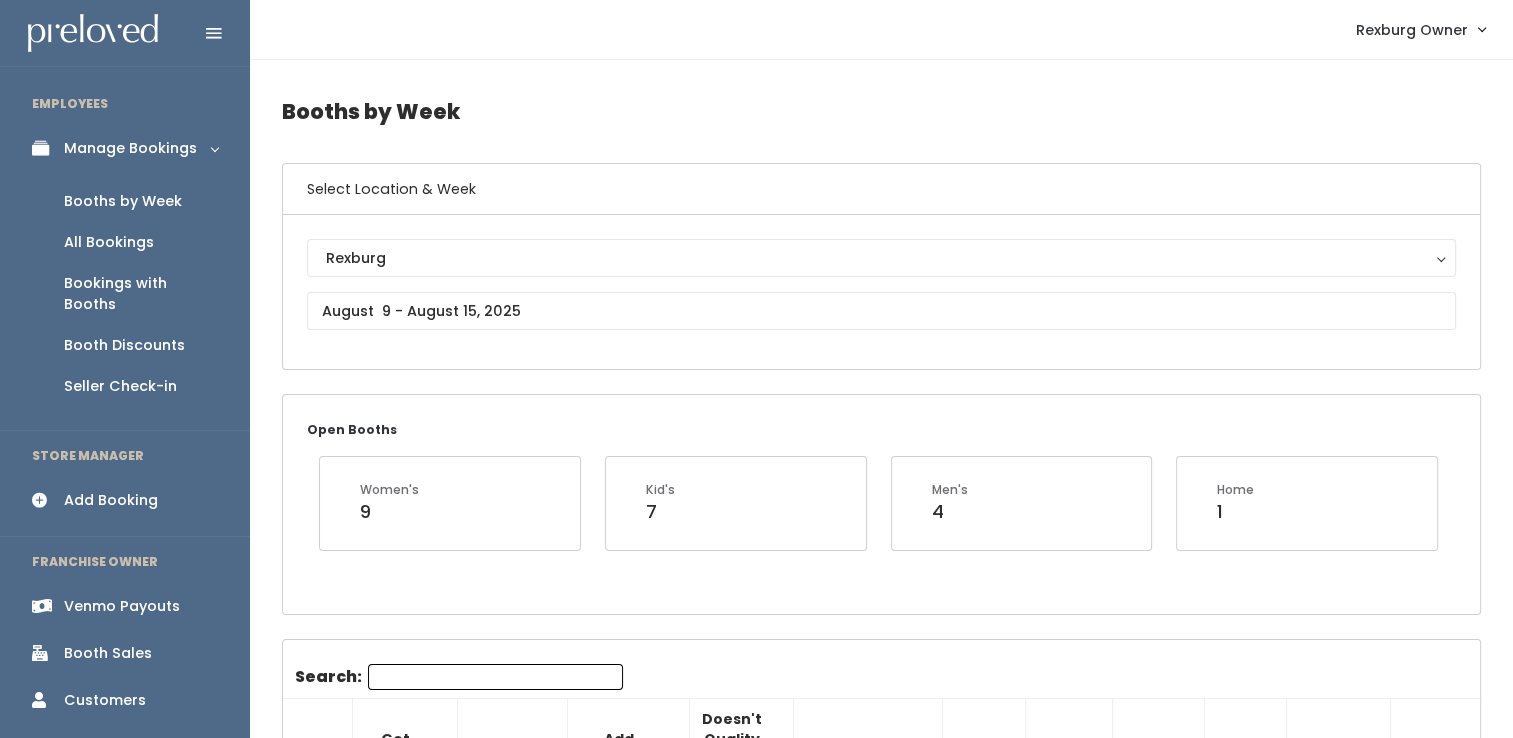 click on "Add Booking" at bounding box center (125, 500) 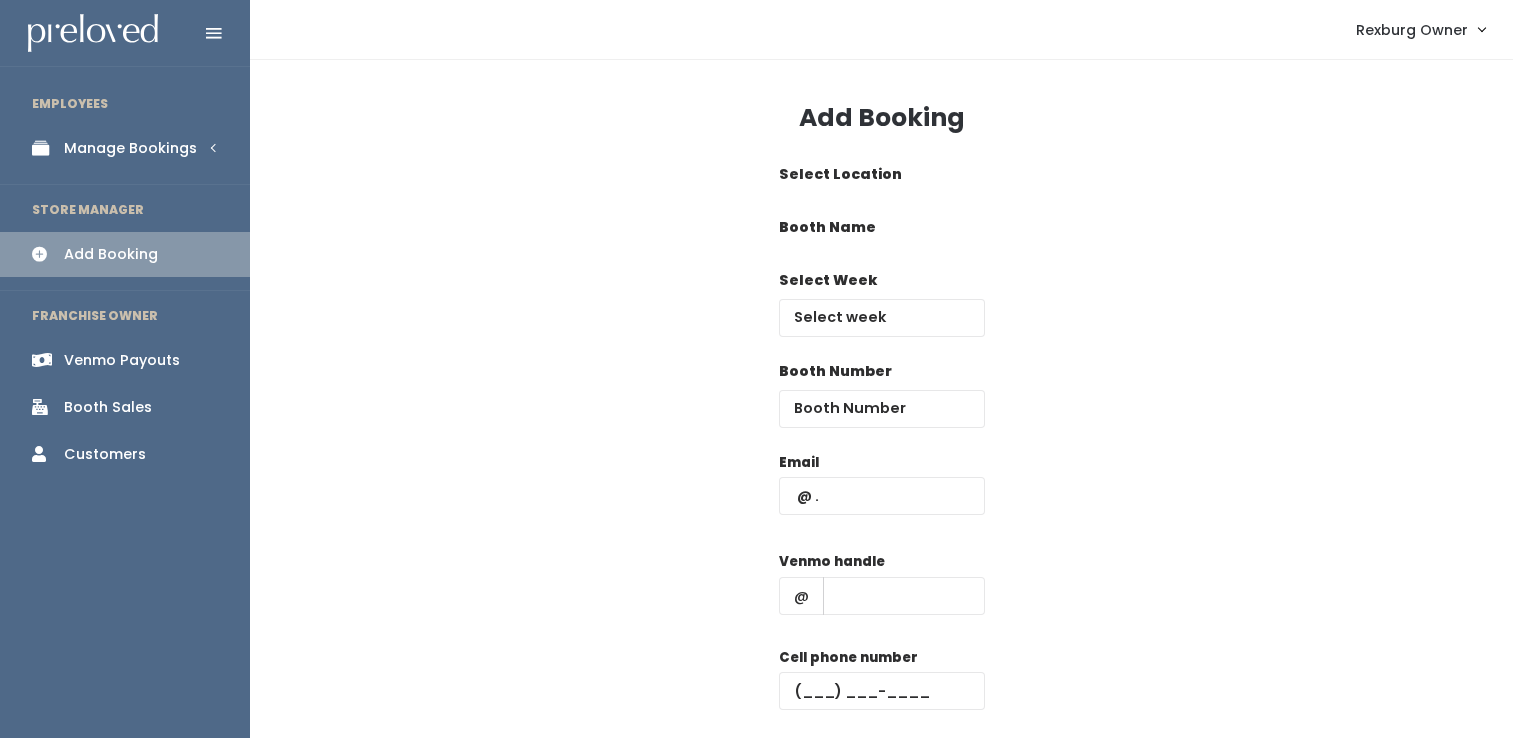 scroll, scrollTop: 0, scrollLeft: 0, axis: both 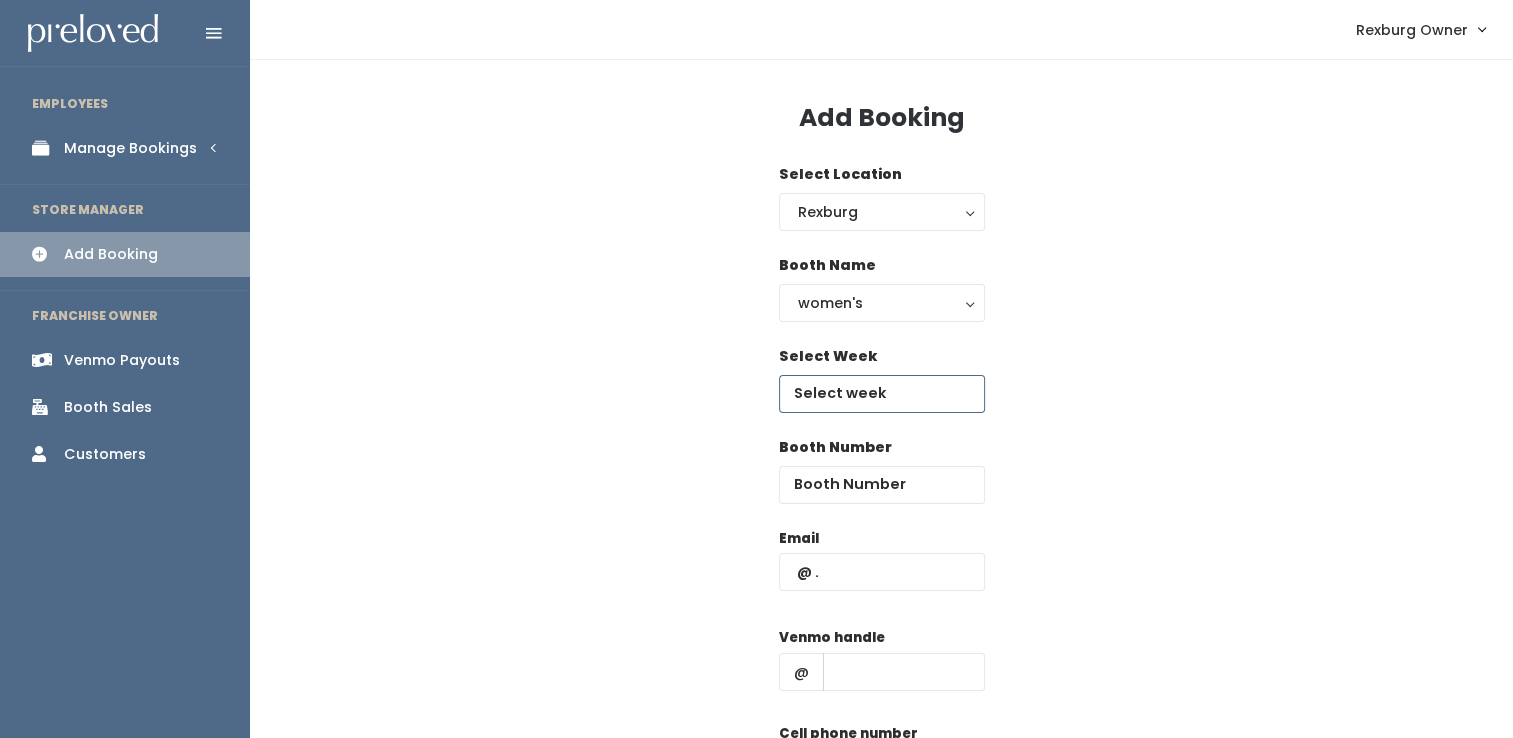 click at bounding box center [882, 394] 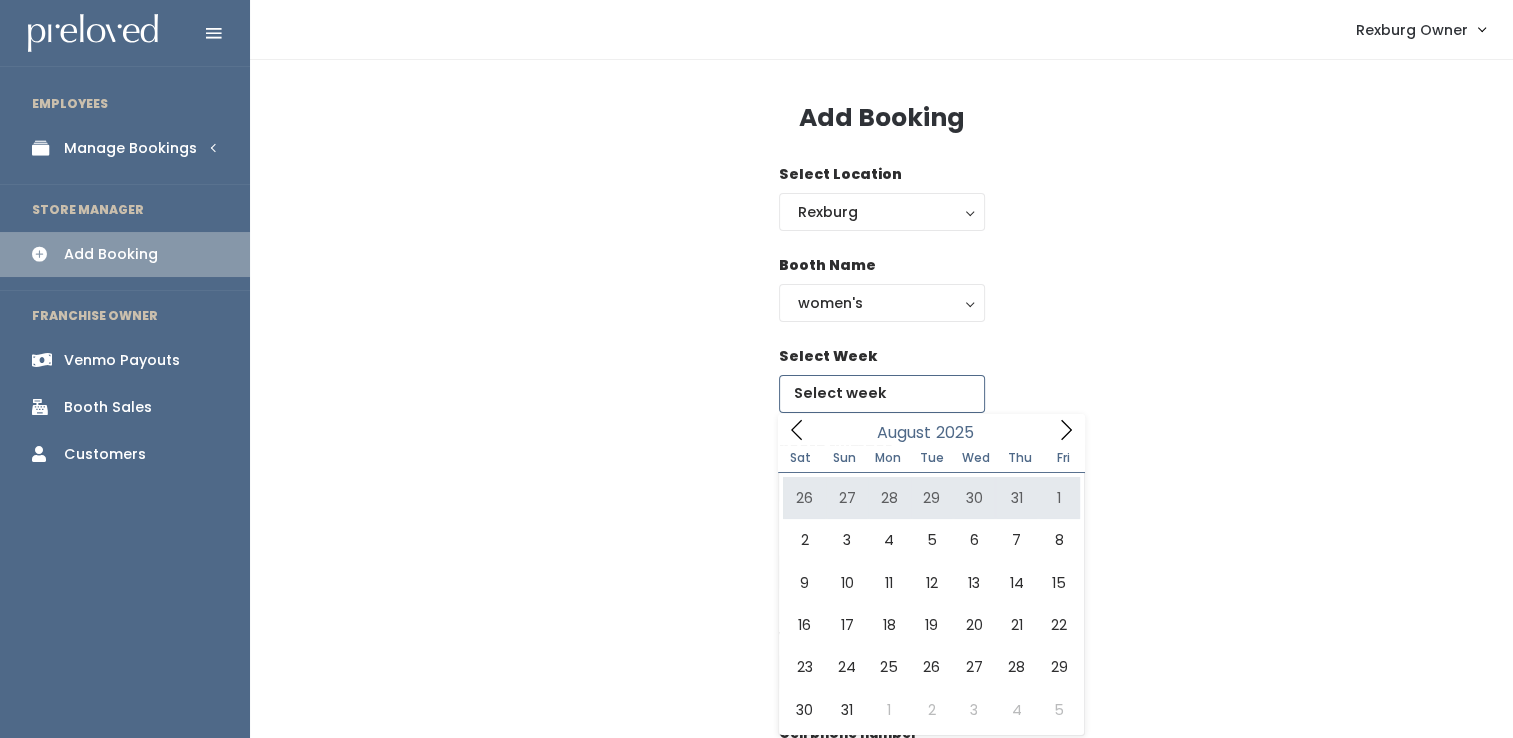 type on "July 26 to August 1" 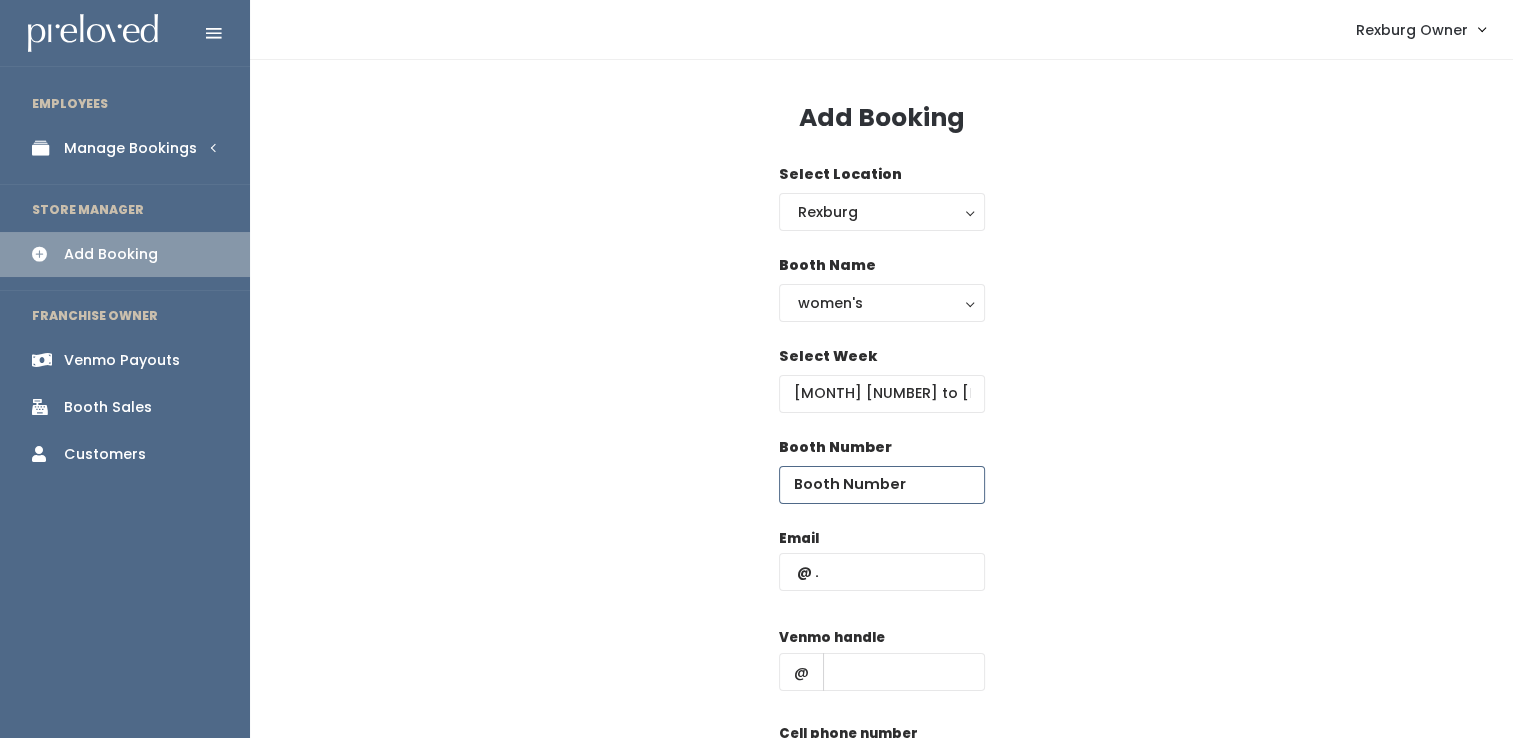 click at bounding box center [882, 485] 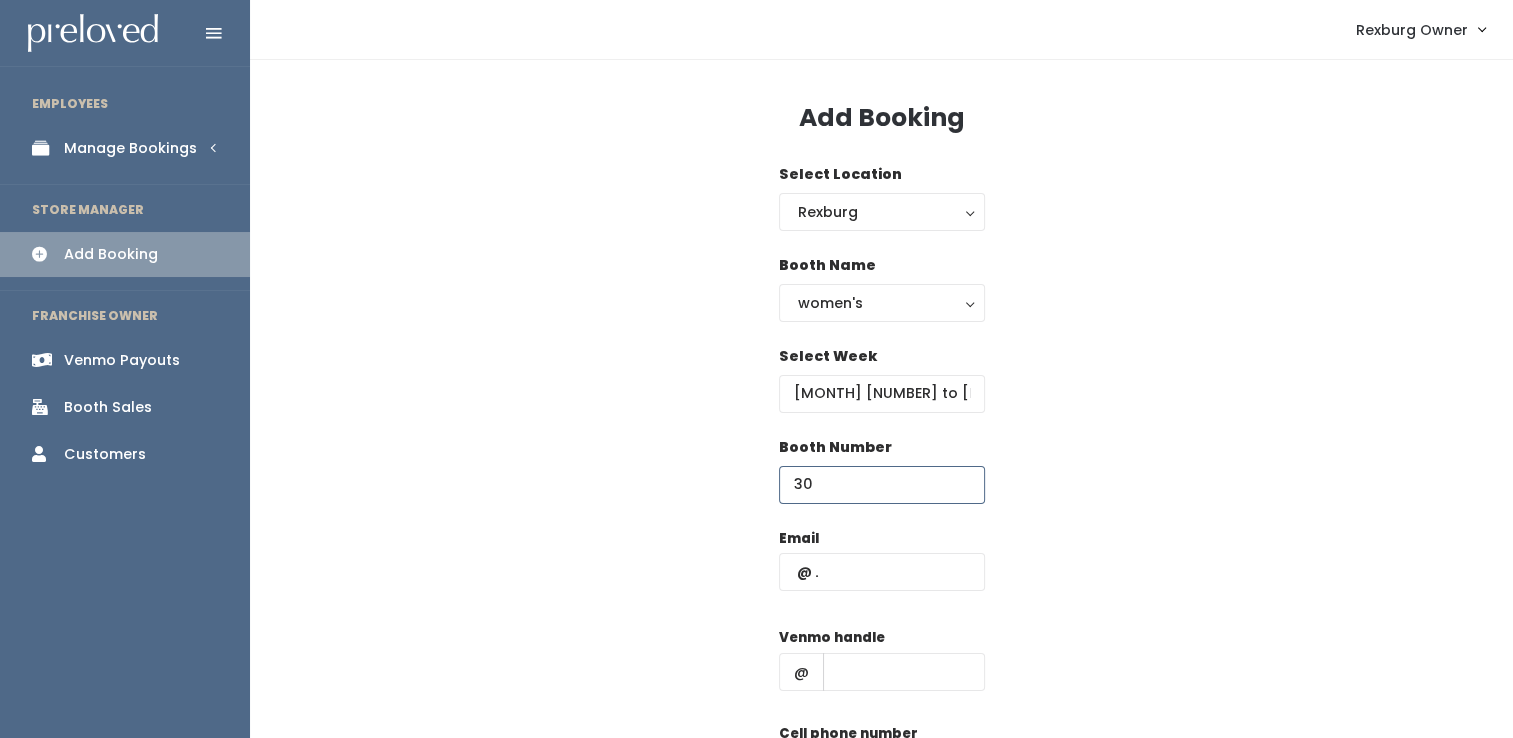 type on "30" 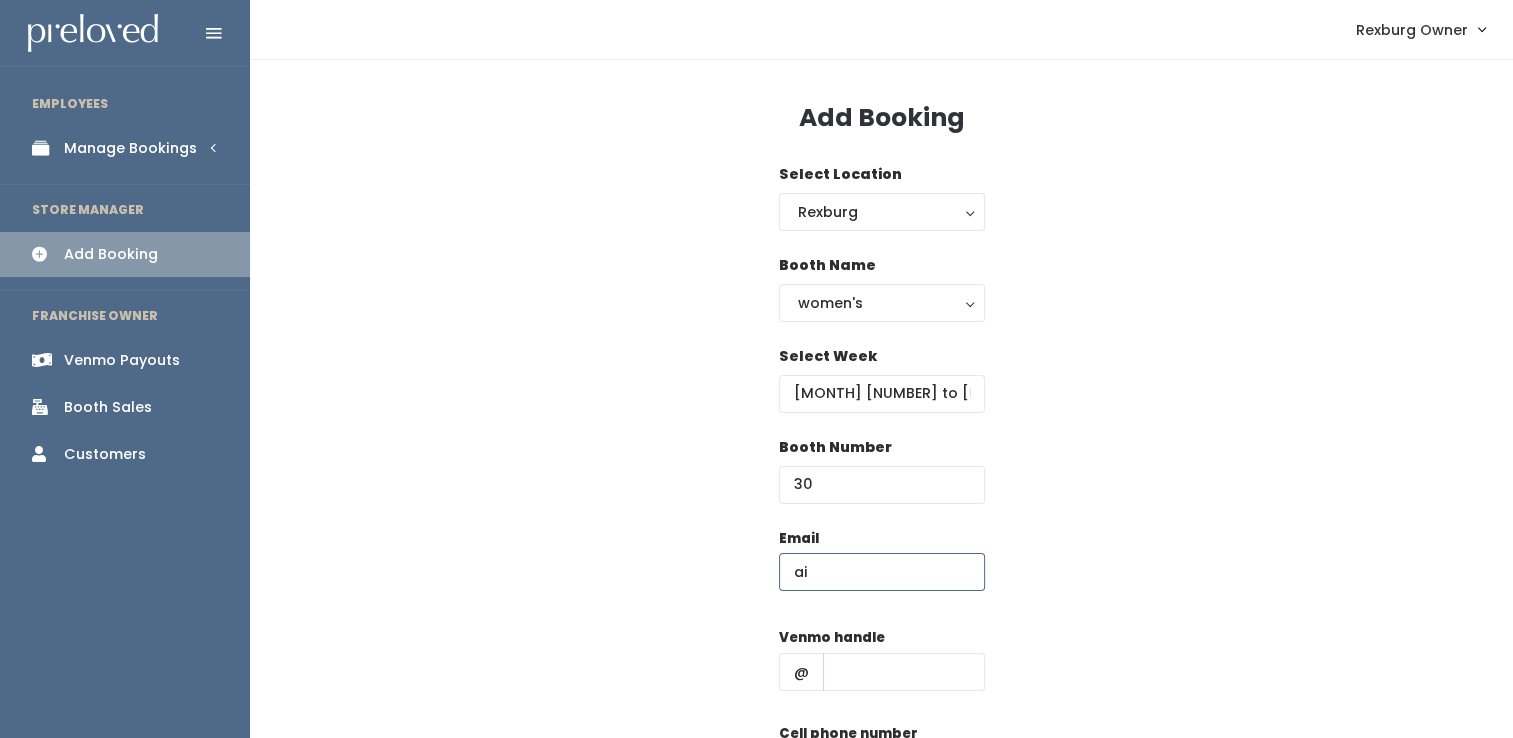 click on "Create" at bounding box center (882, 849) 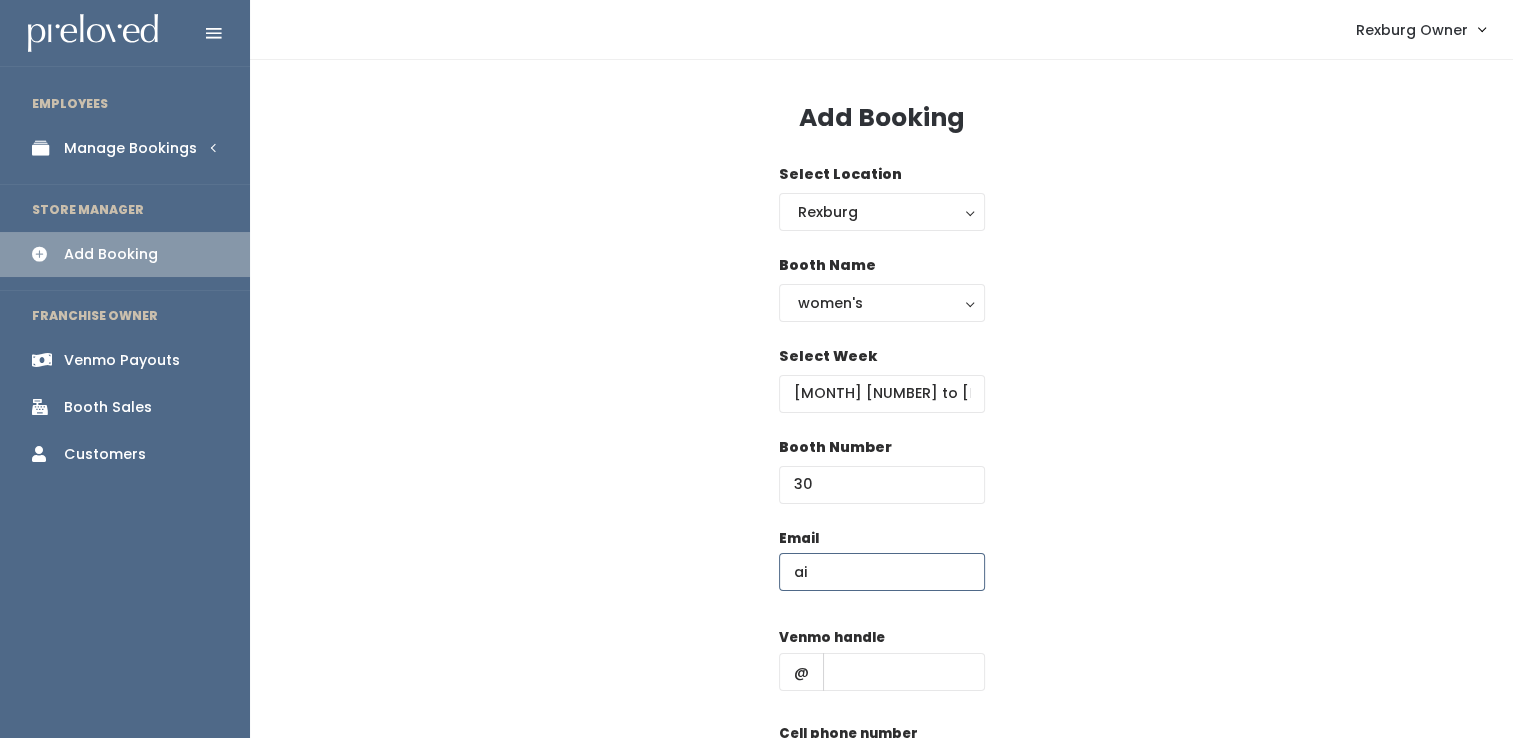 click on "ai" at bounding box center [882, 572] 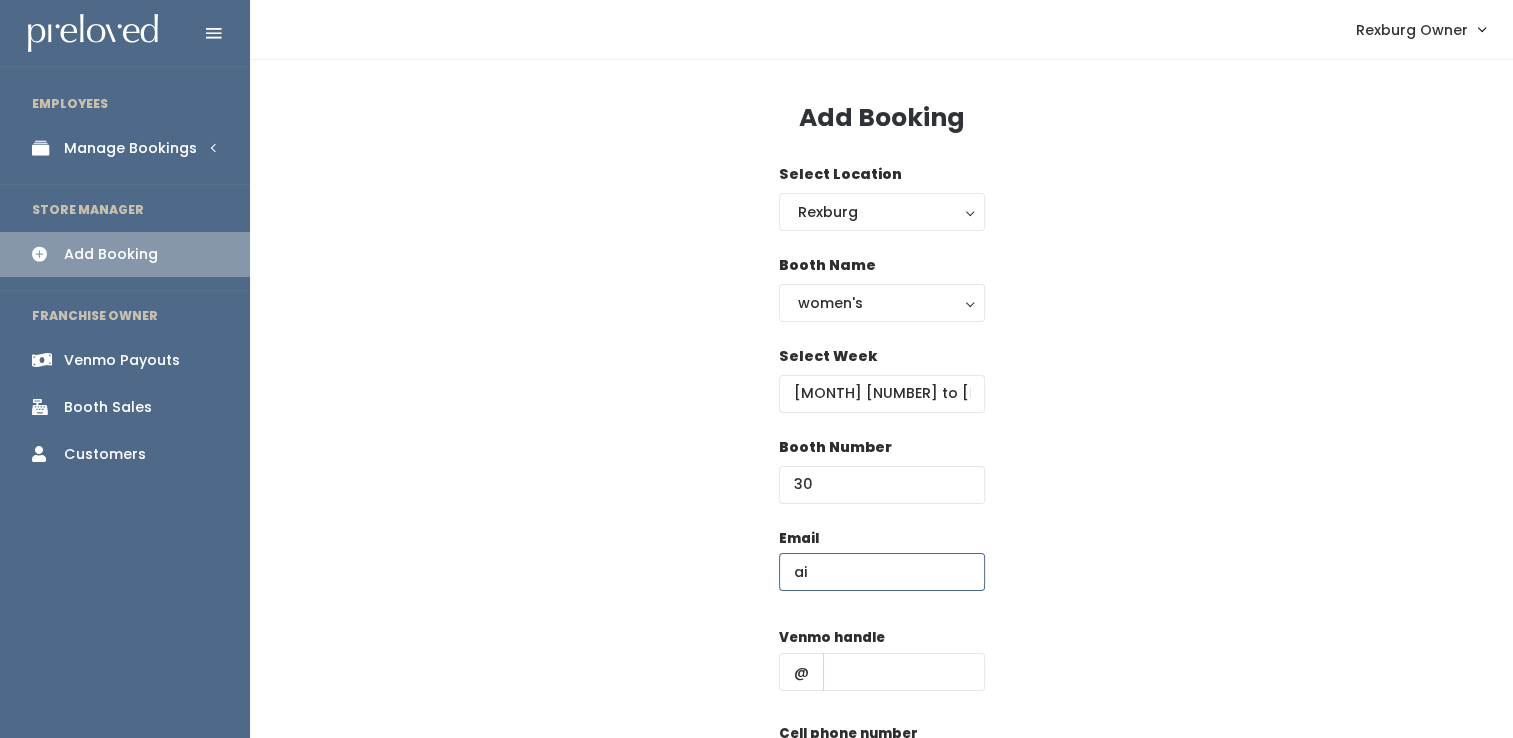 type on "aileengalvez.tan97@gmail.com" 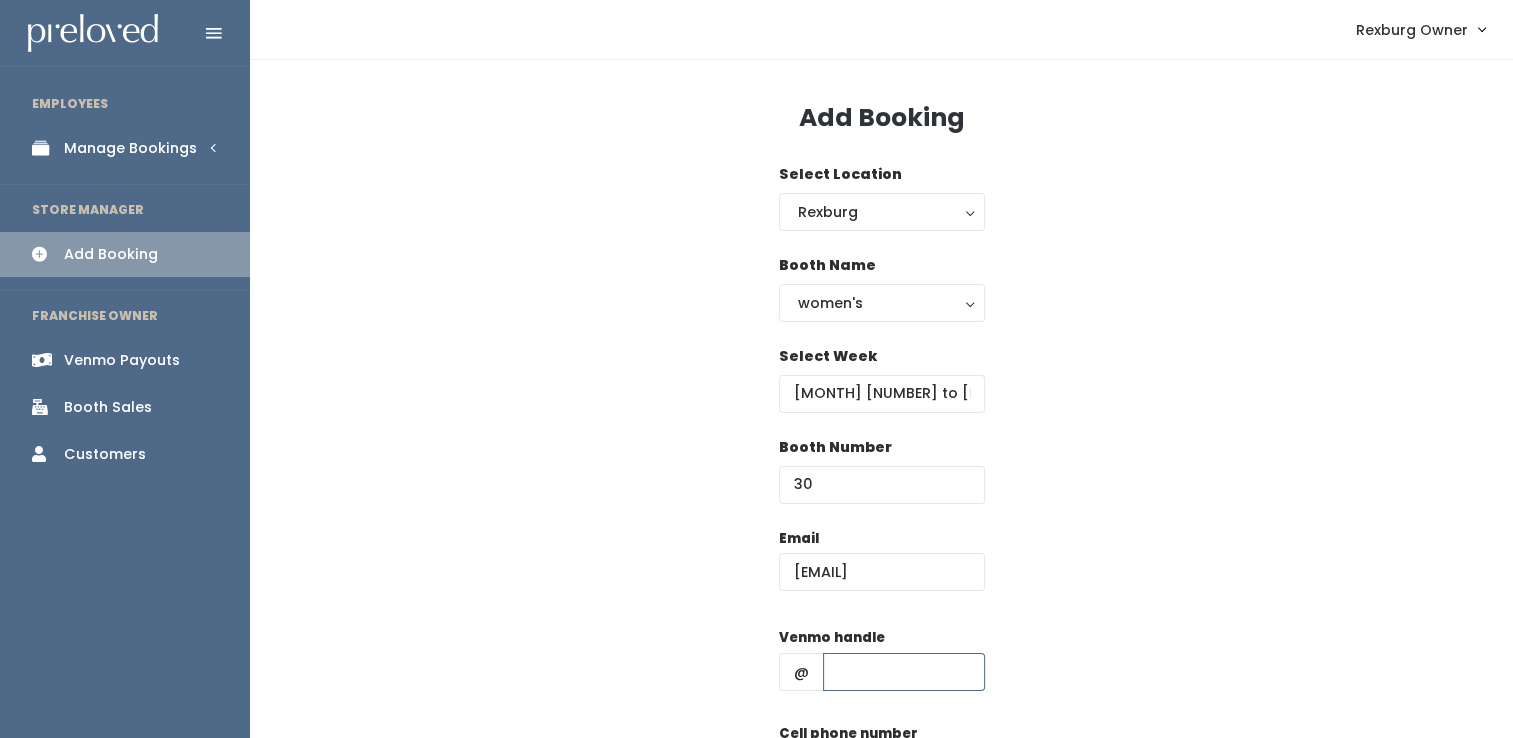 click at bounding box center [904, 672] 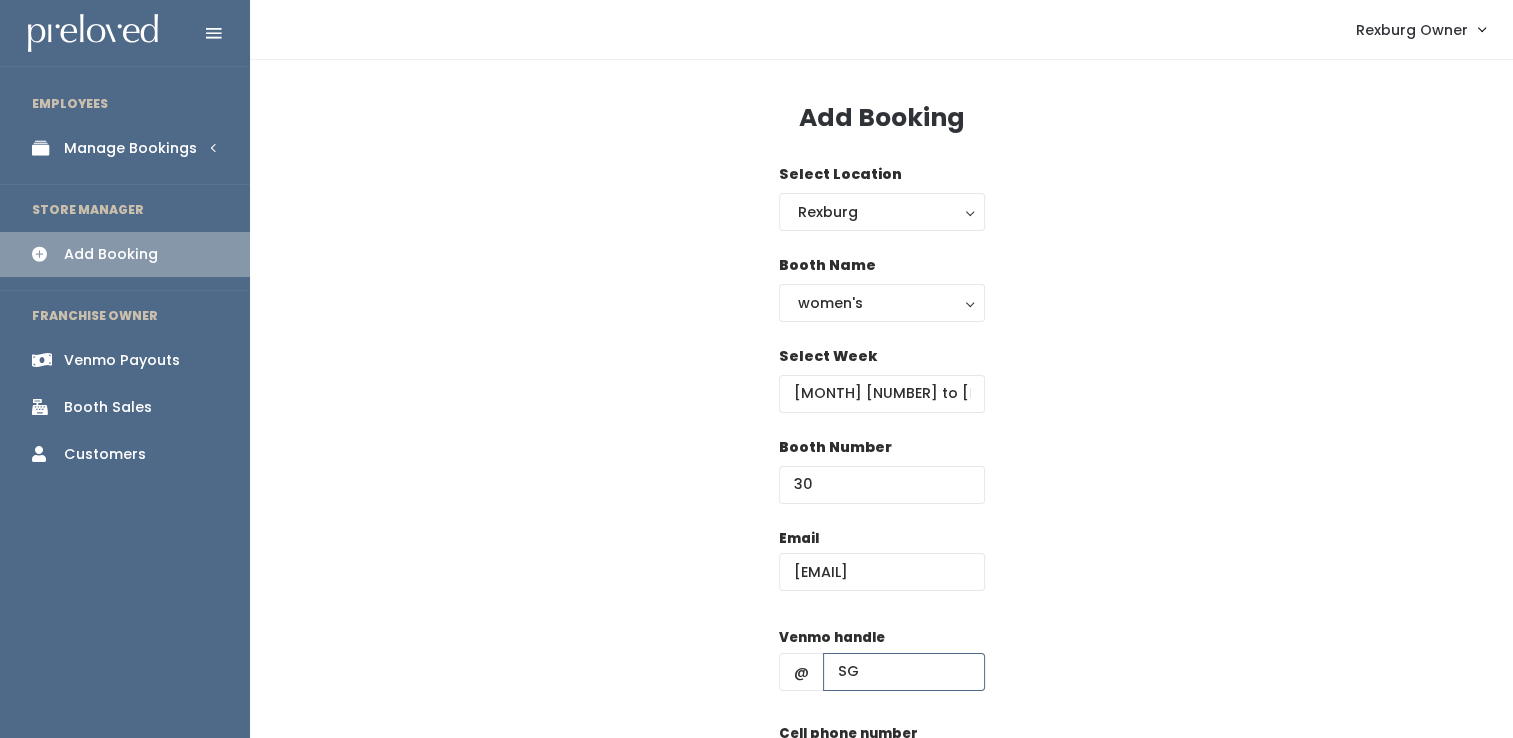 type on "S" 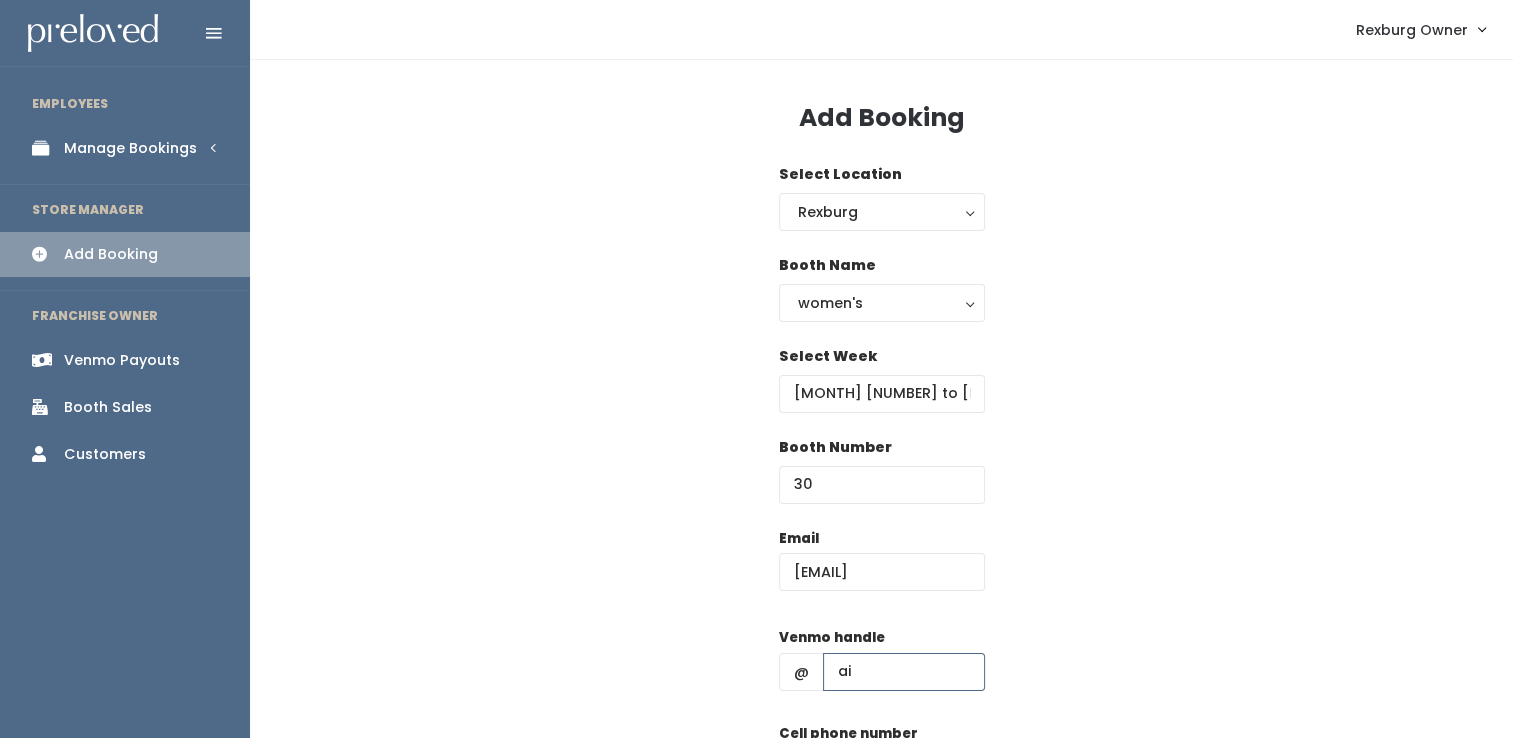 type on "a" 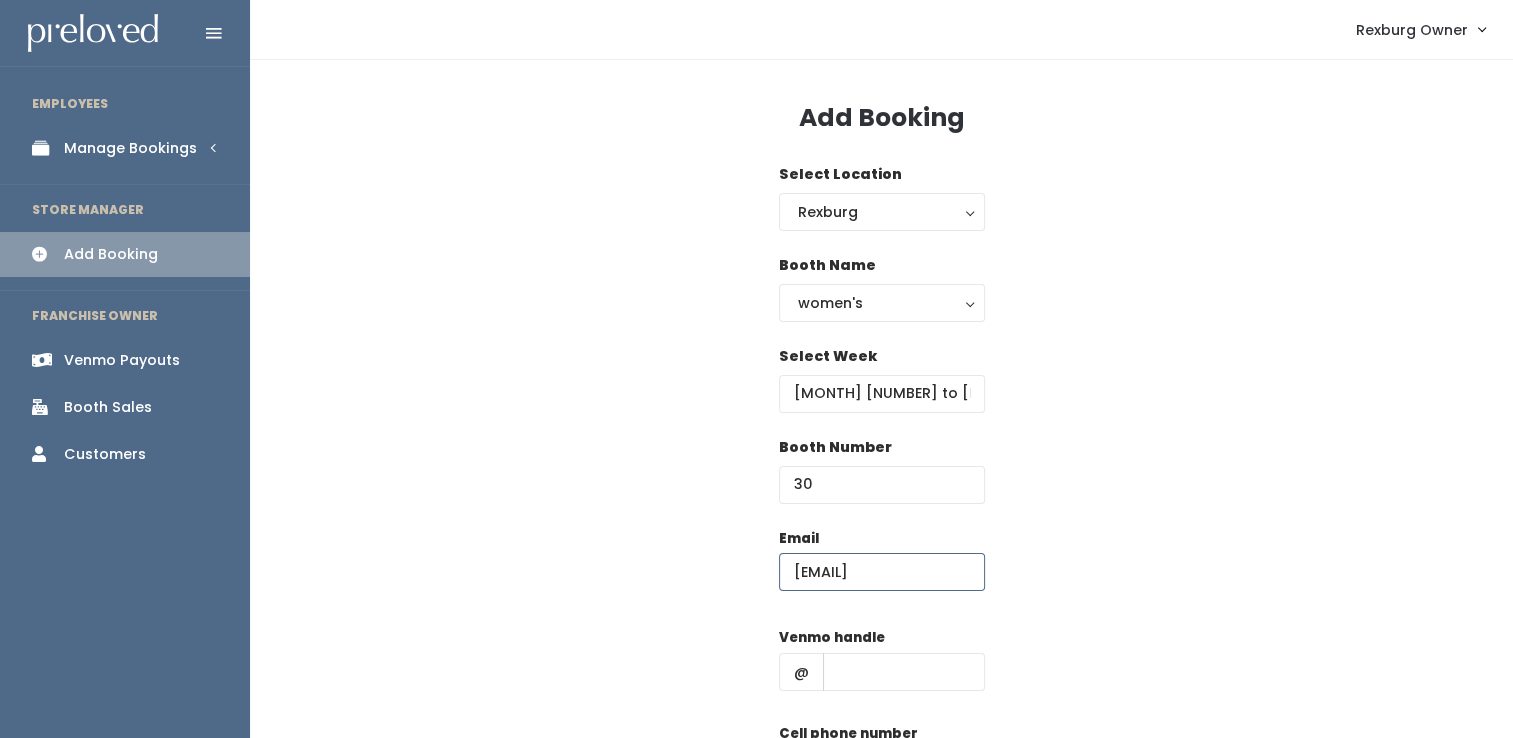 click on "[EMAIL]" at bounding box center [882, 572] 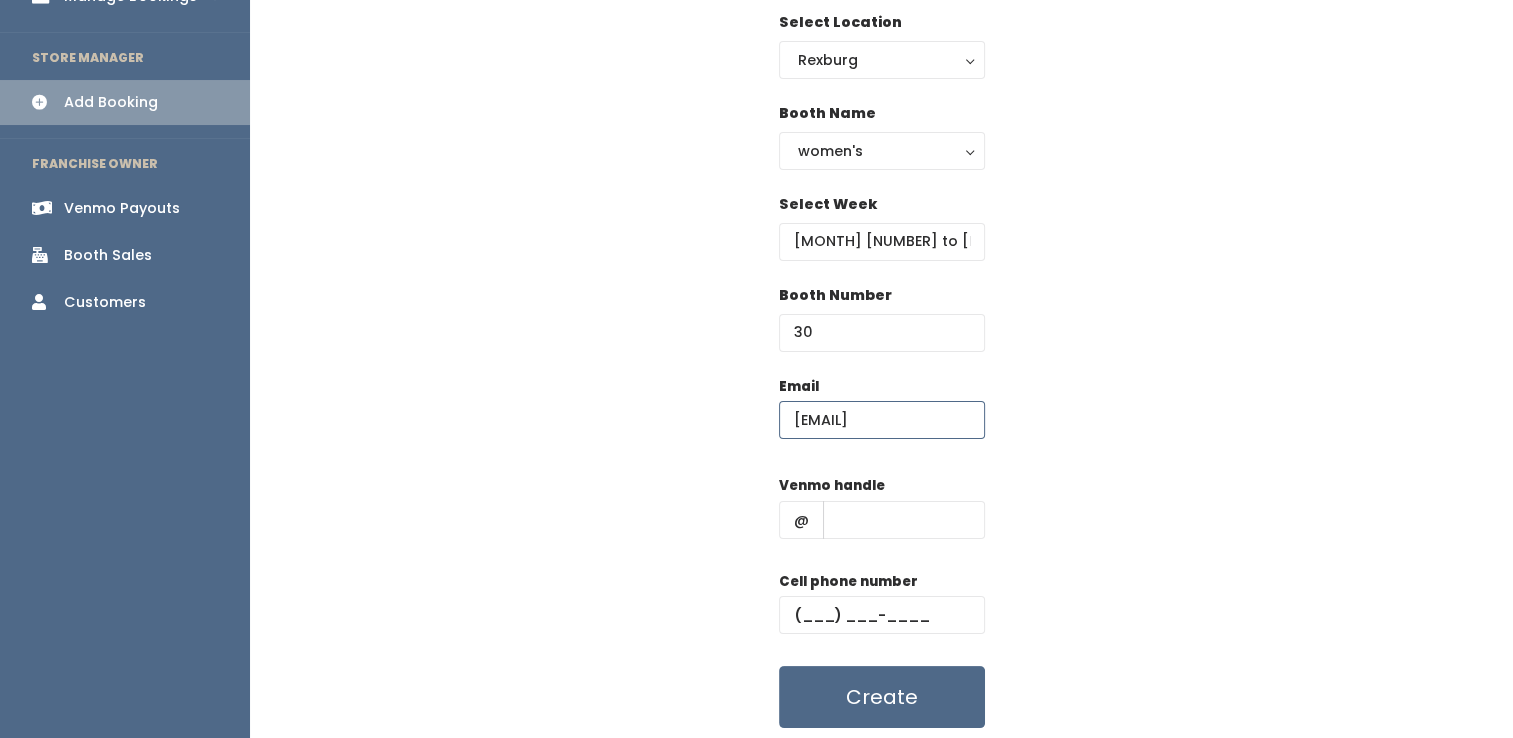 scroll, scrollTop: 219, scrollLeft: 0, axis: vertical 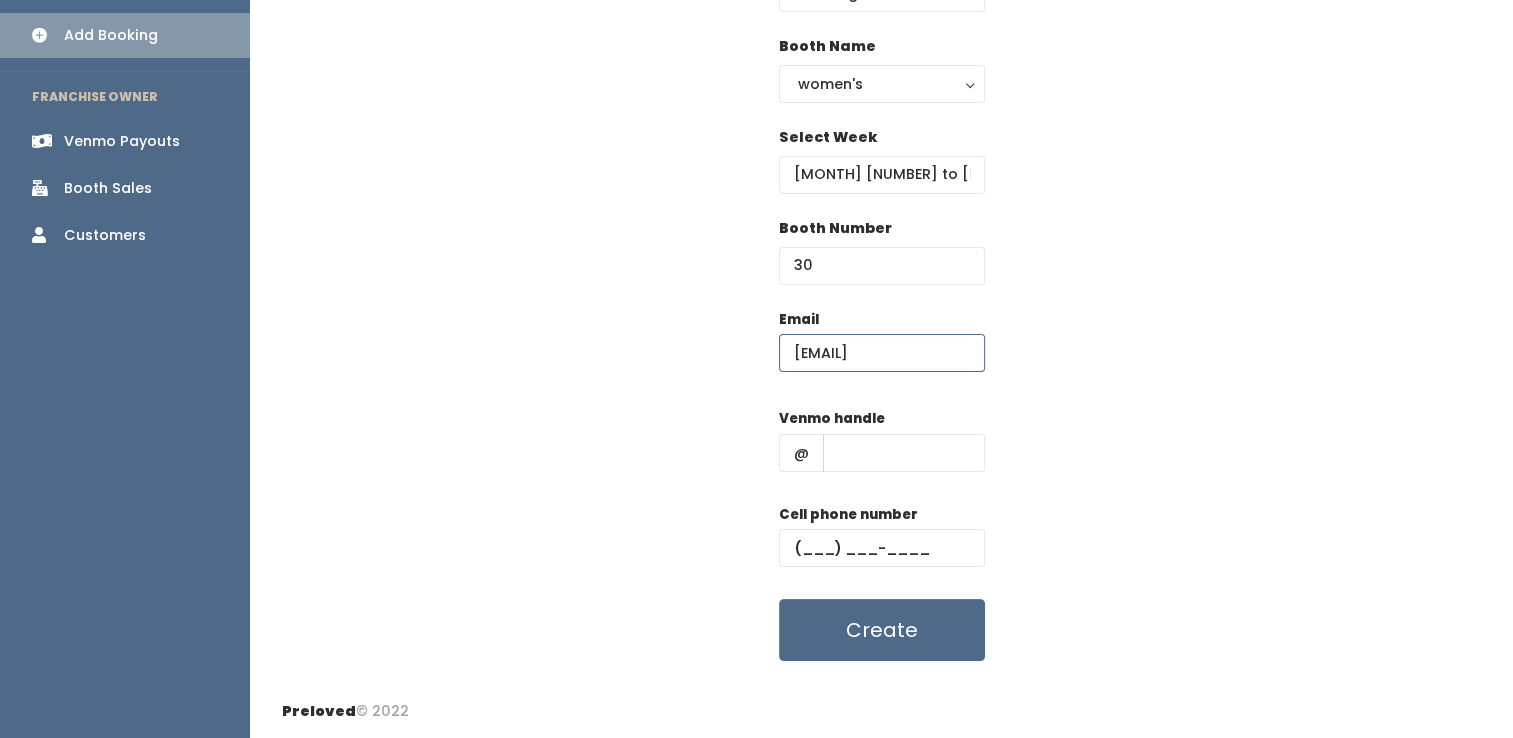click on "[EMAIL]" at bounding box center [882, 353] 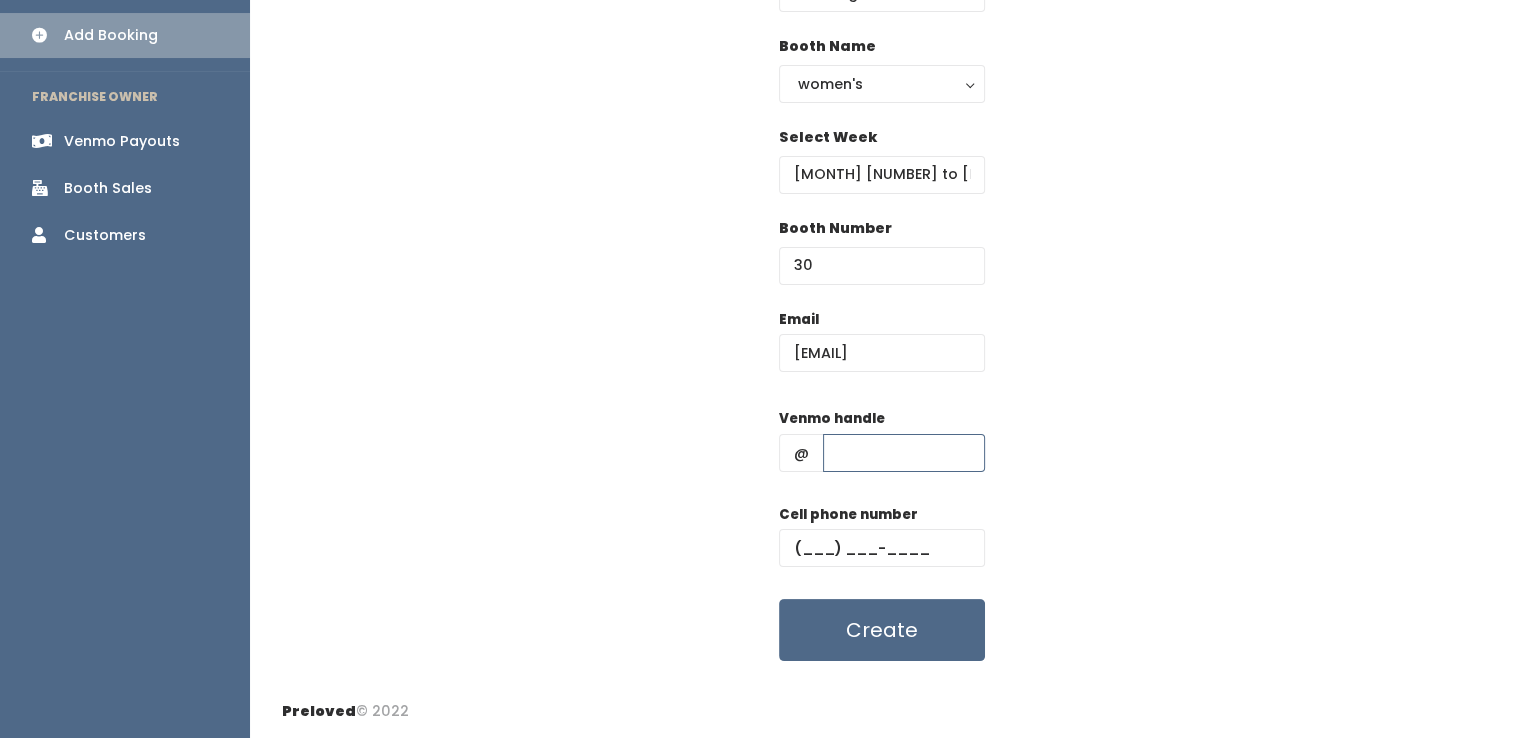 click at bounding box center [904, 453] 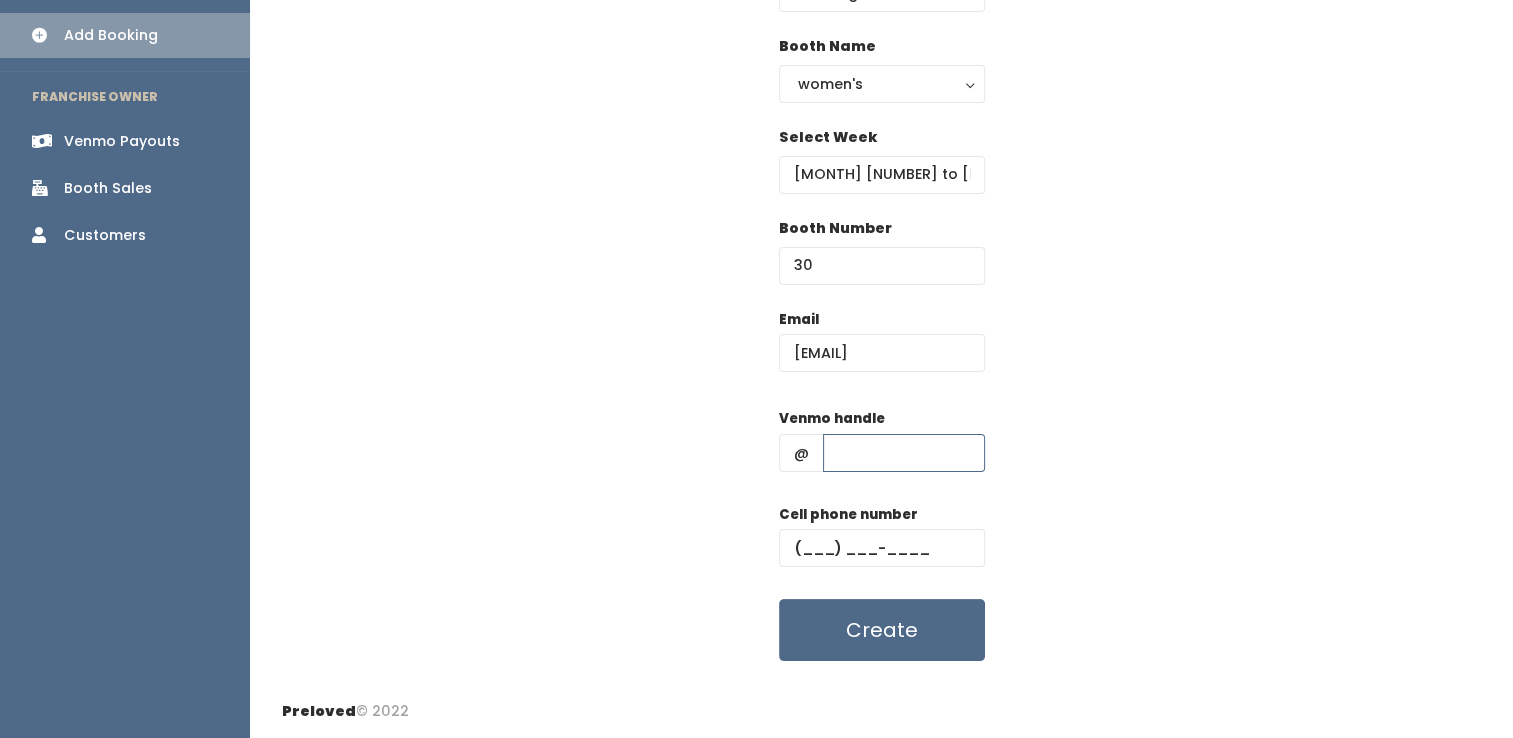 type on "ileeeeeeeeen" 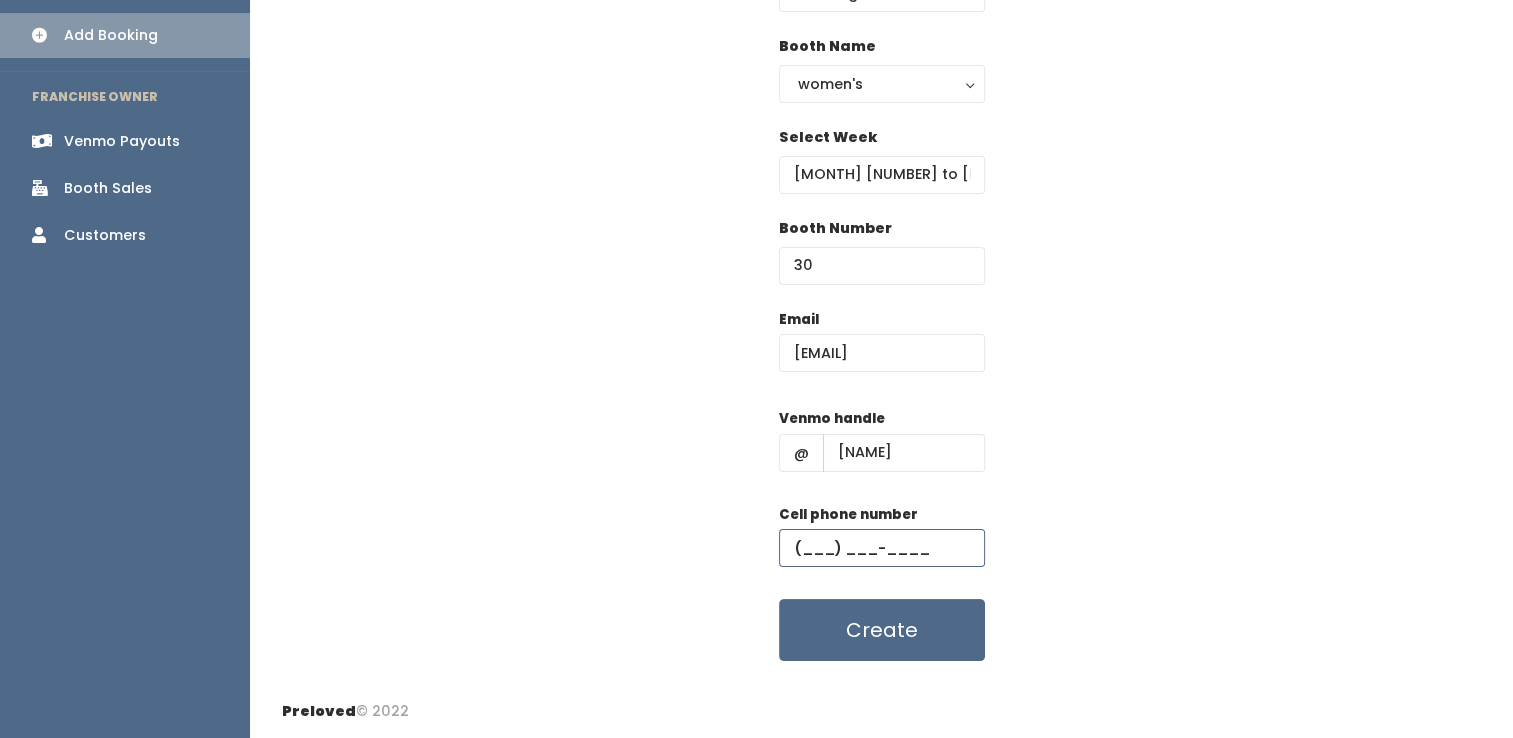 click at bounding box center (882, 548) 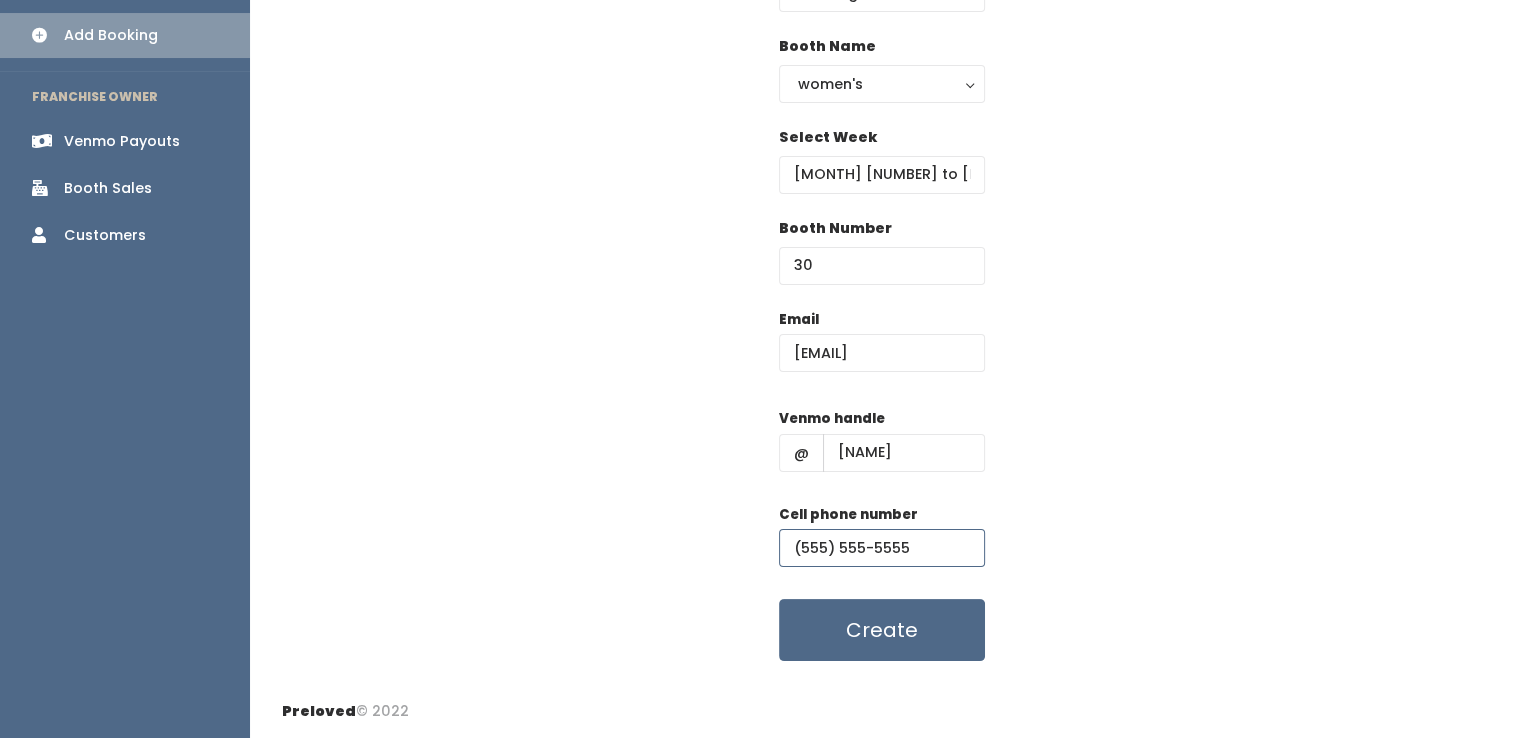 type on "(555) 555-5555" 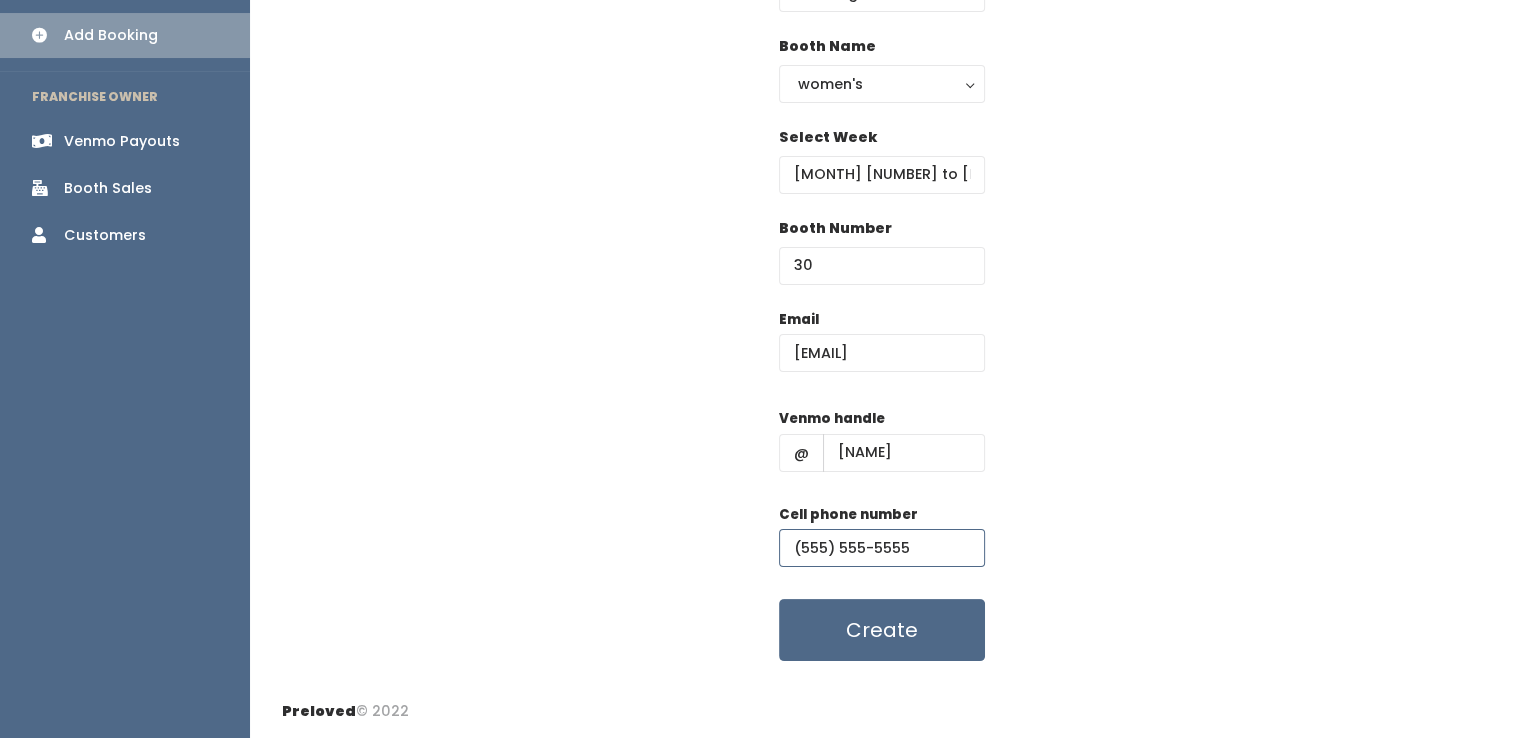 click on "Create" at bounding box center [882, 630] 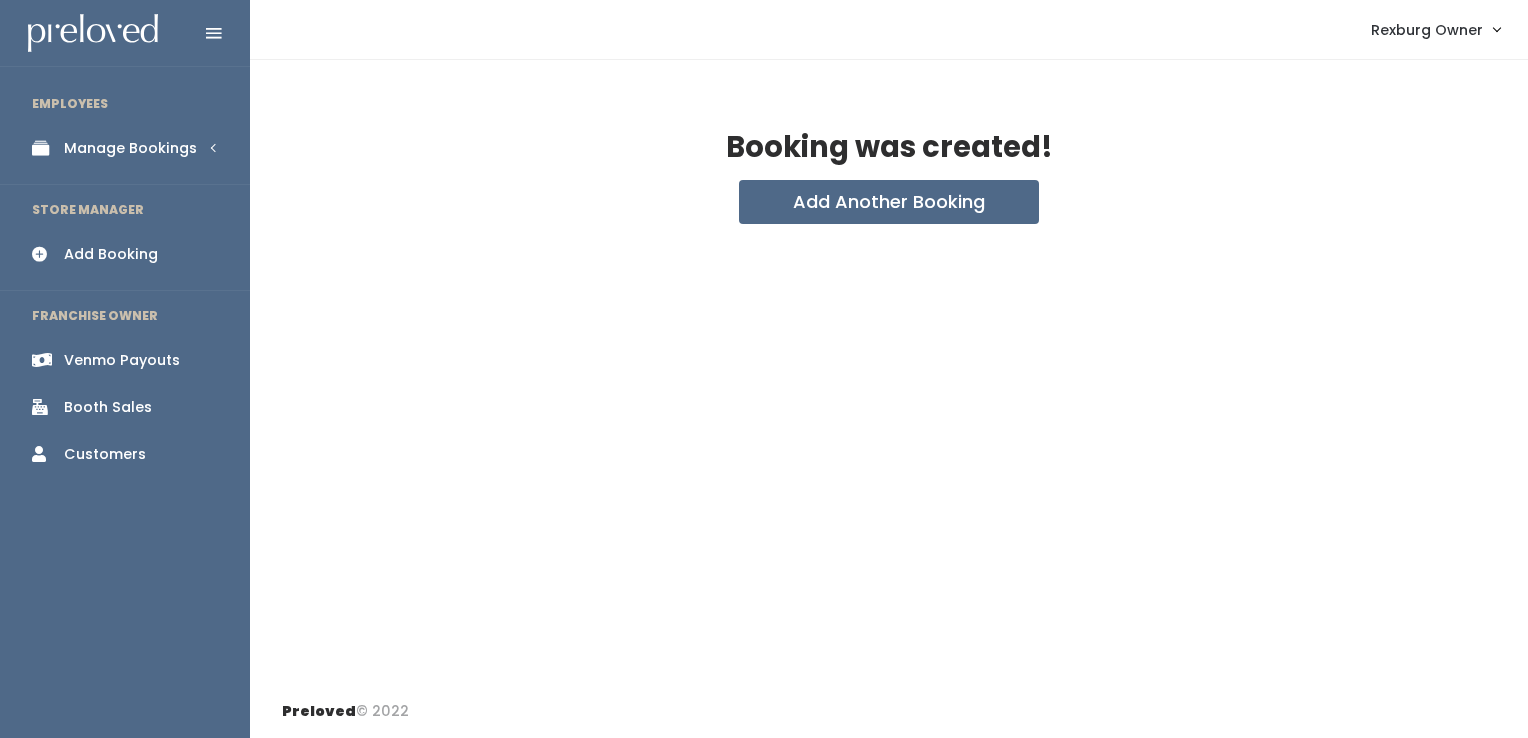 scroll, scrollTop: 0, scrollLeft: 0, axis: both 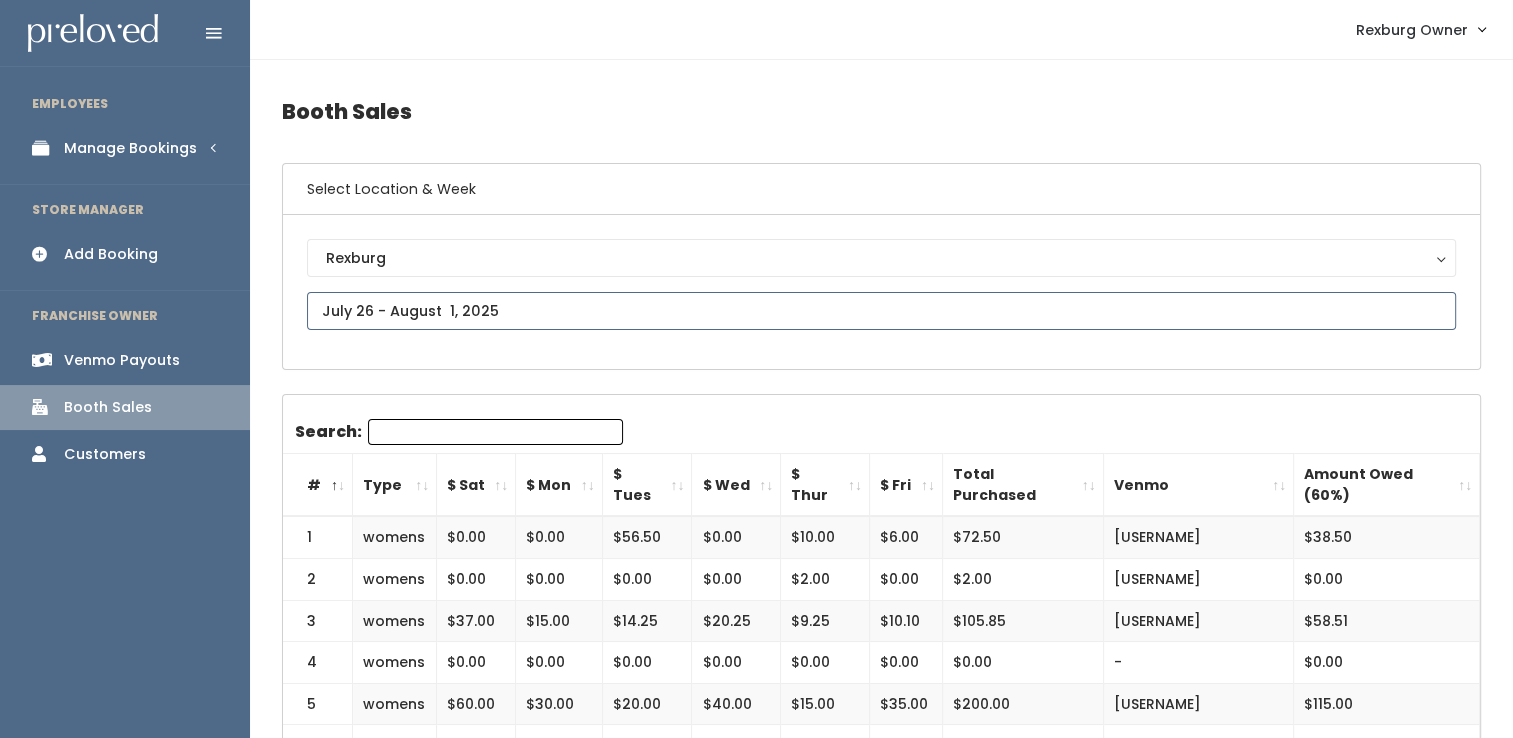 click at bounding box center [881, 311] 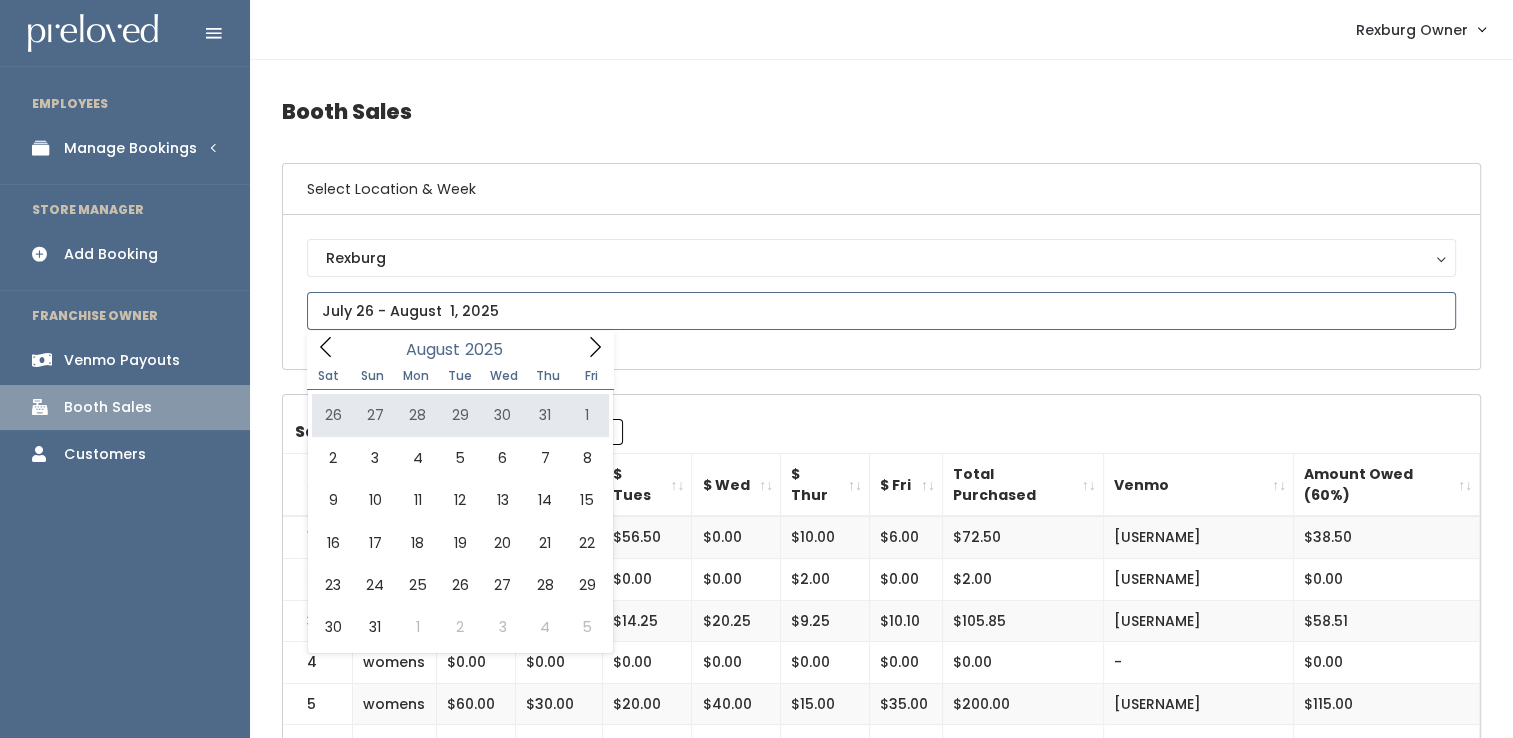 type on "[MONTH] [NUMBER] to [MONTH] [NUMBER]" 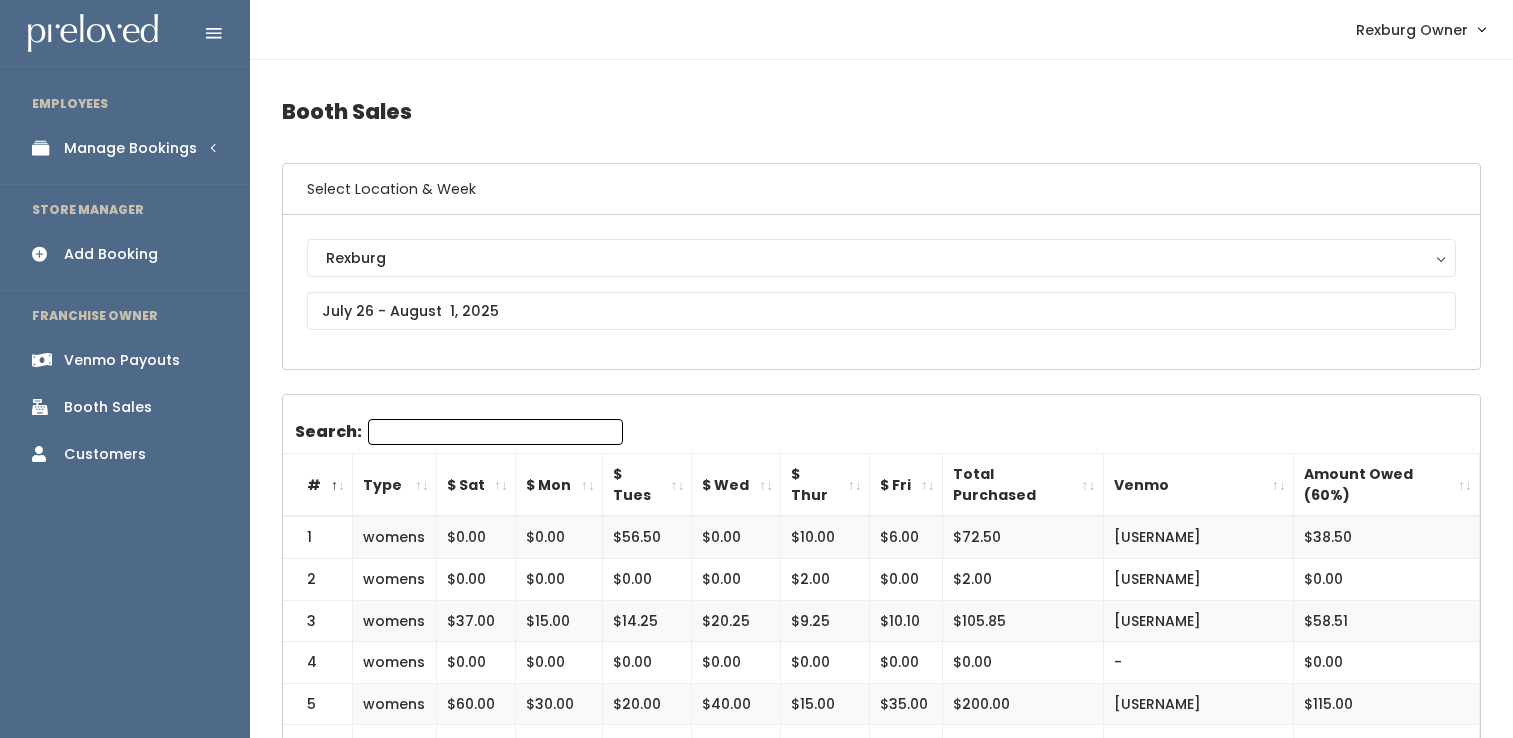 scroll, scrollTop: 0, scrollLeft: 0, axis: both 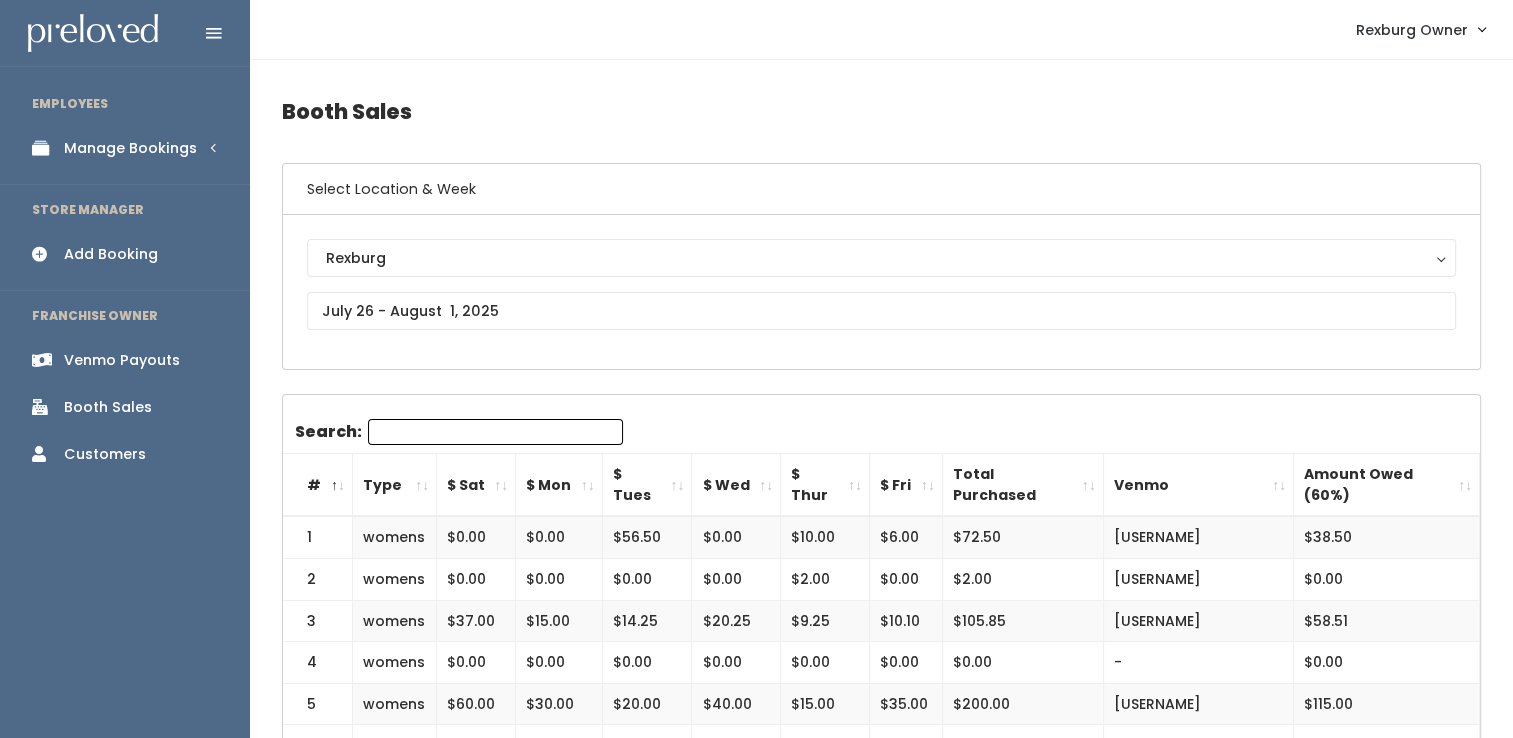 click on "Venmo Payouts" at bounding box center (125, 360) 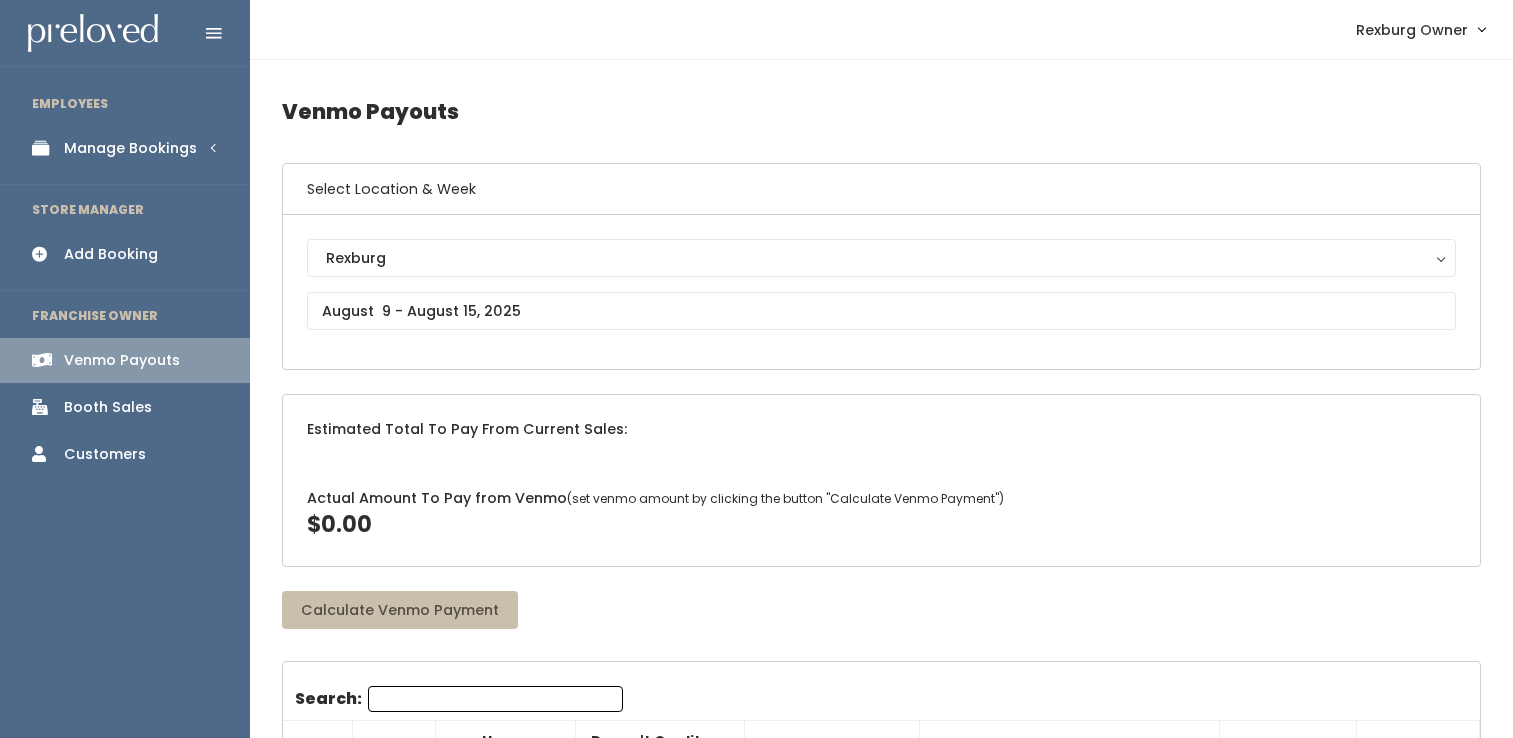 scroll, scrollTop: 0, scrollLeft: 0, axis: both 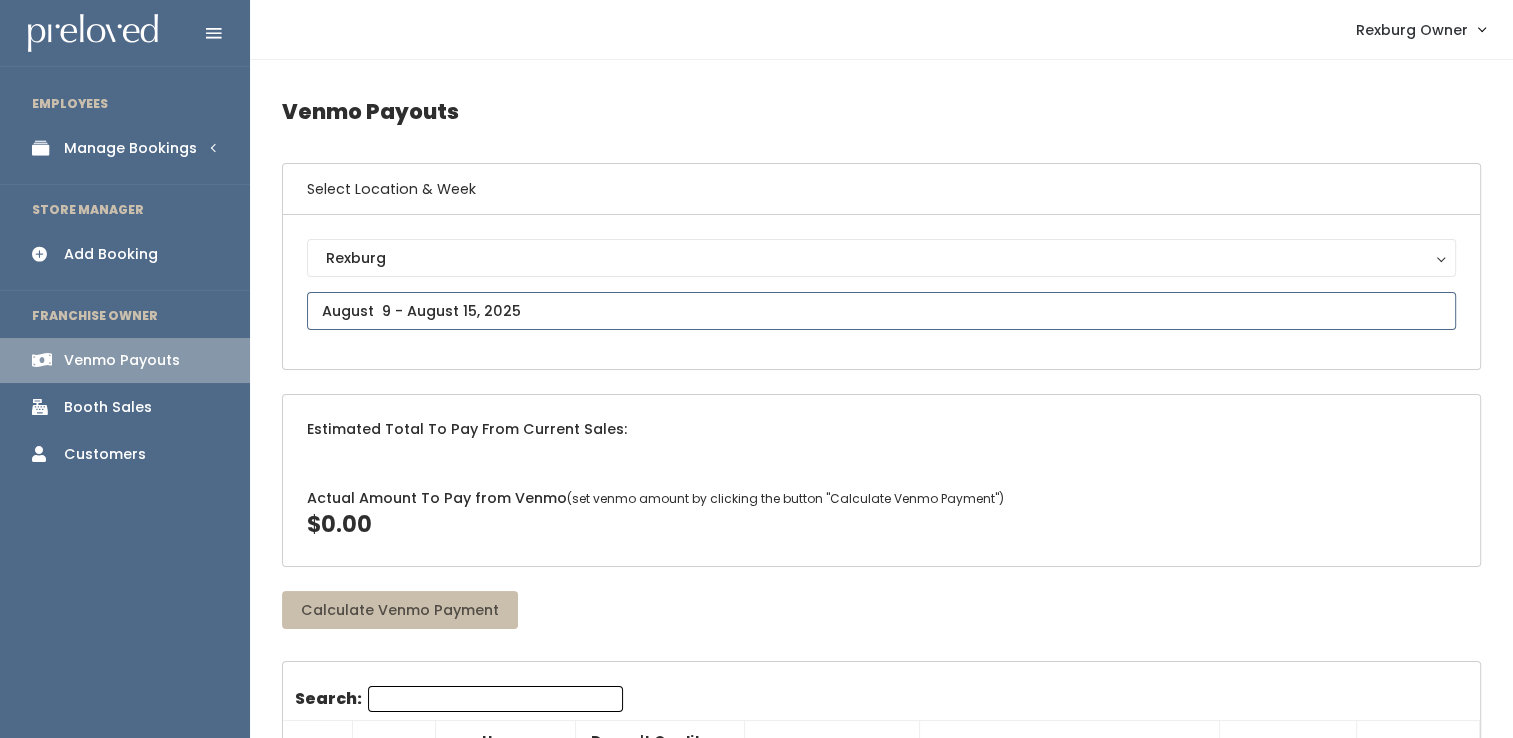 click at bounding box center [881, 311] 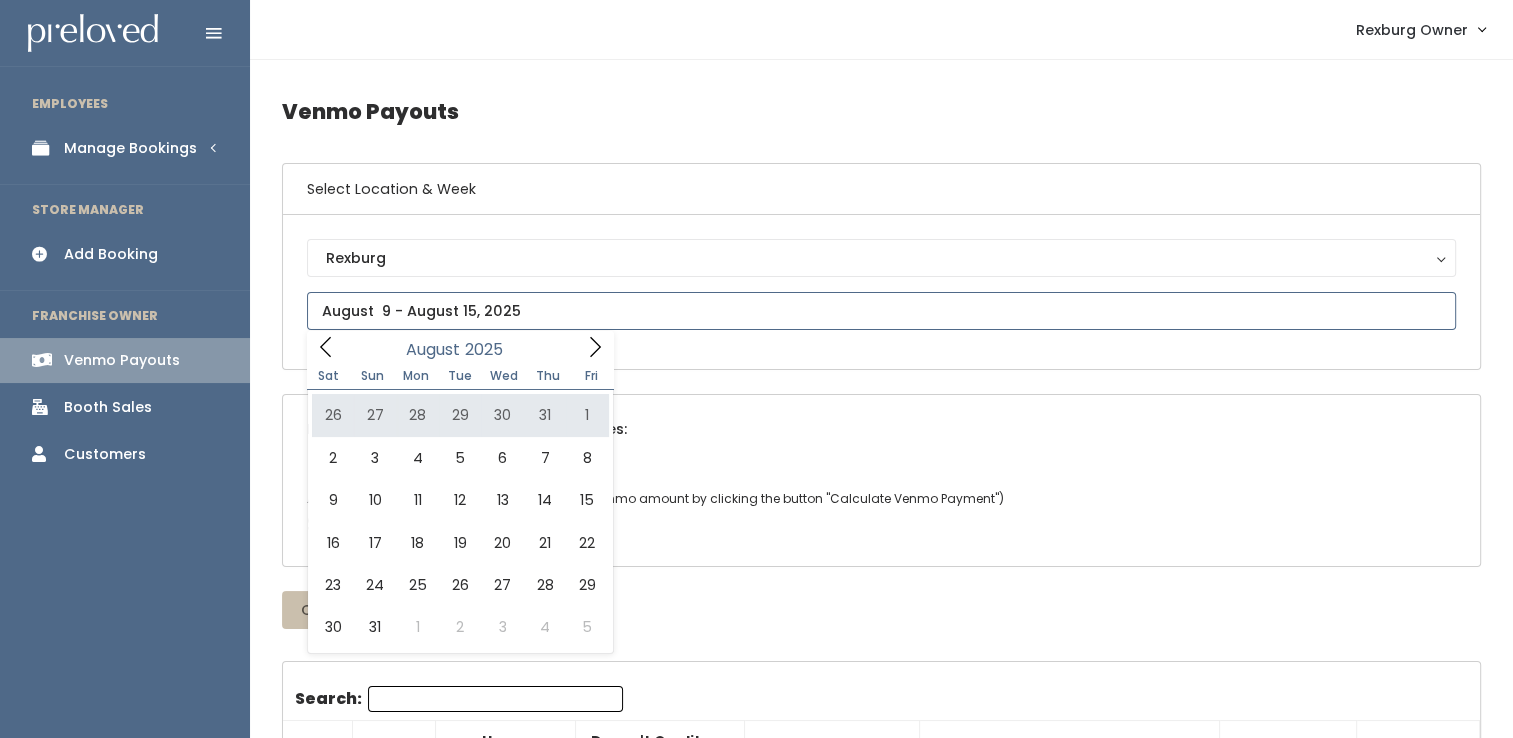 type on "[MONTH] [DAY] to [MONTH] [DAY]" 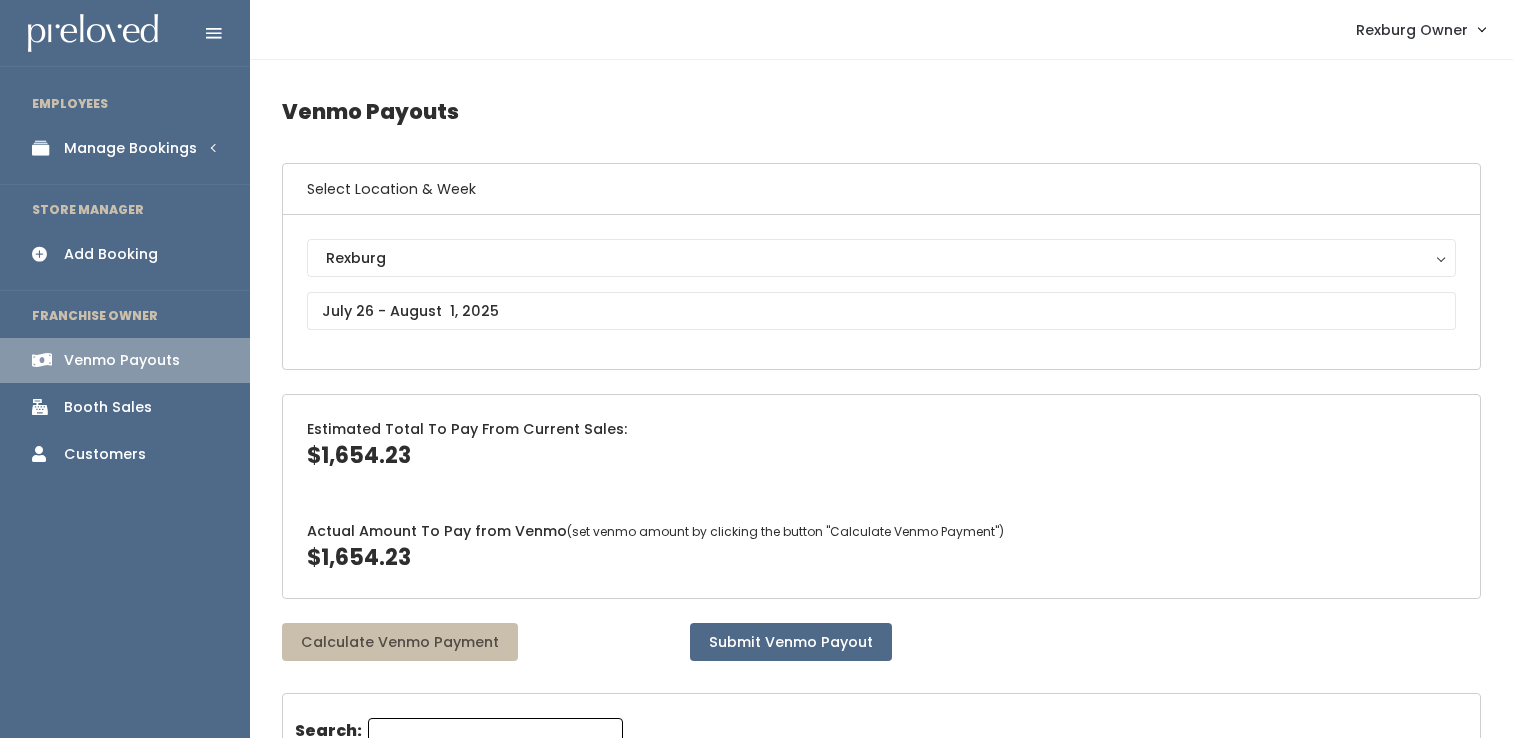 scroll, scrollTop: 0, scrollLeft: 0, axis: both 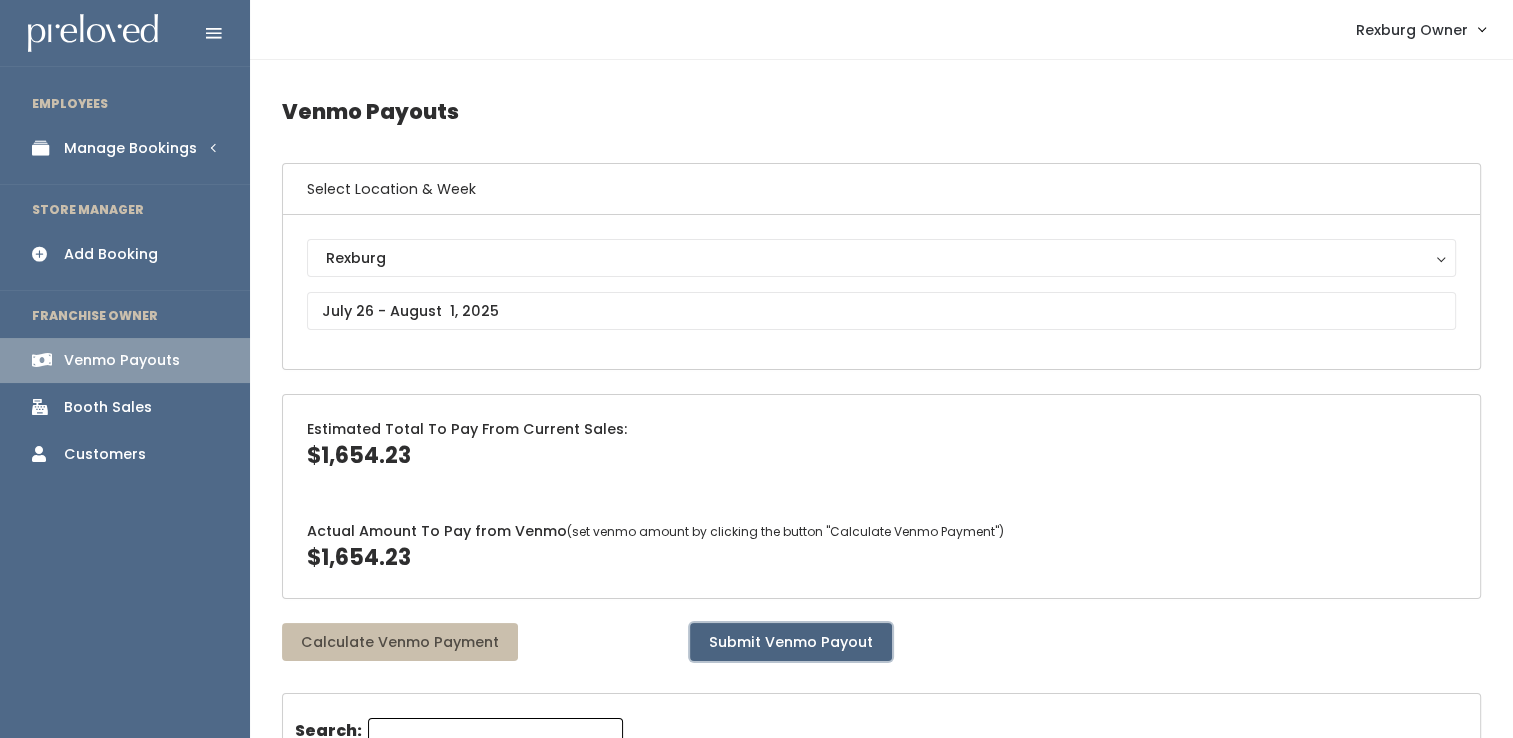 click on "Submit Venmo Payout" at bounding box center [791, 642] 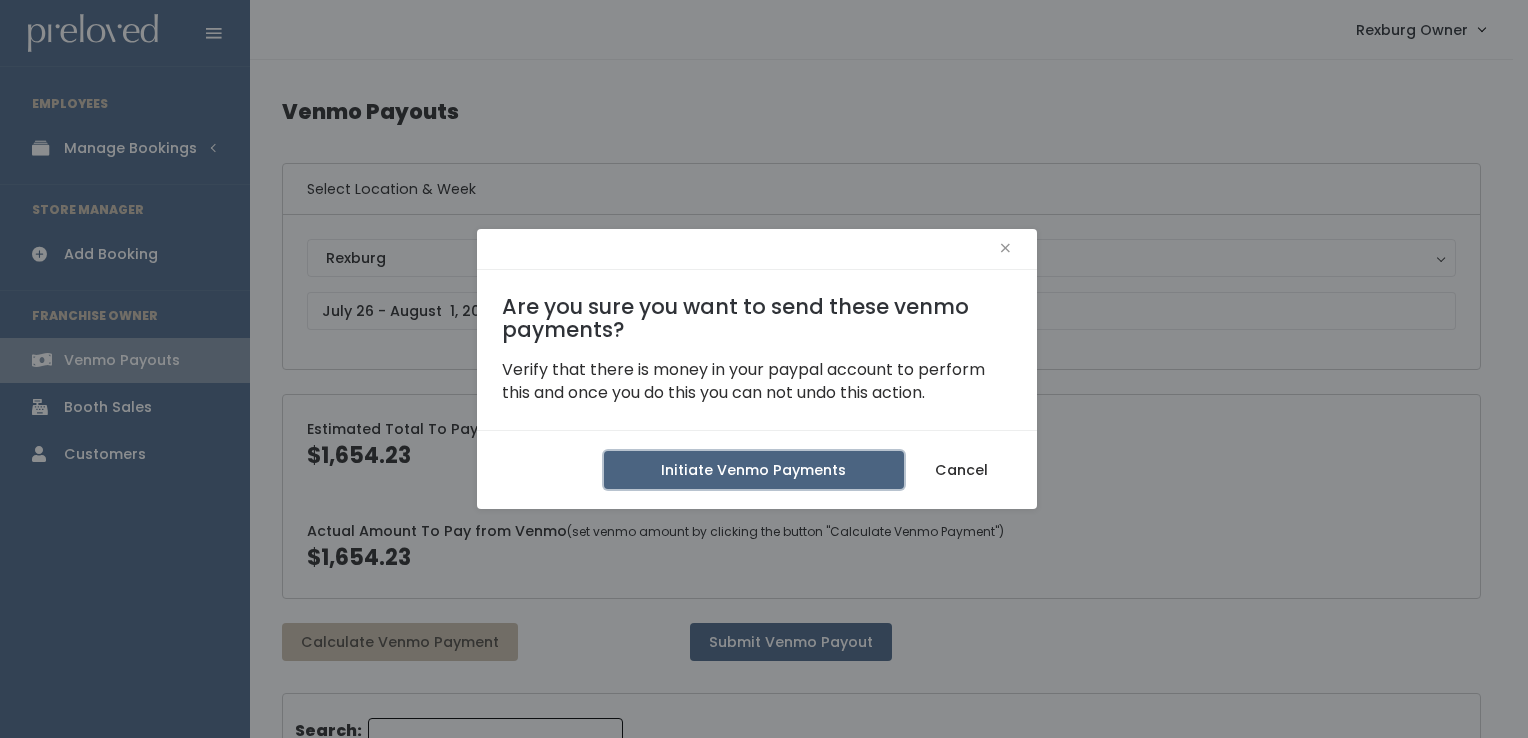 click on "Initiate Venmo Payments" at bounding box center [754, 470] 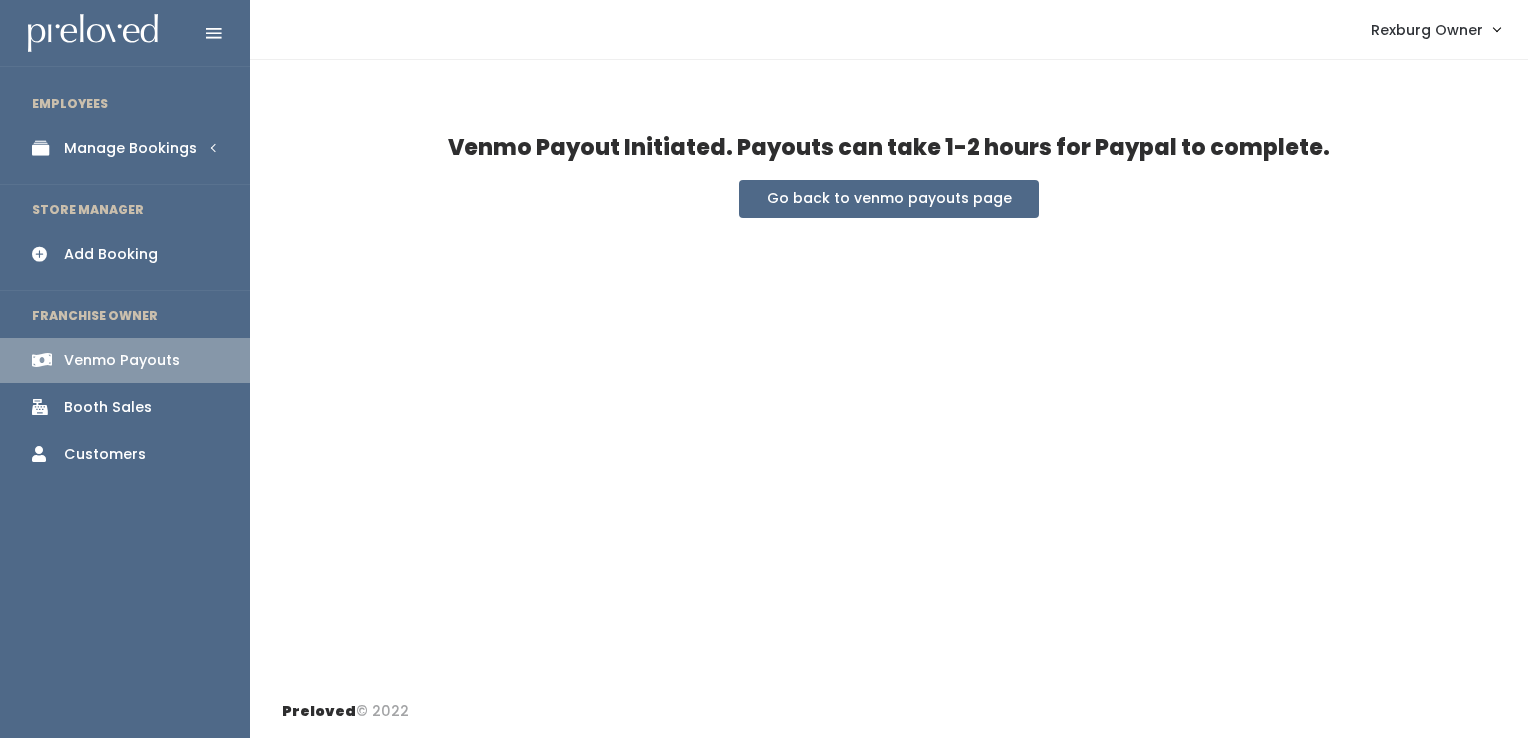 scroll, scrollTop: 0, scrollLeft: 0, axis: both 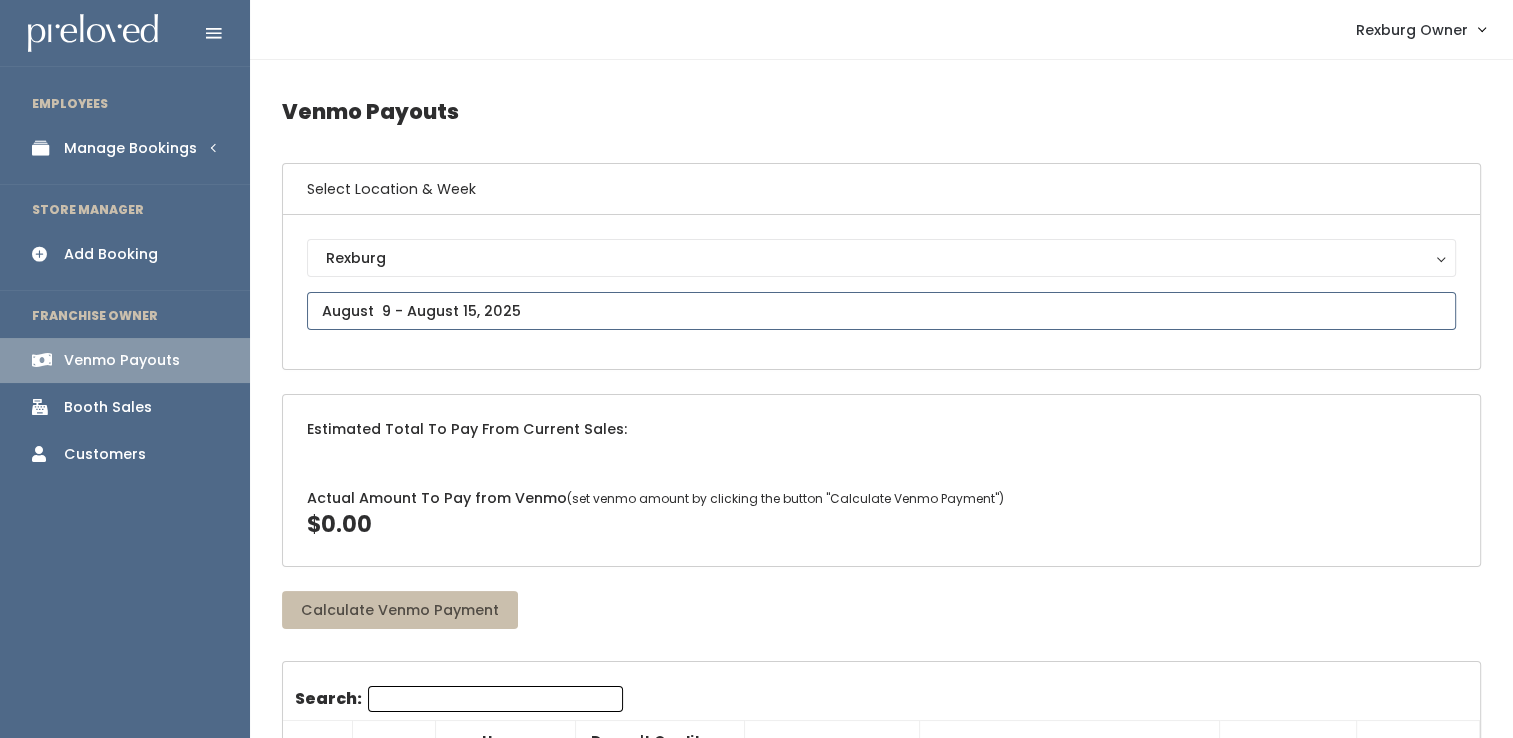 click on "EMPLOYEES
Manage Bookings
Booths by Week
All Bookings
Bookings with Booths
Booth Discounts
Seller Check-in
STORE MANAGER
Add Booking
FRANCHISE OWNER
Venmo Payouts
Booth Sales
Customers" at bounding box center (756, 1785) 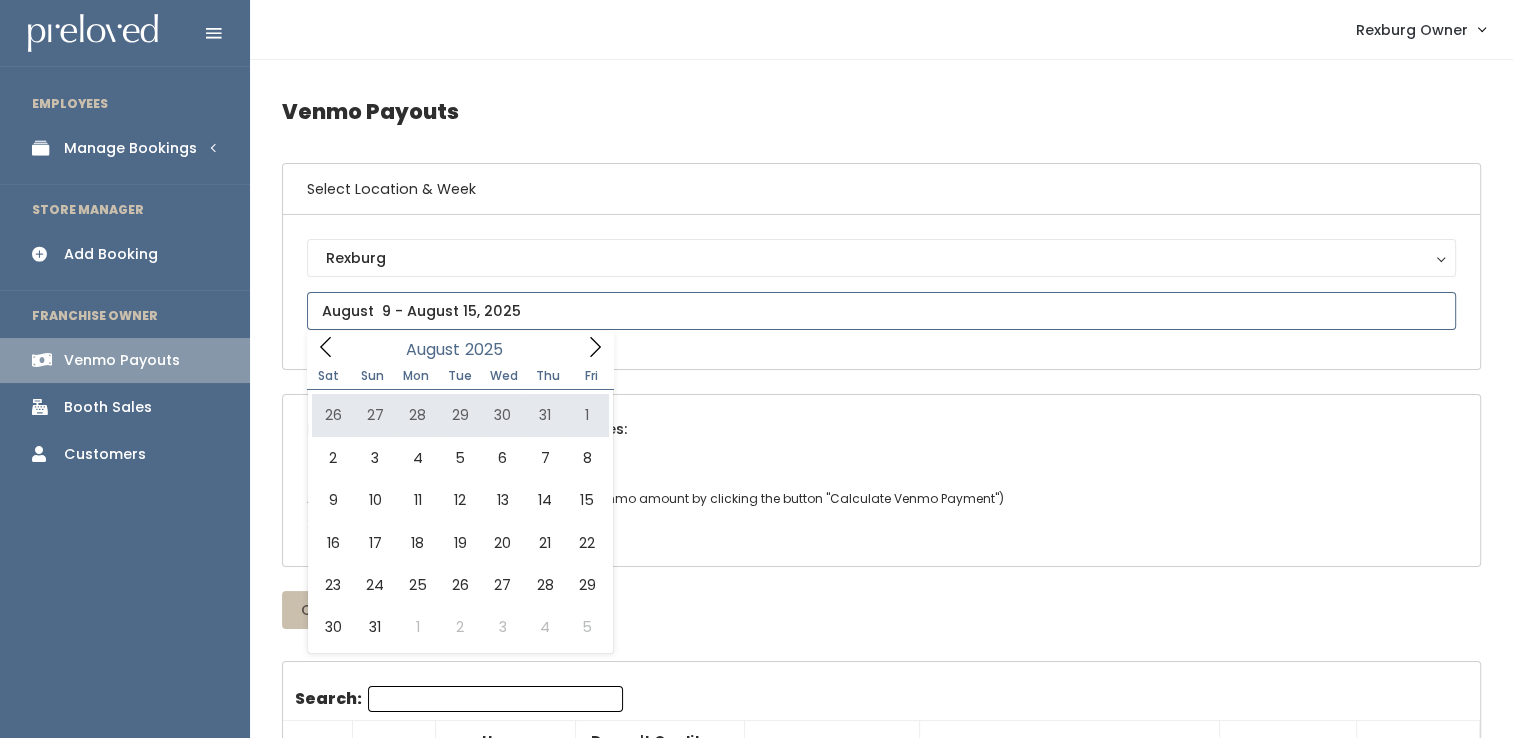 type on "[MONTH] [NUMBER] to [MONTH] [NUMBER]" 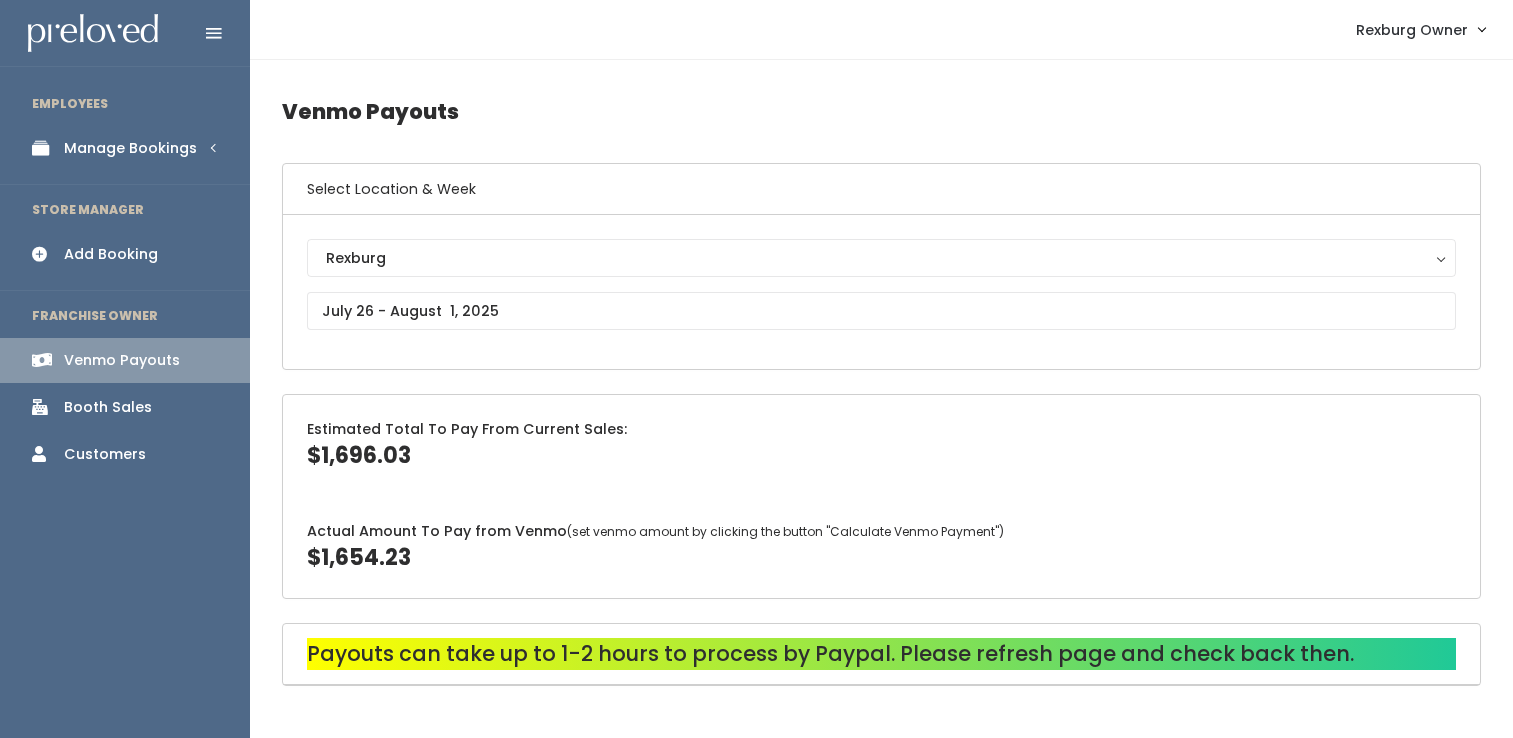 scroll, scrollTop: 0, scrollLeft: 0, axis: both 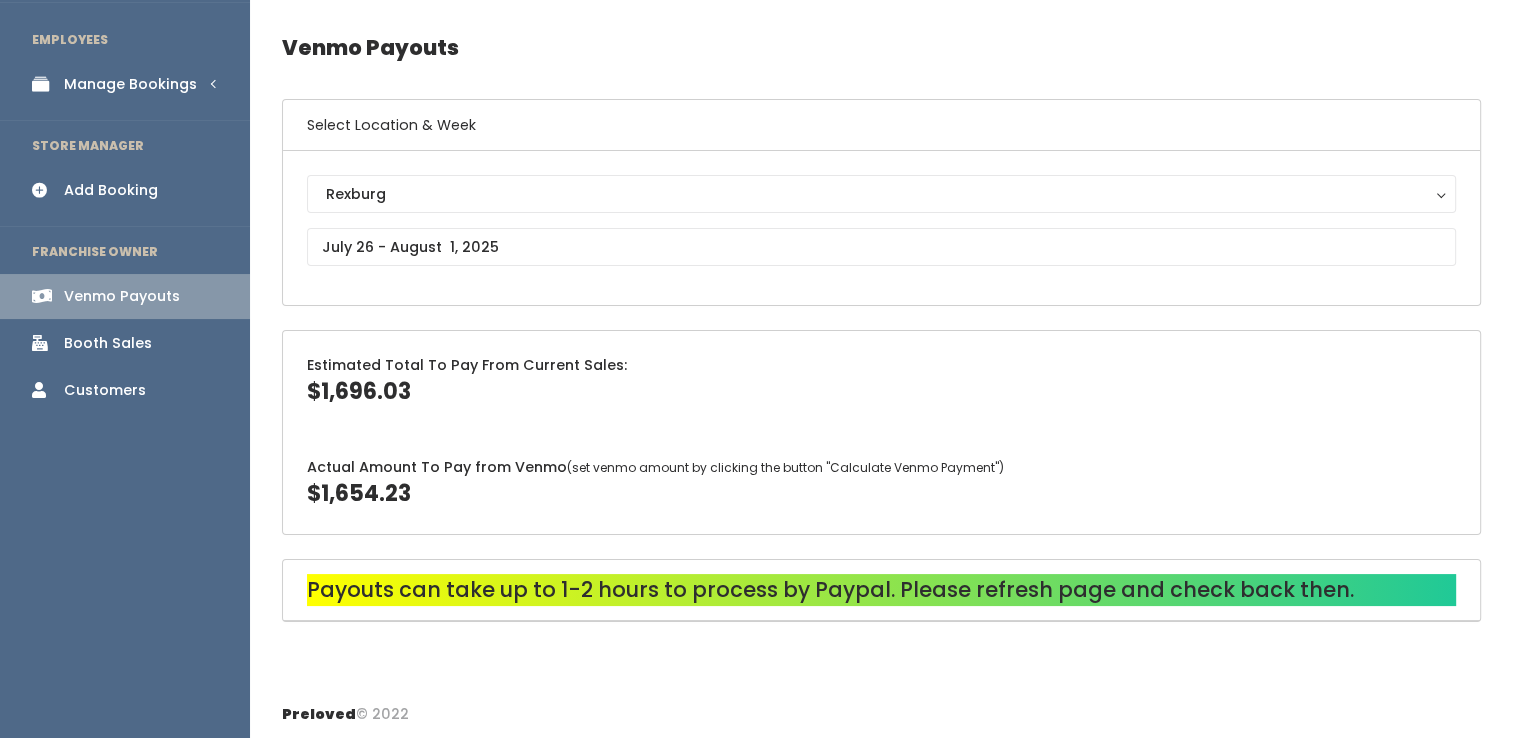 click on "Booth Sales" at bounding box center (125, 343) 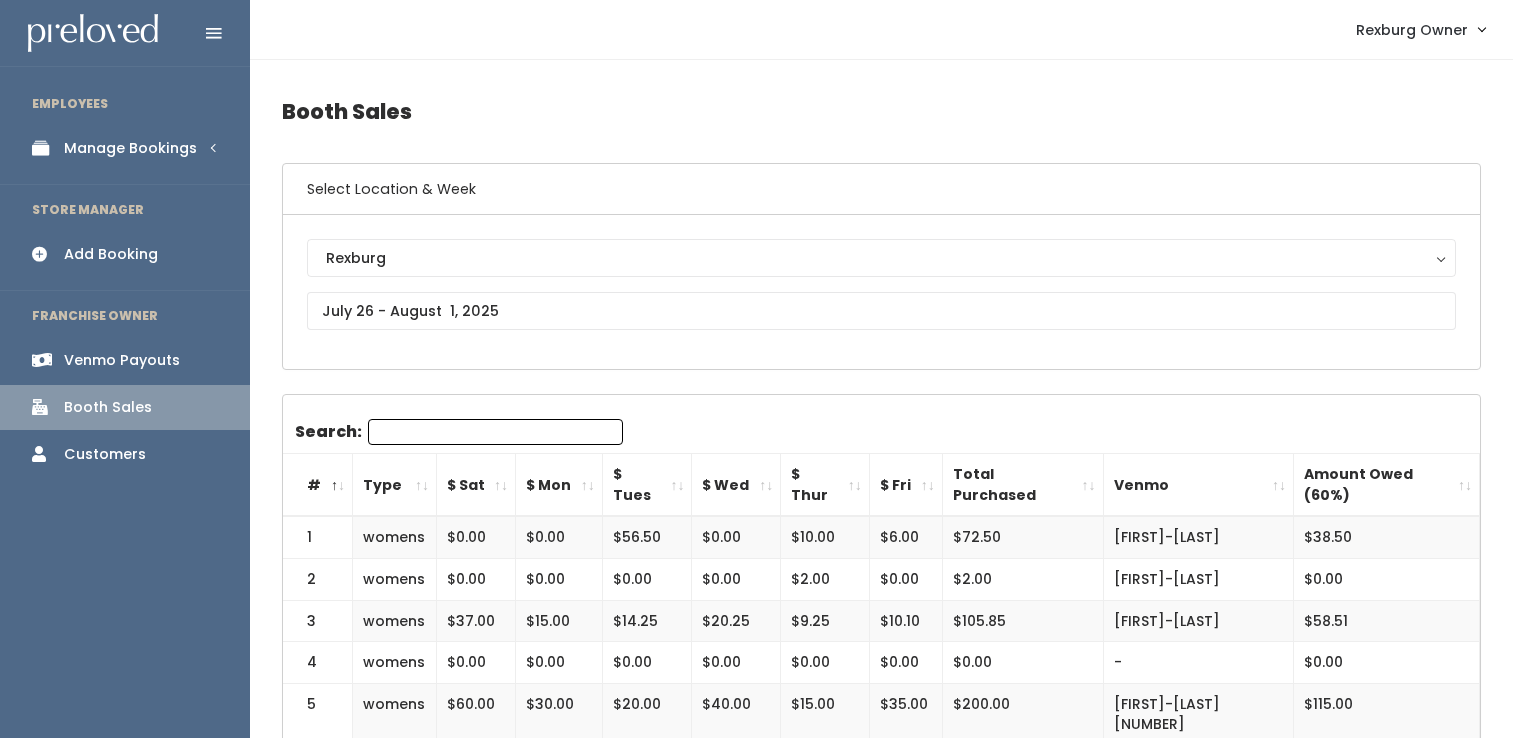 scroll, scrollTop: 0, scrollLeft: 0, axis: both 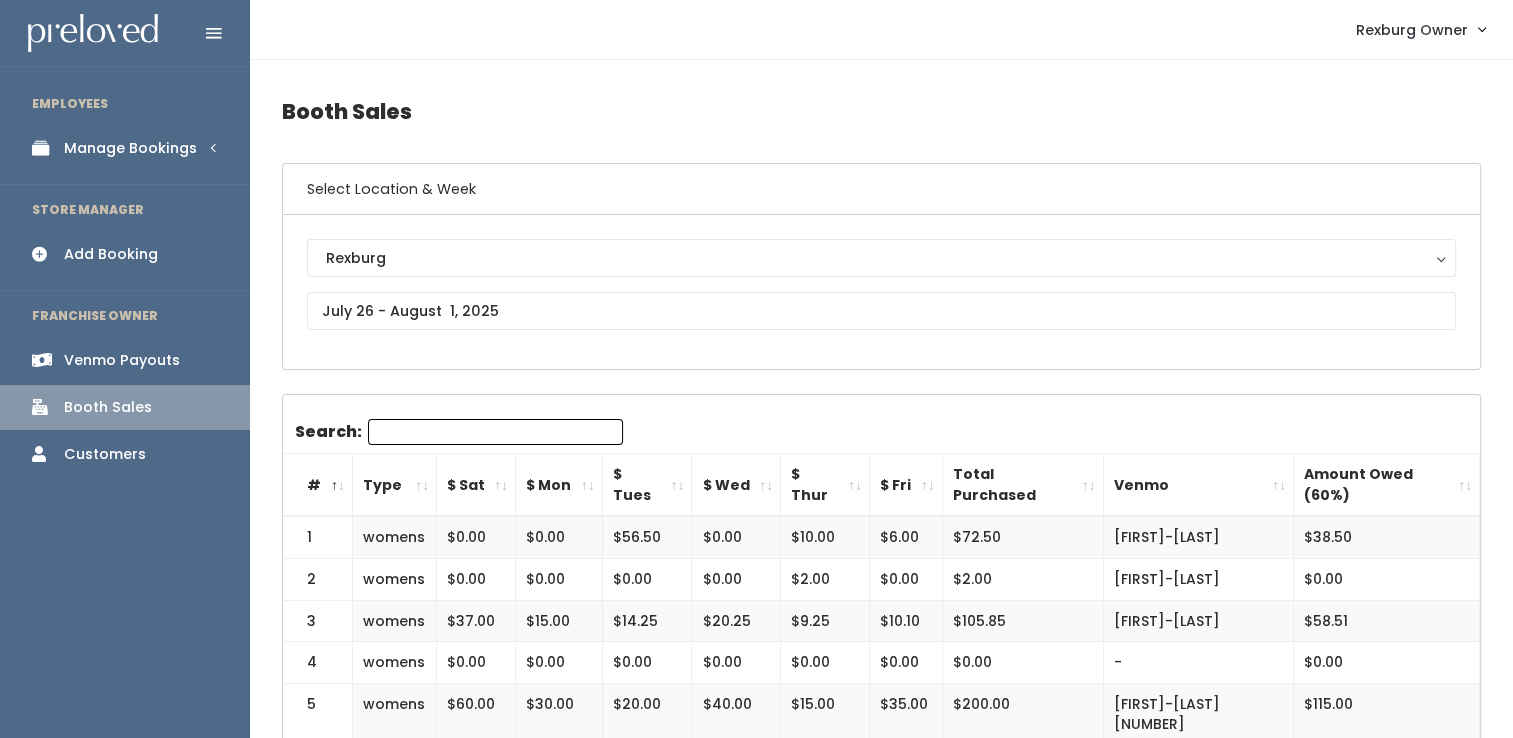 click on "Manage Bookings" at bounding box center [130, 148] 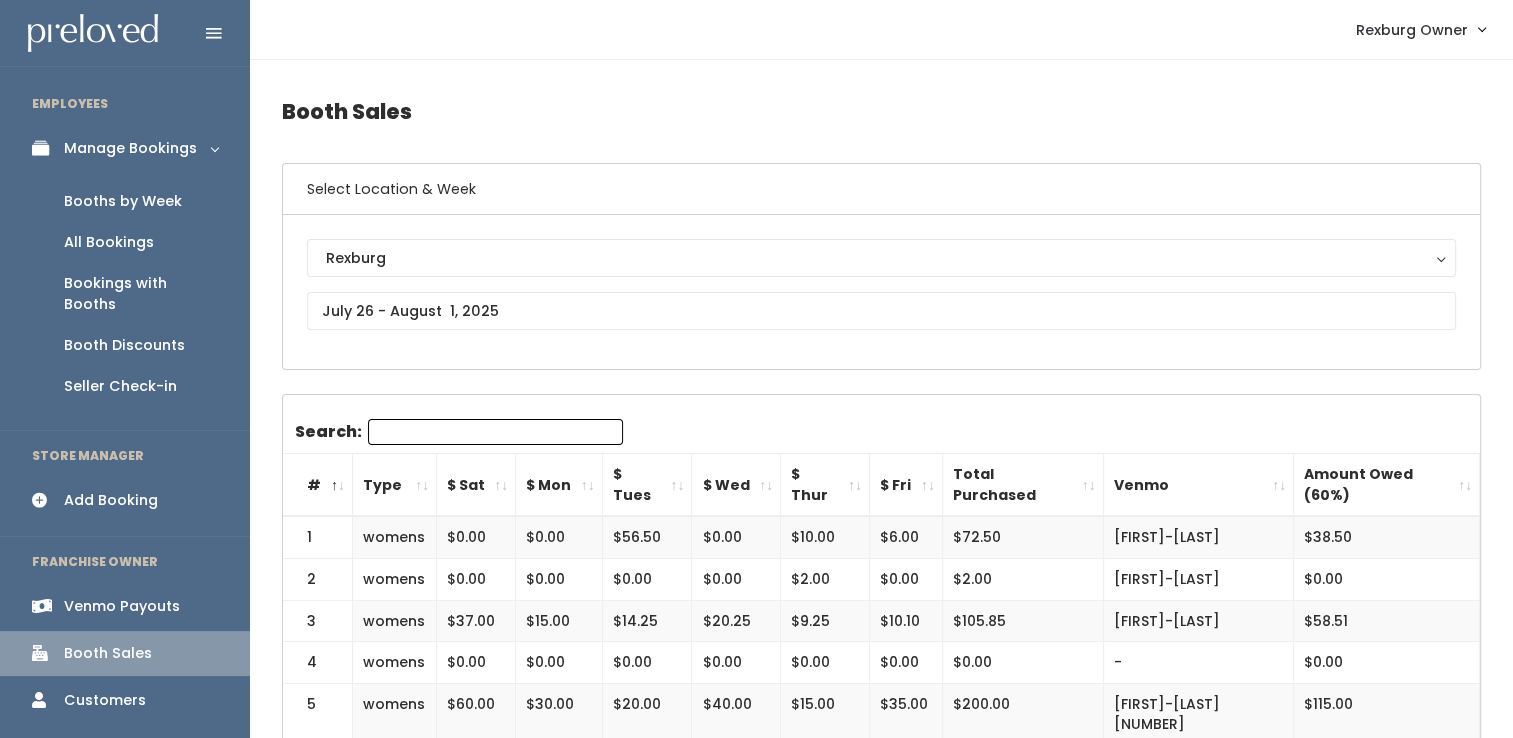 click on "Booths by Week" at bounding box center (123, 201) 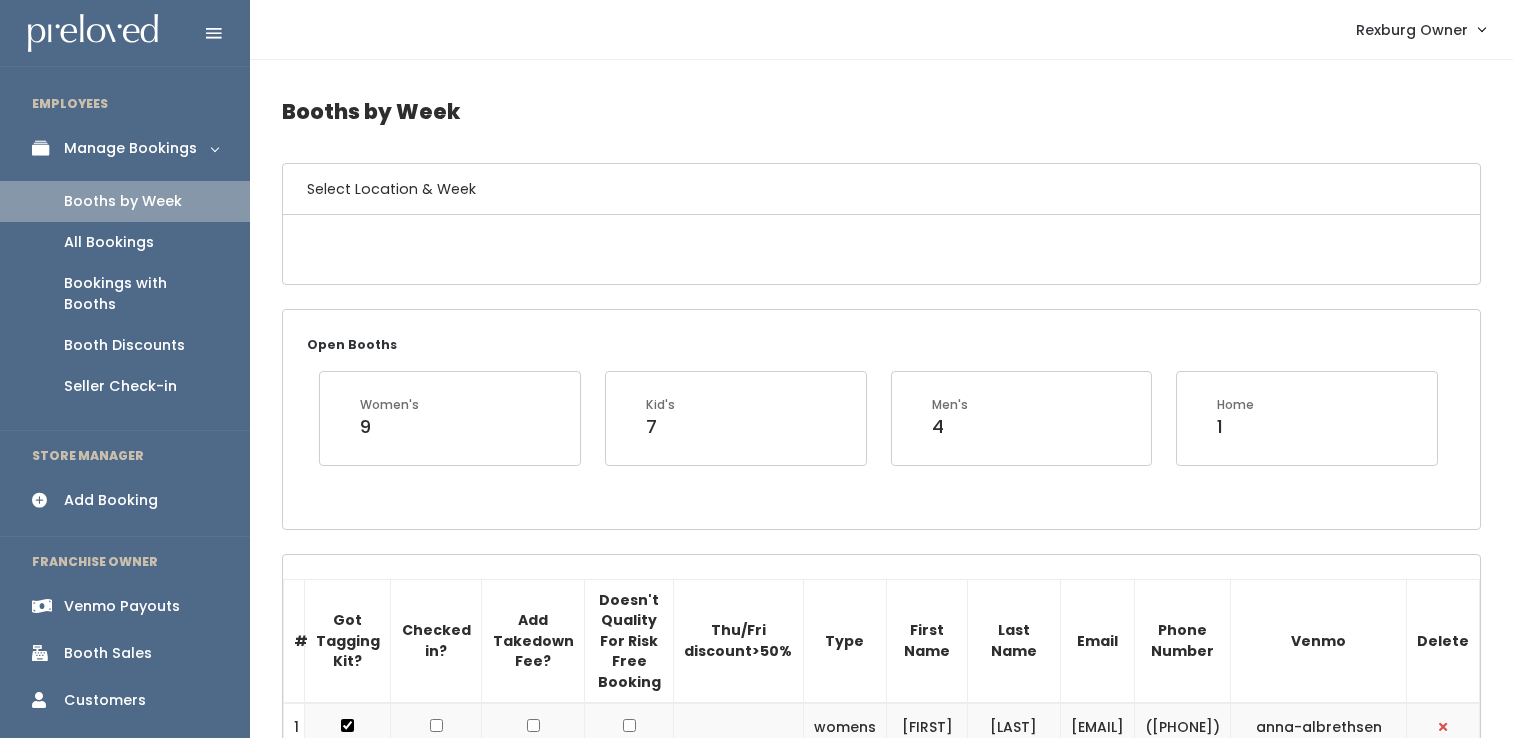 scroll, scrollTop: 0, scrollLeft: 0, axis: both 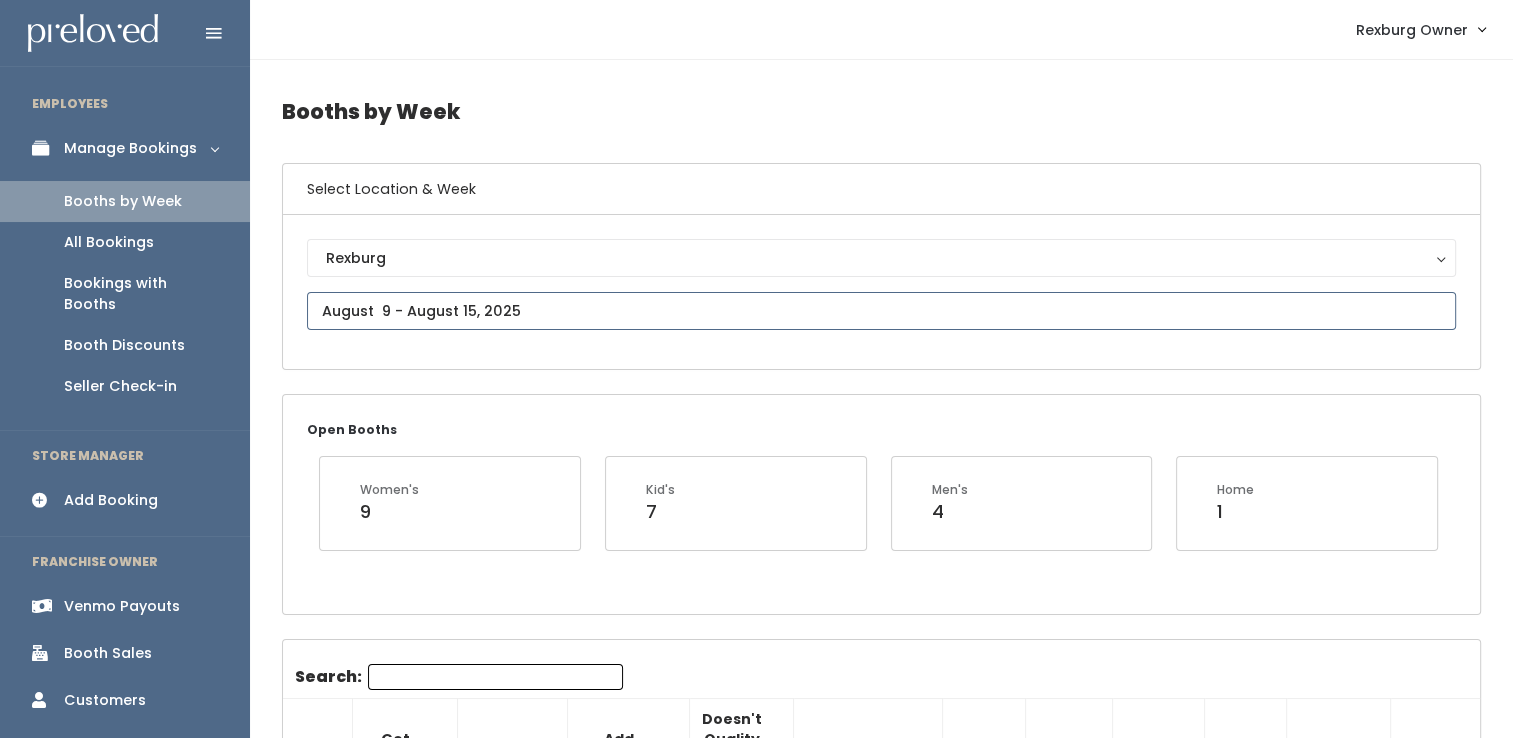 click on "EMPLOYEES
Manage Bookings
Booths by Week
All Bookings
Bookings with Booths
Booth Discounts
Seller Check-in
STORE MANAGER
Add Booking
FRANCHISE OWNER
Venmo Payouts
Booth Sales
Customers" at bounding box center (756, 1800) 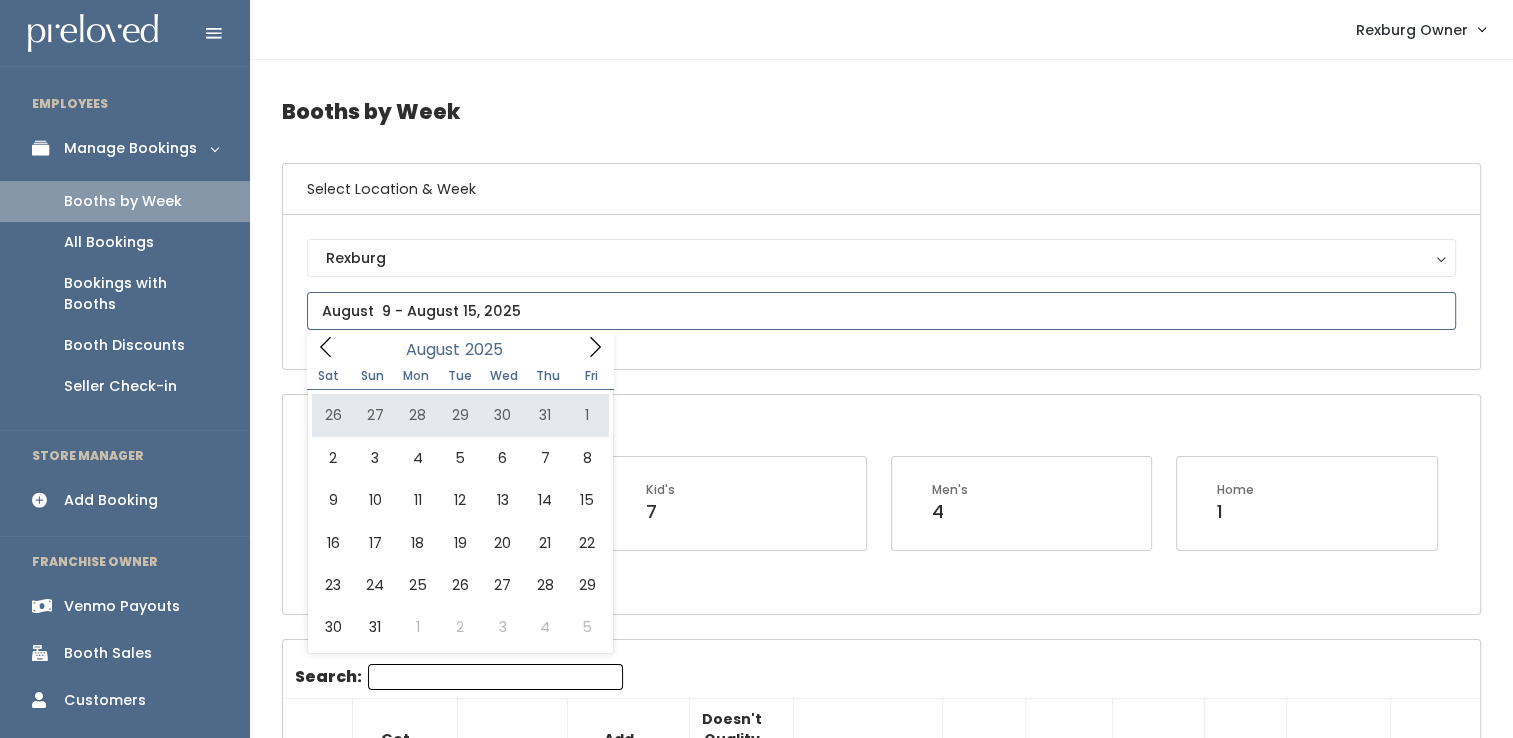 type on "[MONTH] [DAY] to [MONTH] [DAY]" 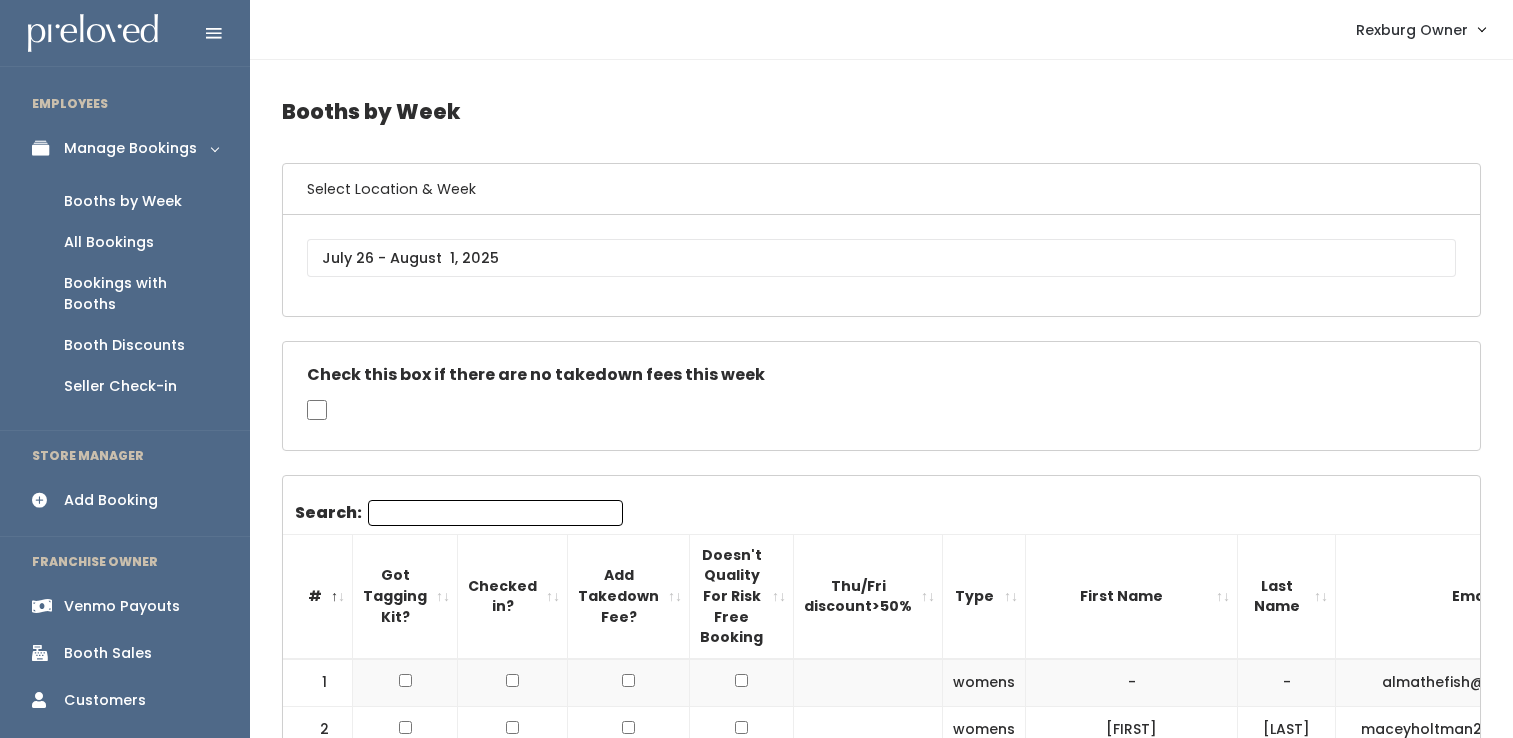 scroll, scrollTop: 0, scrollLeft: 0, axis: both 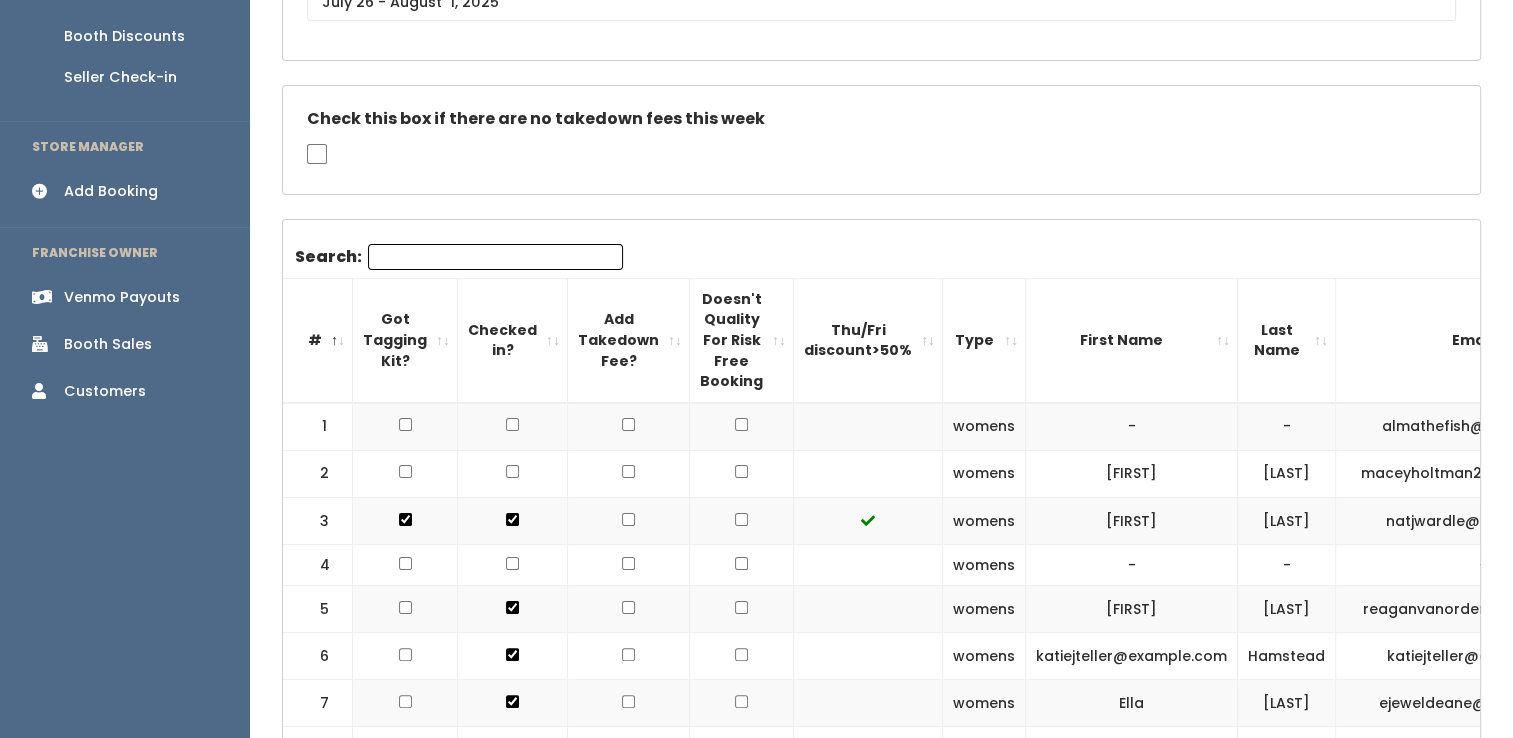 click at bounding box center (628, 424) 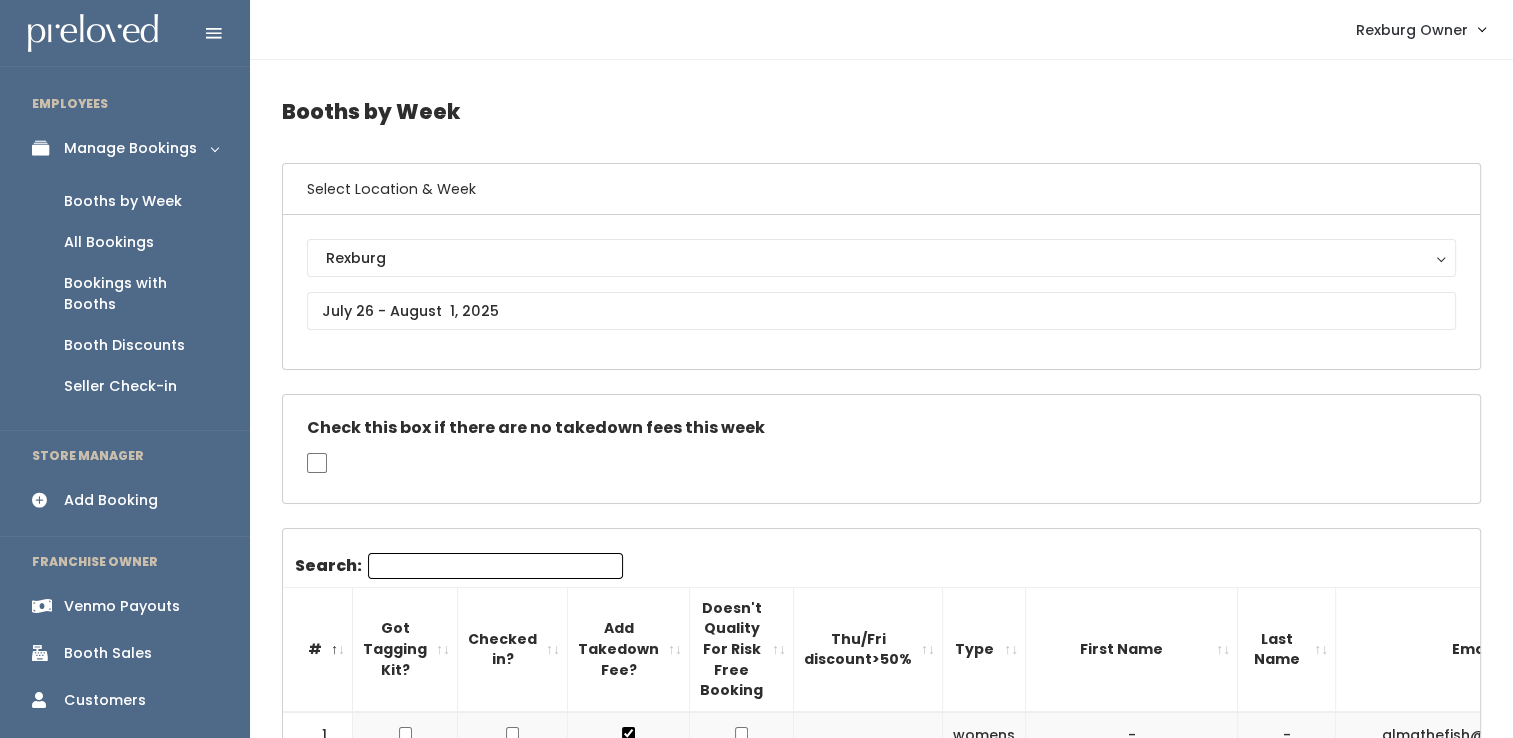 scroll, scrollTop: 0, scrollLeft: 0, axis: both 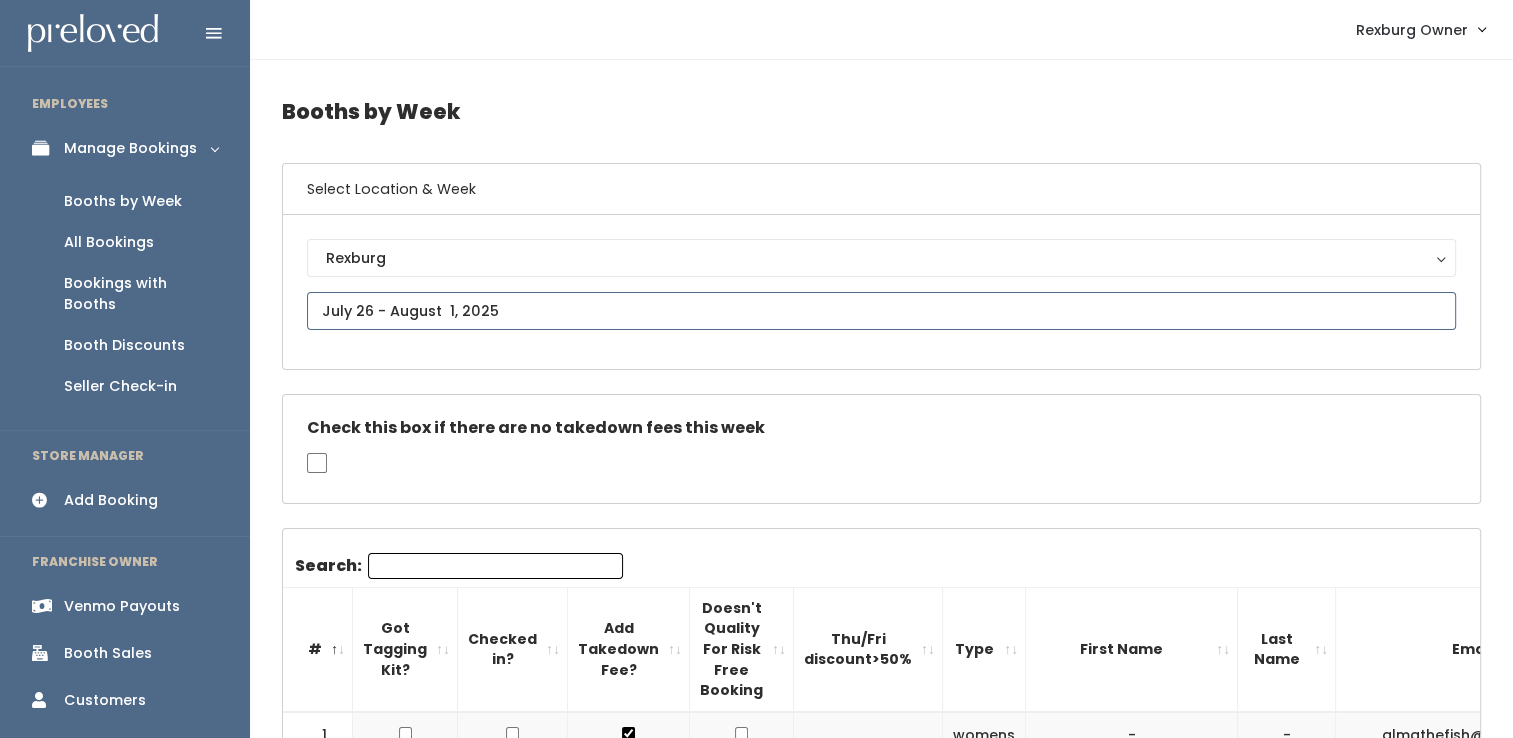 click at bounding box center [881, 311] 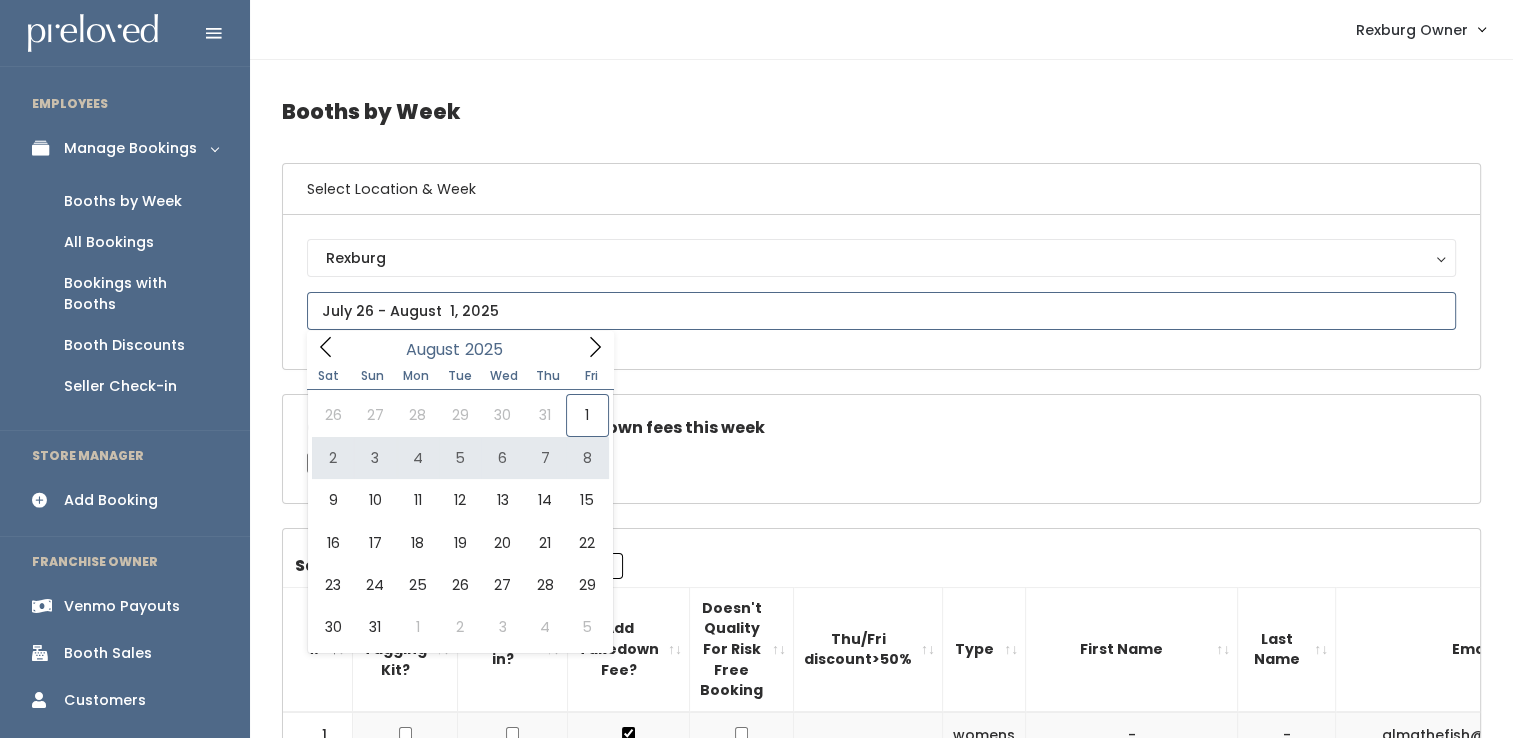 type on "August 2 to August 8" 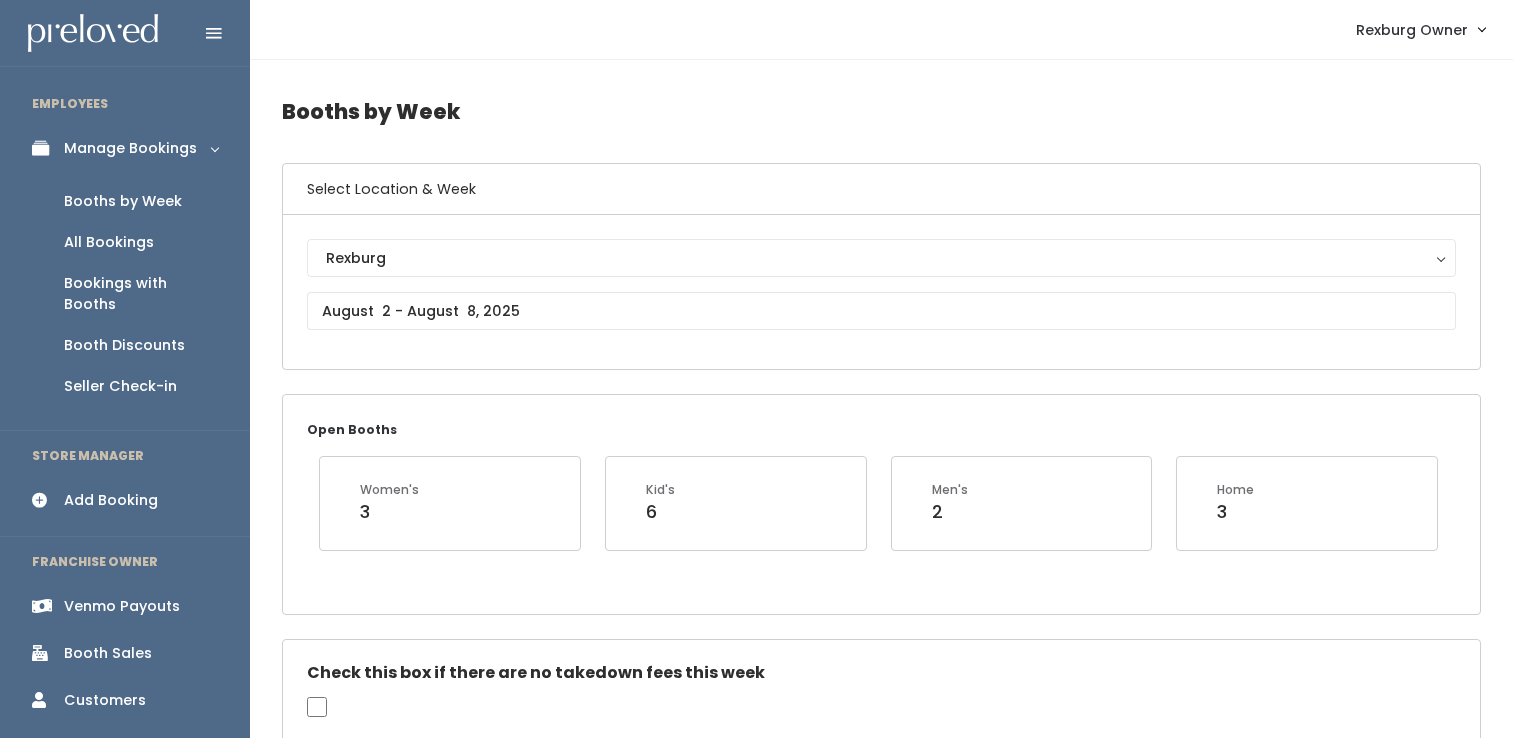 scroll, scrollTop: 0, scrollLeft: 0, axis: both 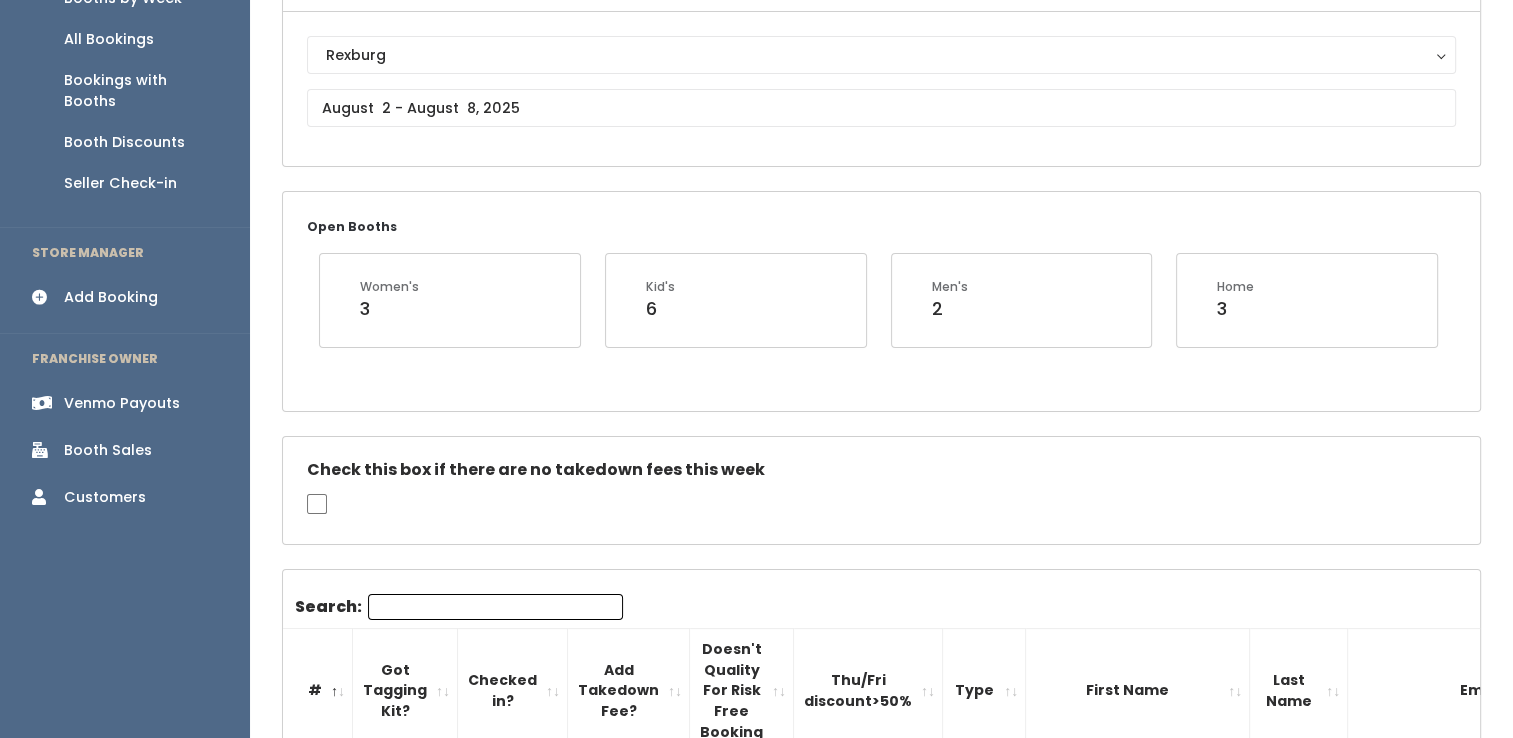 click on "Search:" at bounding box center (495, 607) 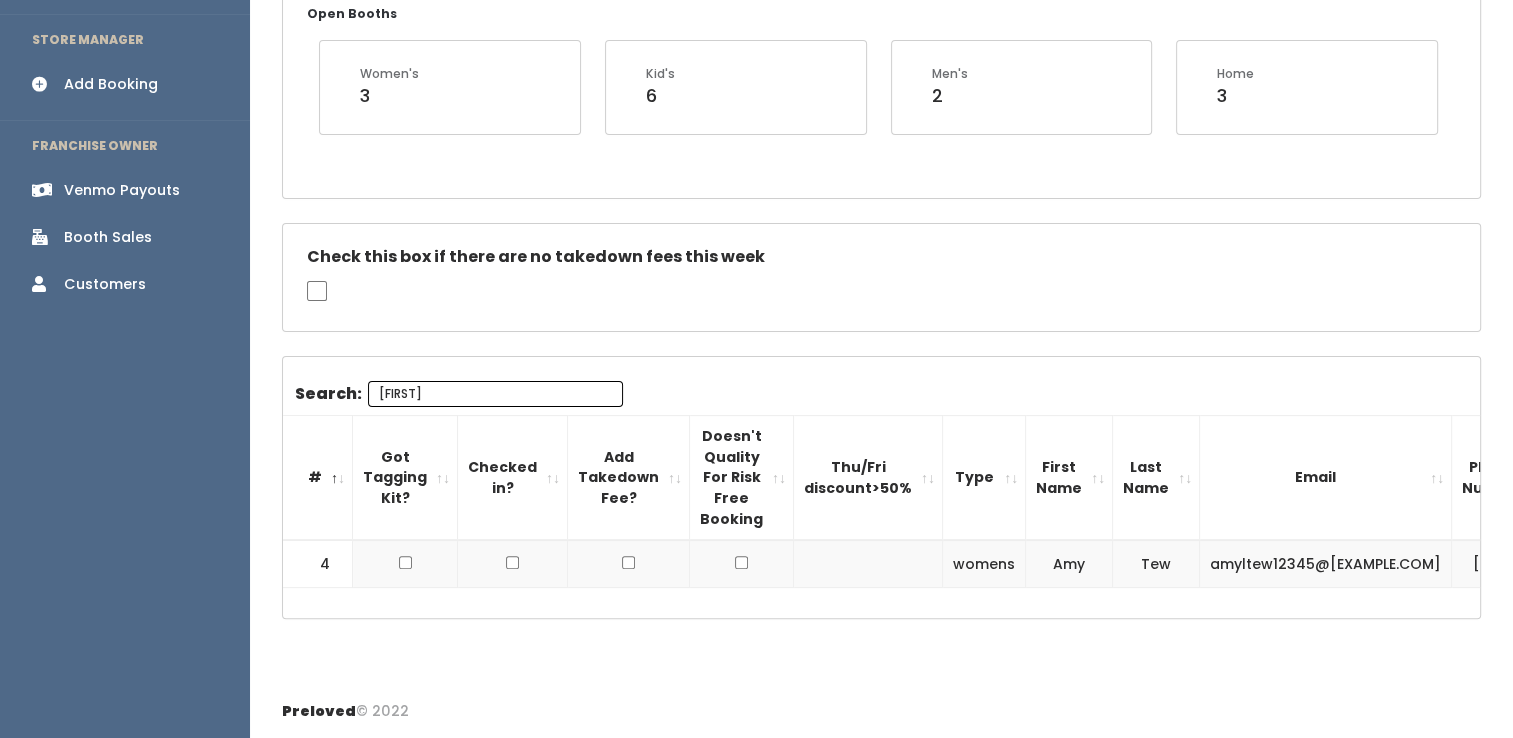 scroll, scrollTop: 0, scrollLeft: 0, axis: both 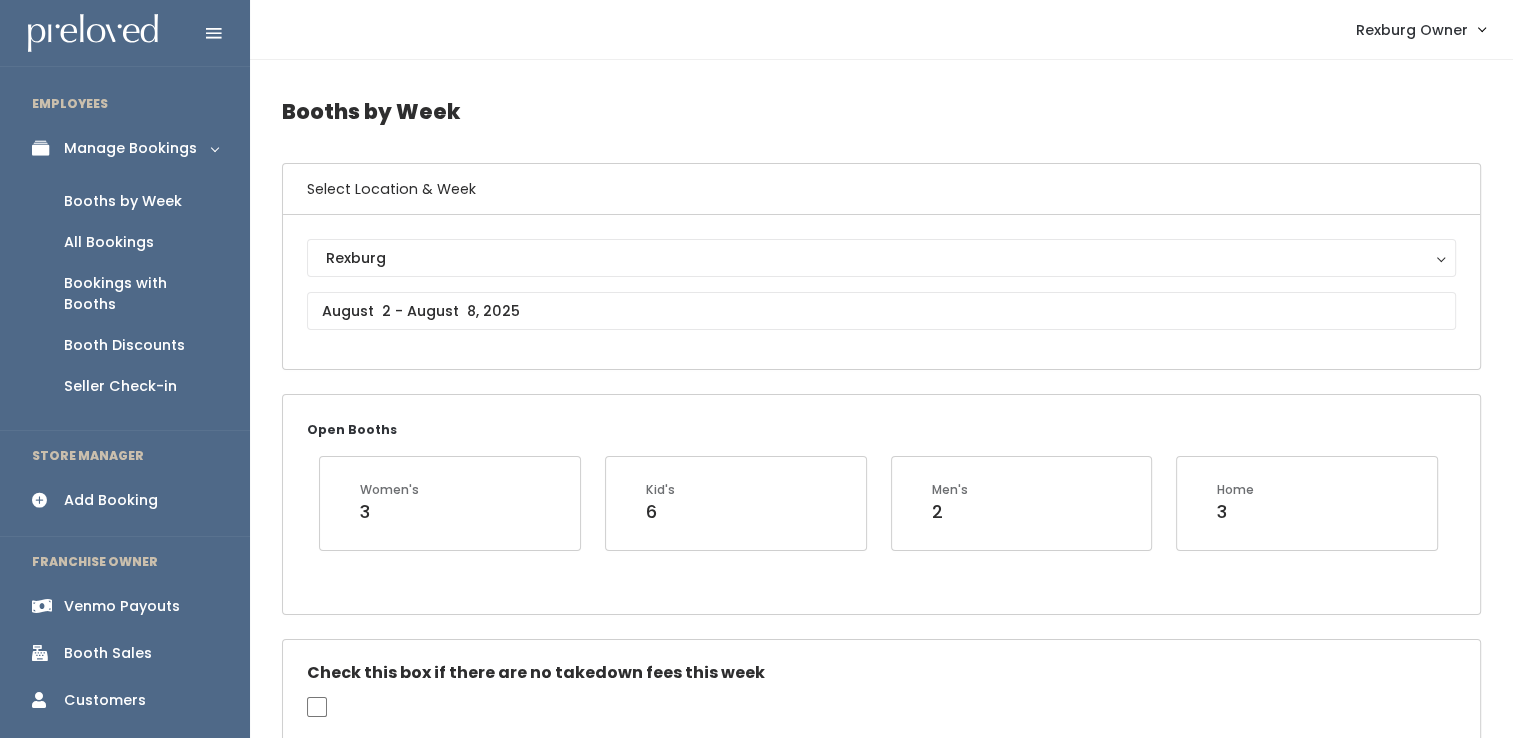 type on "amy" 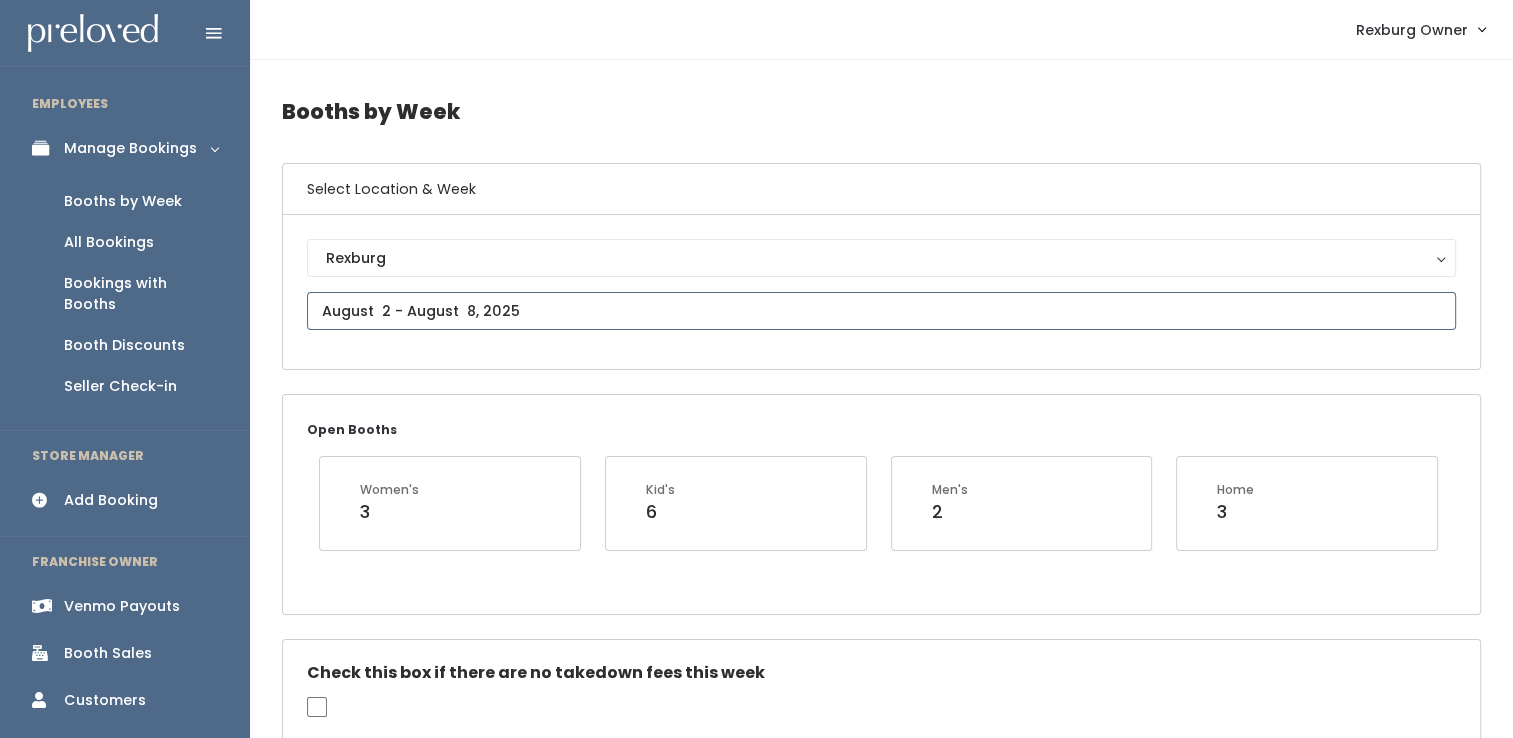 click at bounding box center [881, 311] 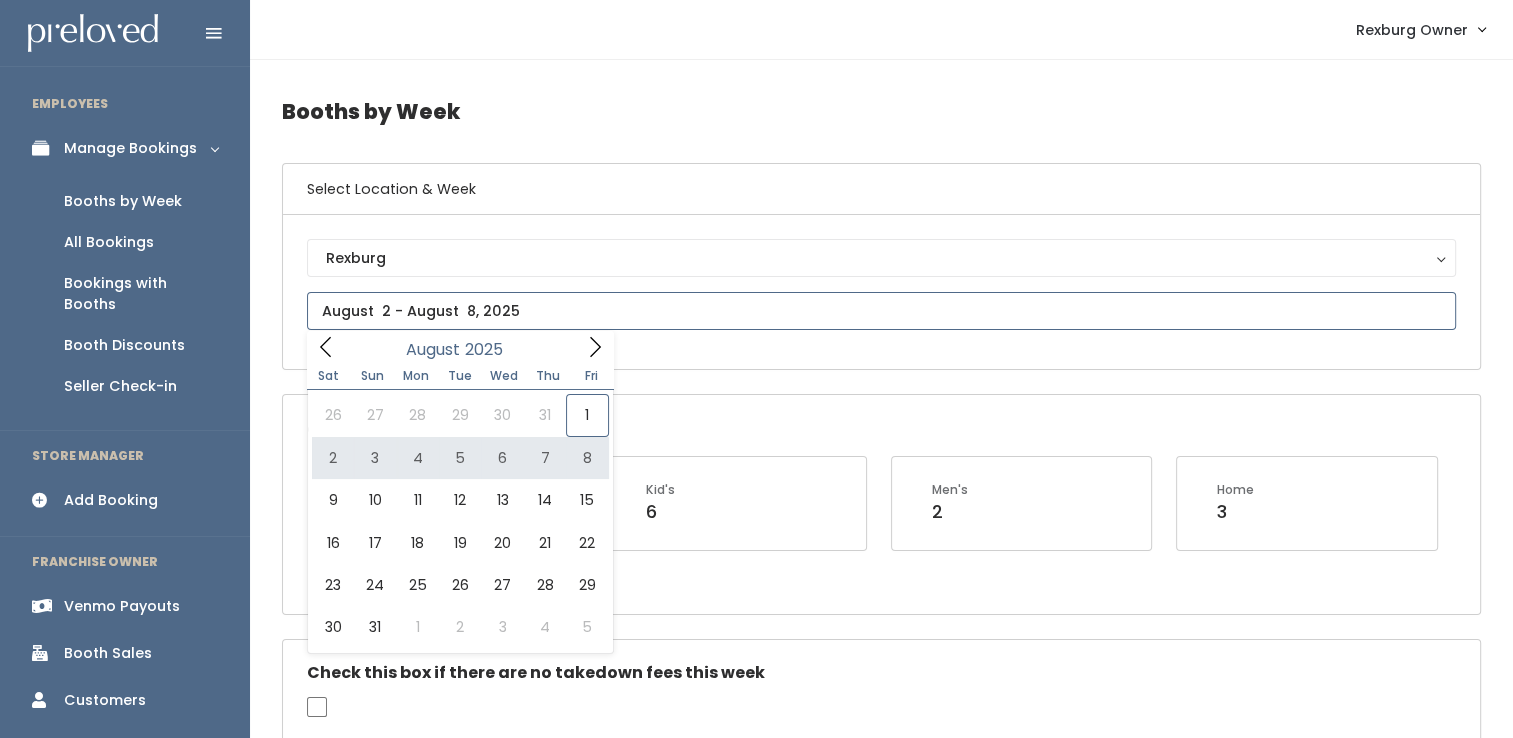 type on "August 2 to August 8" 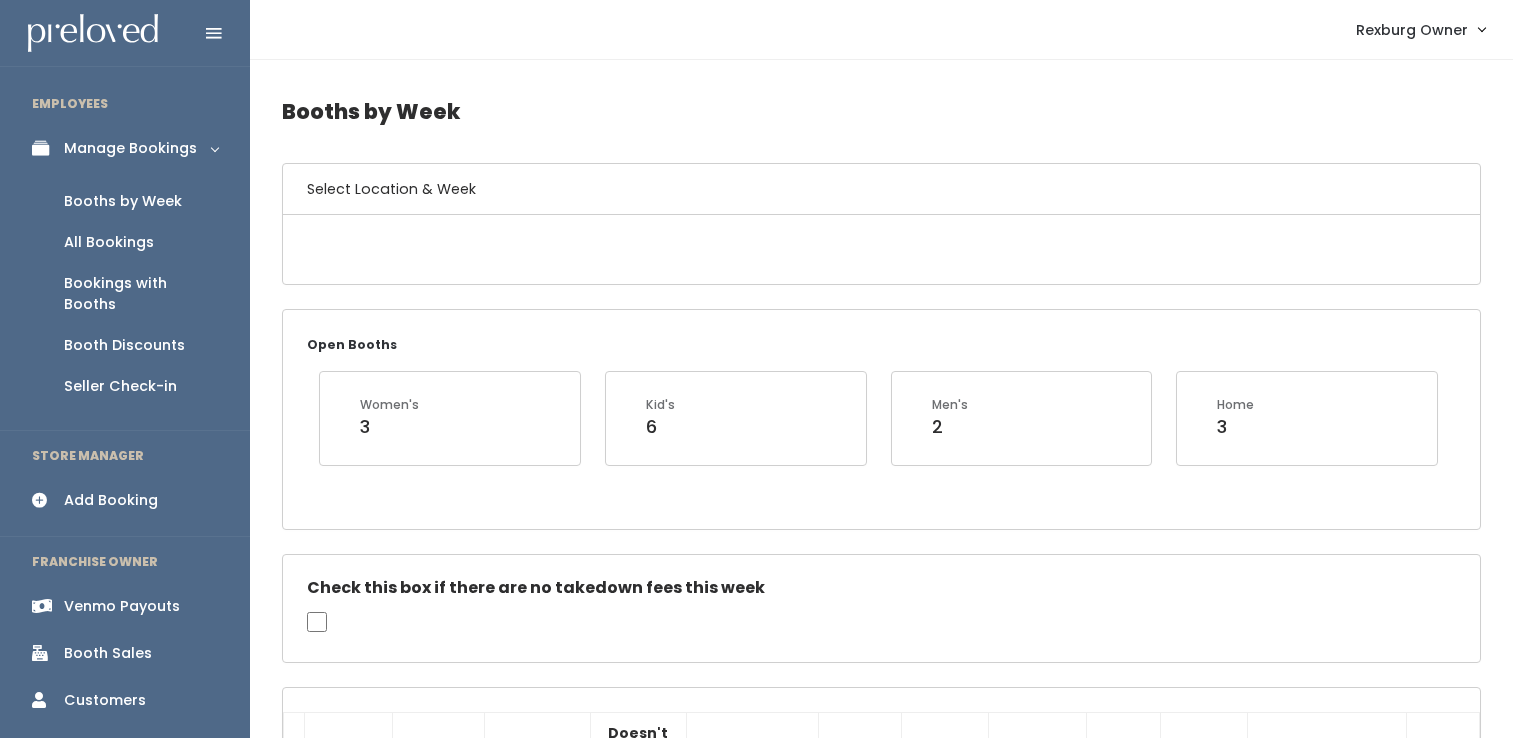scroll, scrollTop: 0, scrollLeft: 0, axis: both 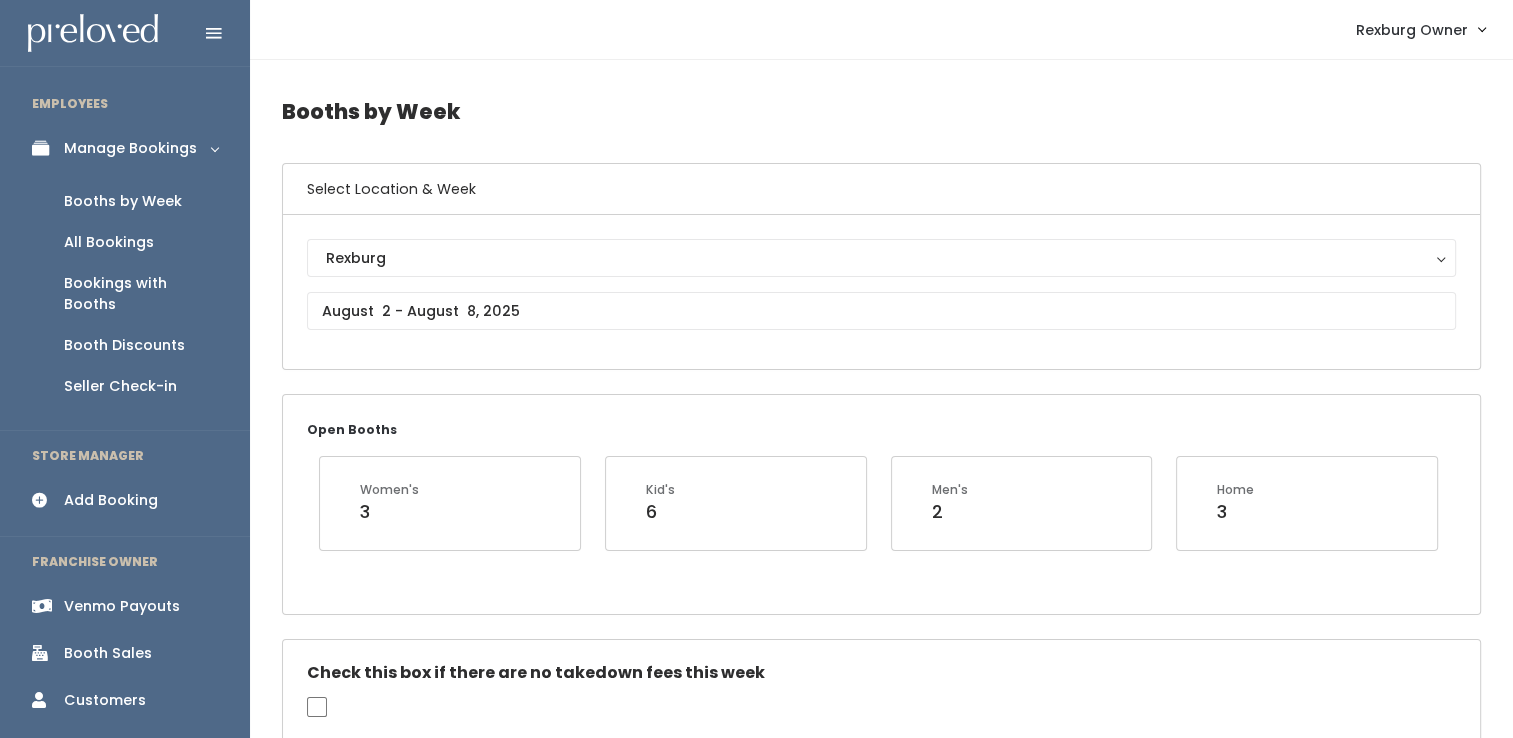 click on "Add Booking" at bounding box center [111, 500] 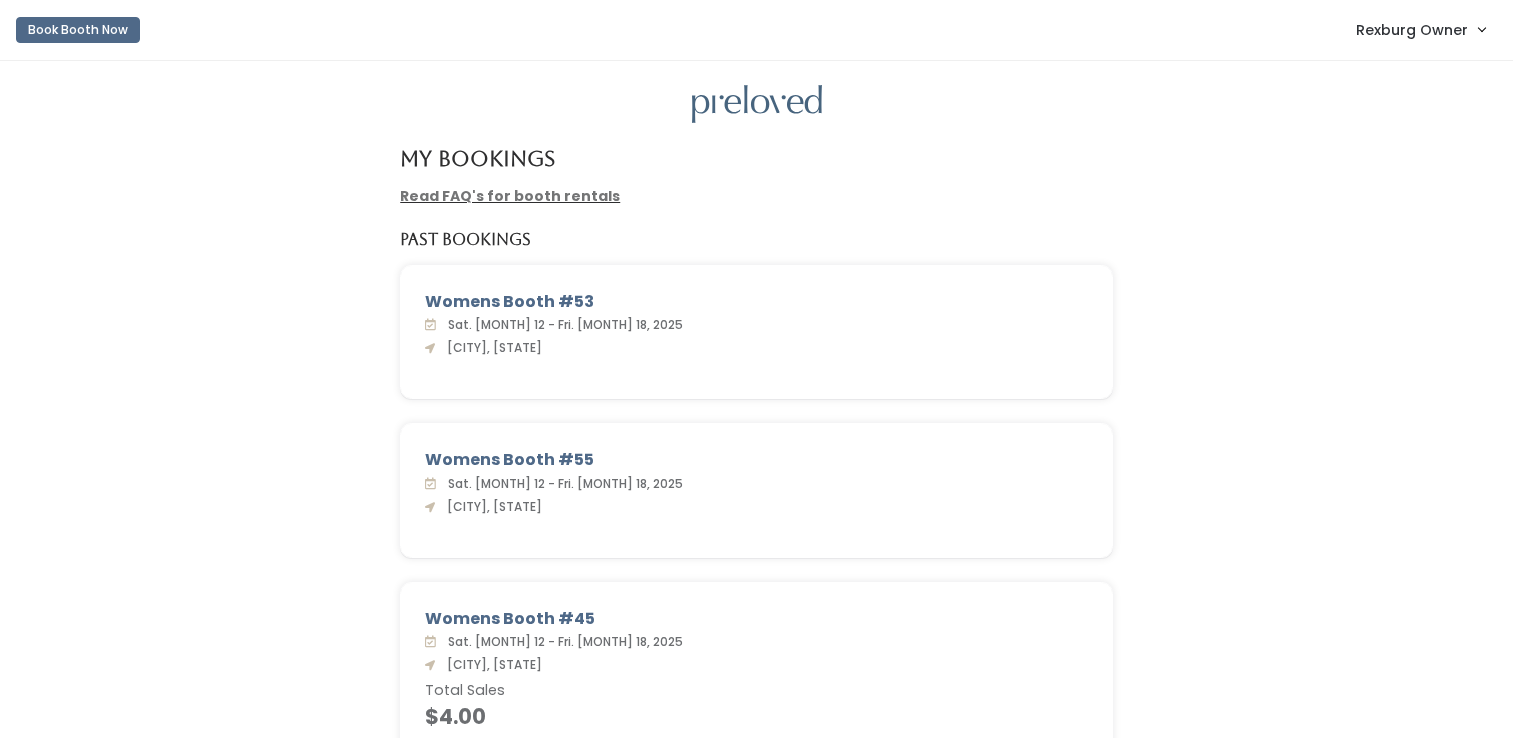 scroll, scrollTop: 0, scrollLeft: 0, axis: both 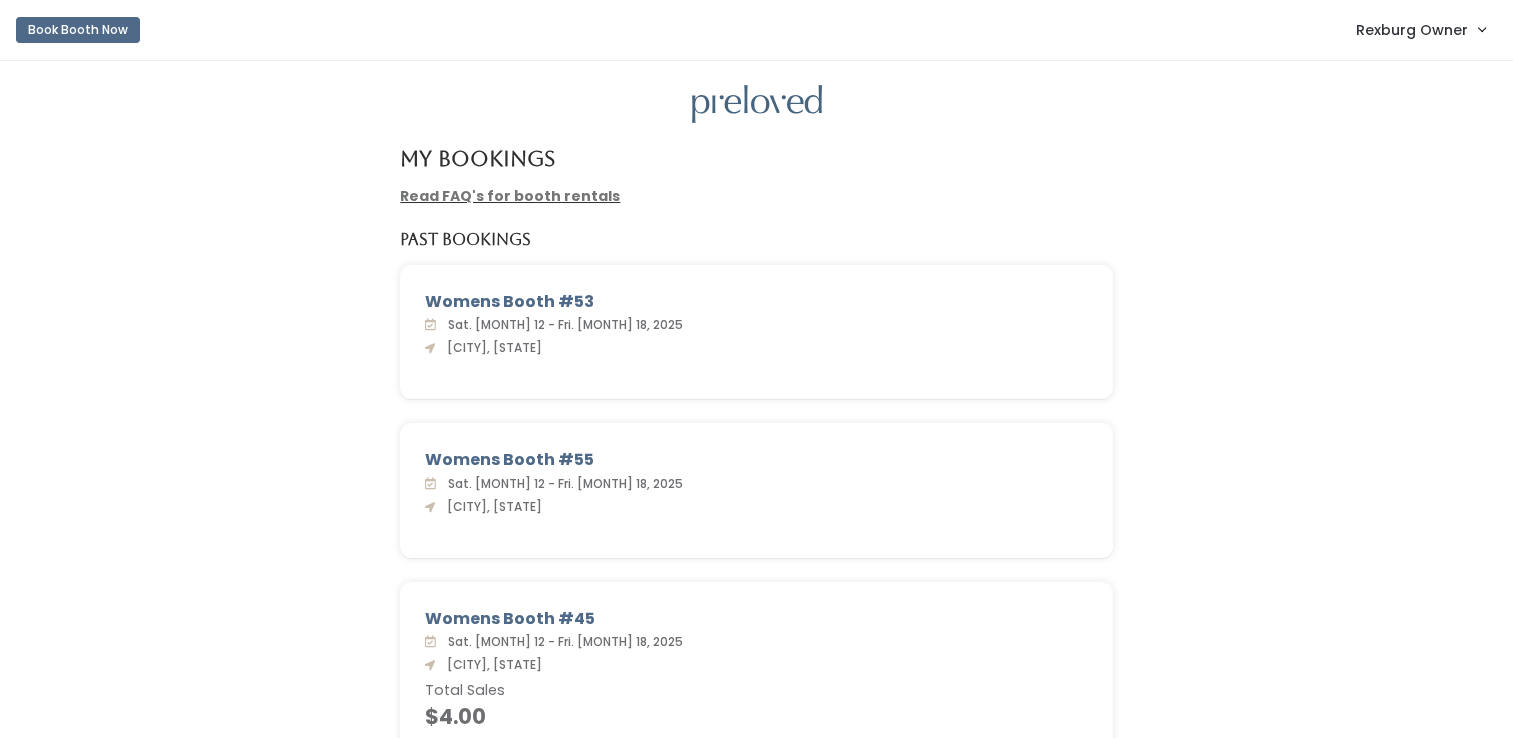click on "Rexburg Owner" at bounding box center [1420, 29] 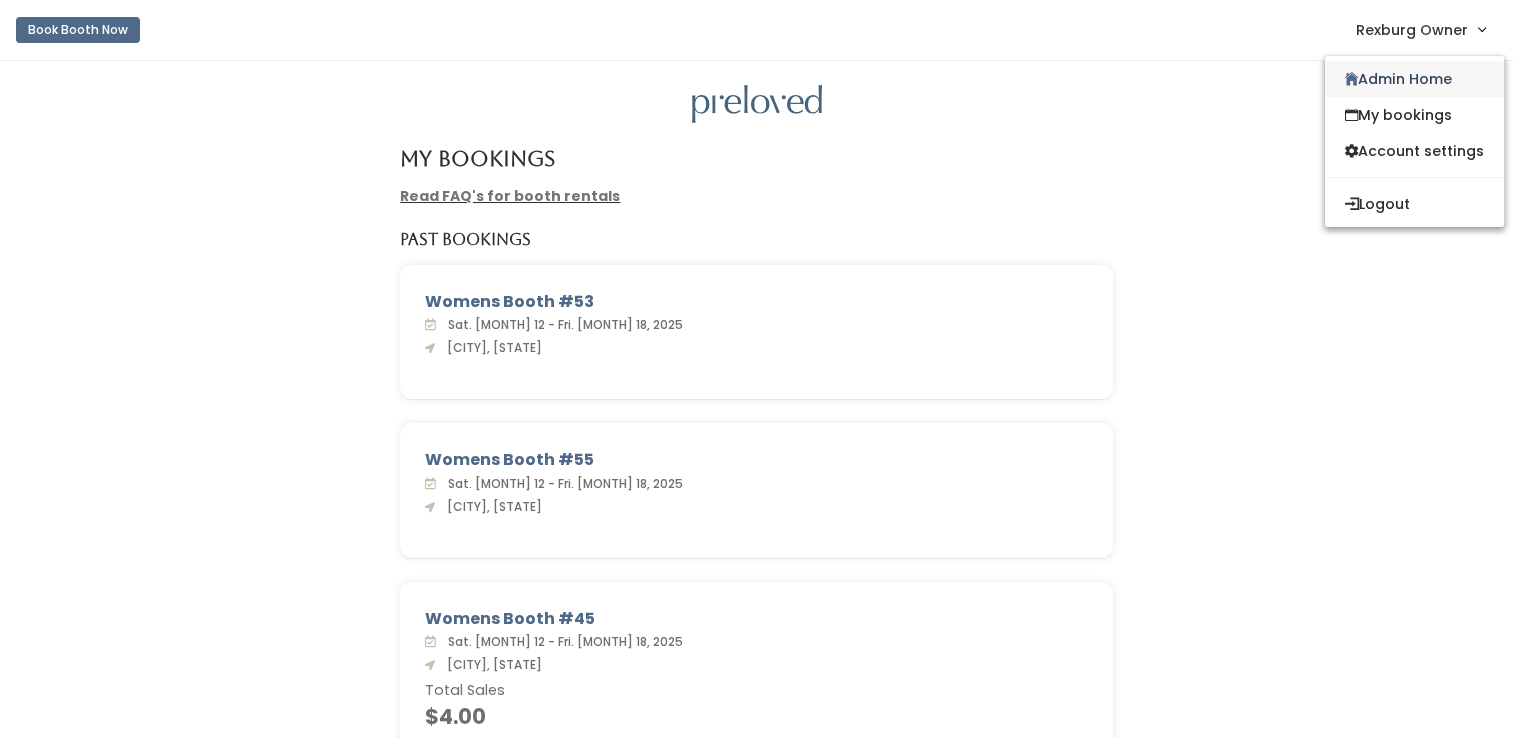 click on "Admin Home" at bounding box center [1414, 79] 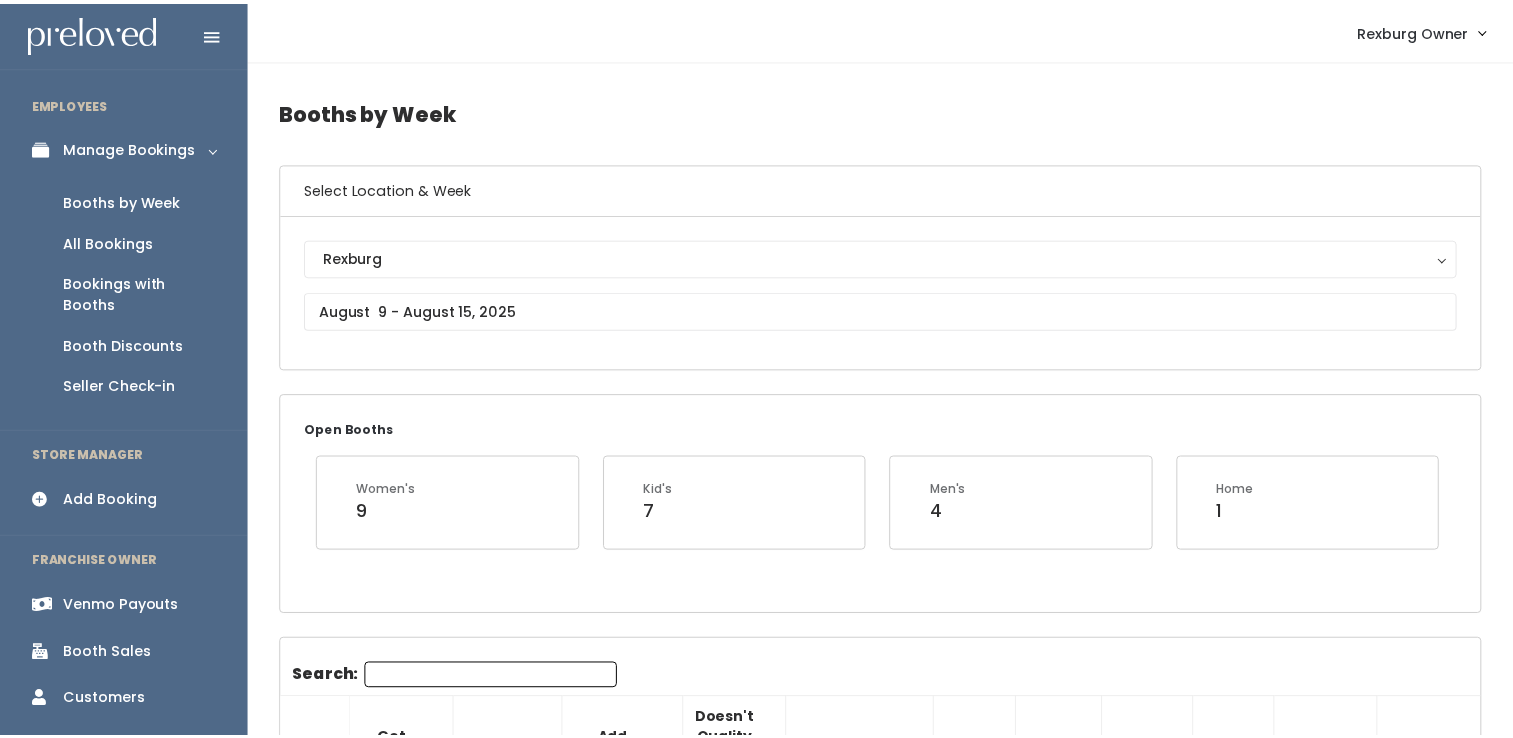 scroll, scrollTop: 0, scrollLeft: 0, axis: both 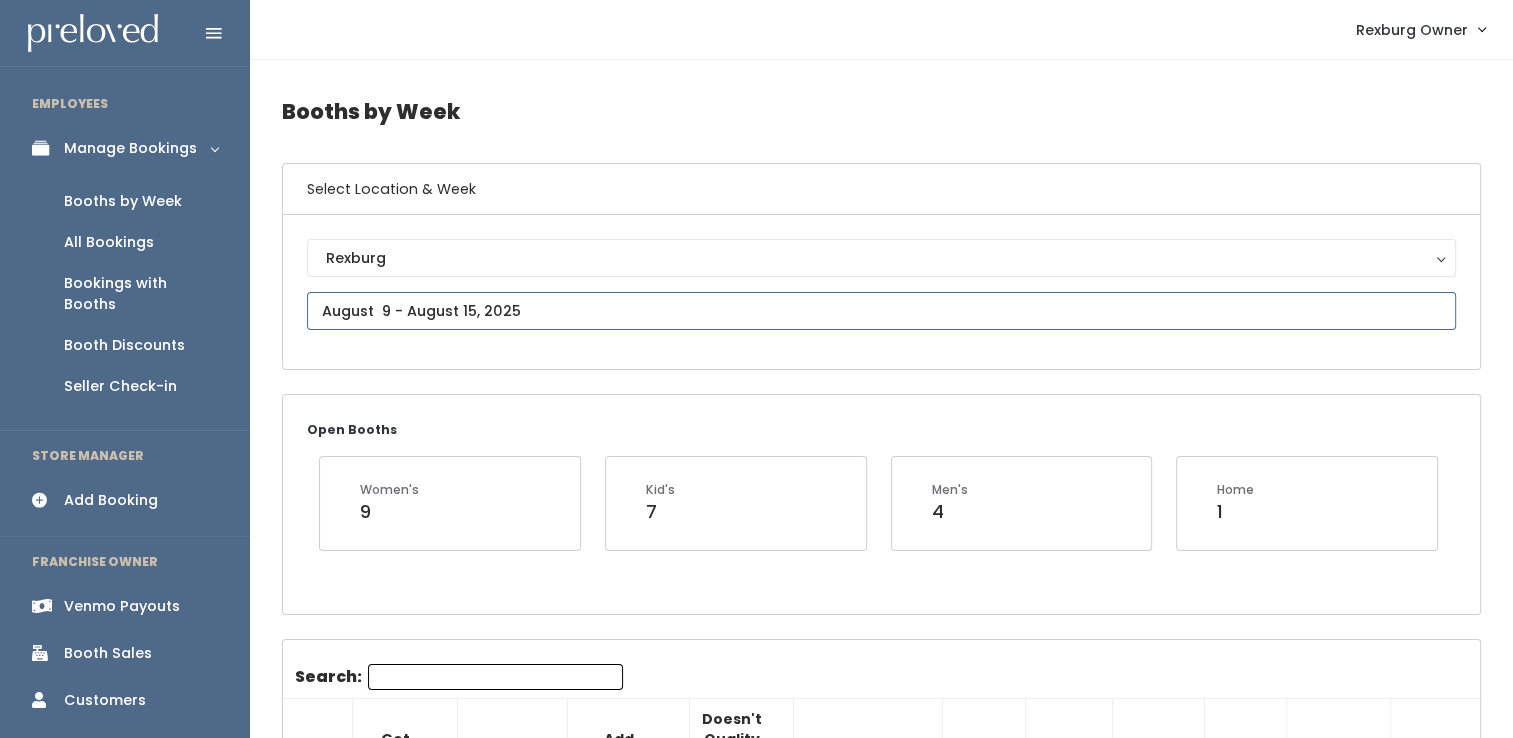 click at bounding box center [881, 311] 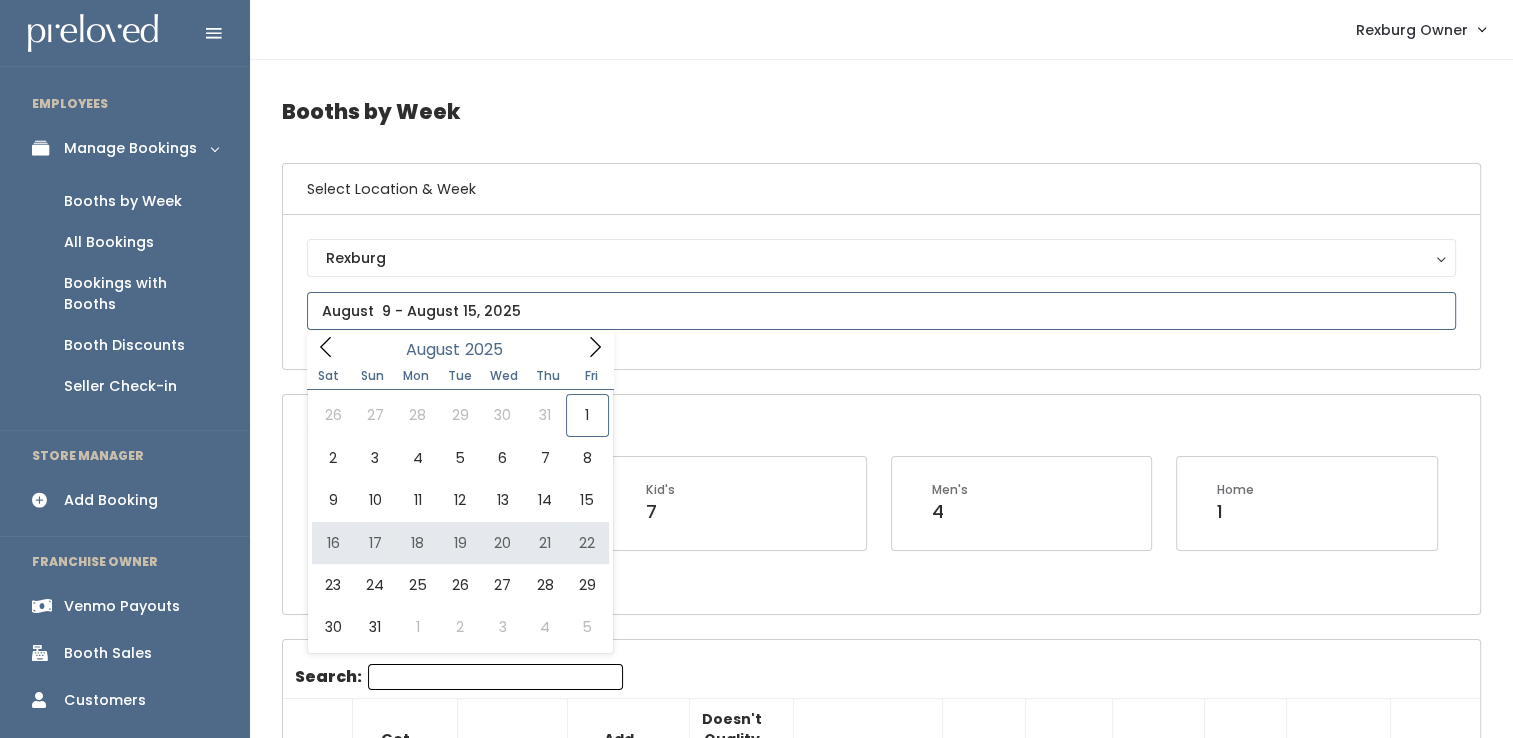 type on "August 16 to August 22" 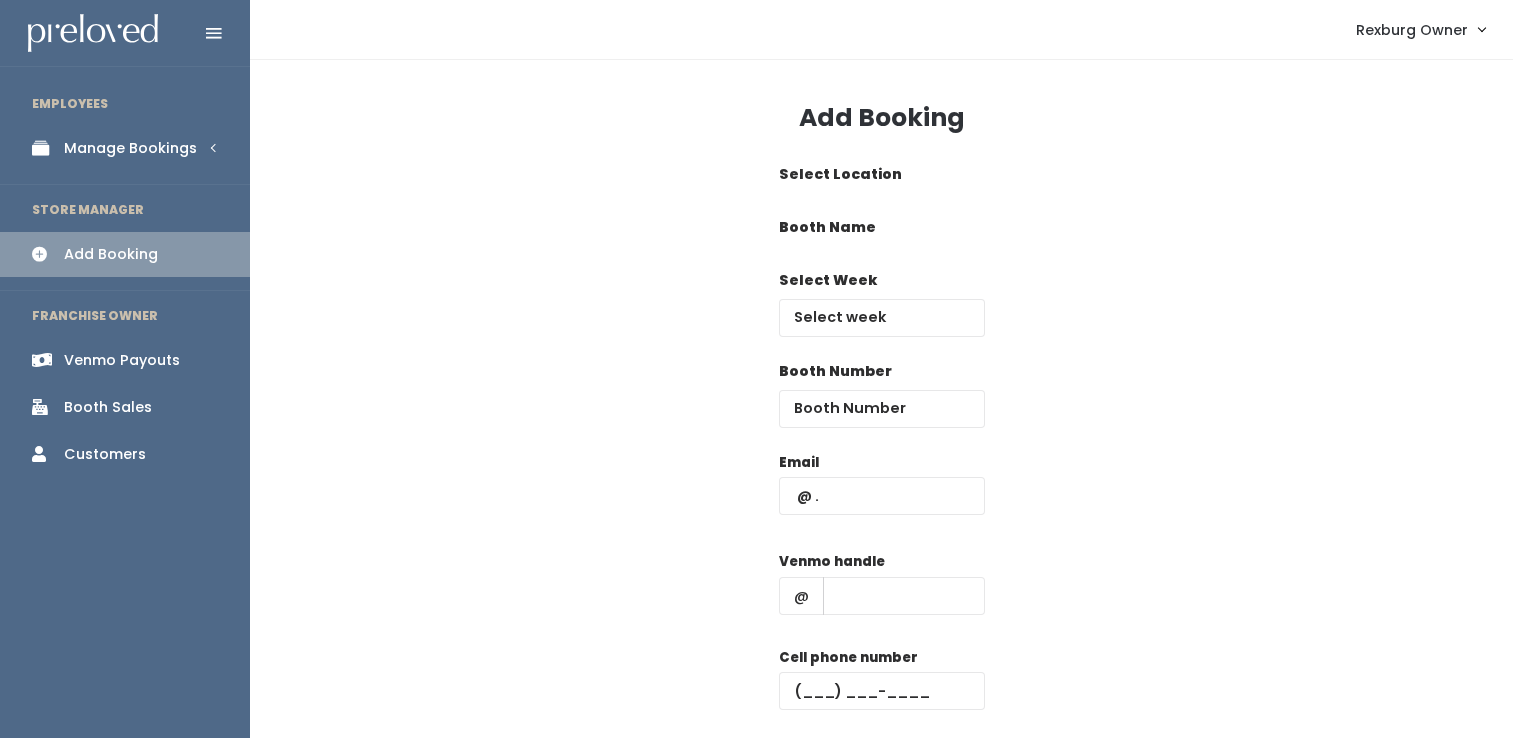 scroll, scrollTop: 0, scrollLeft: 0, axis: both 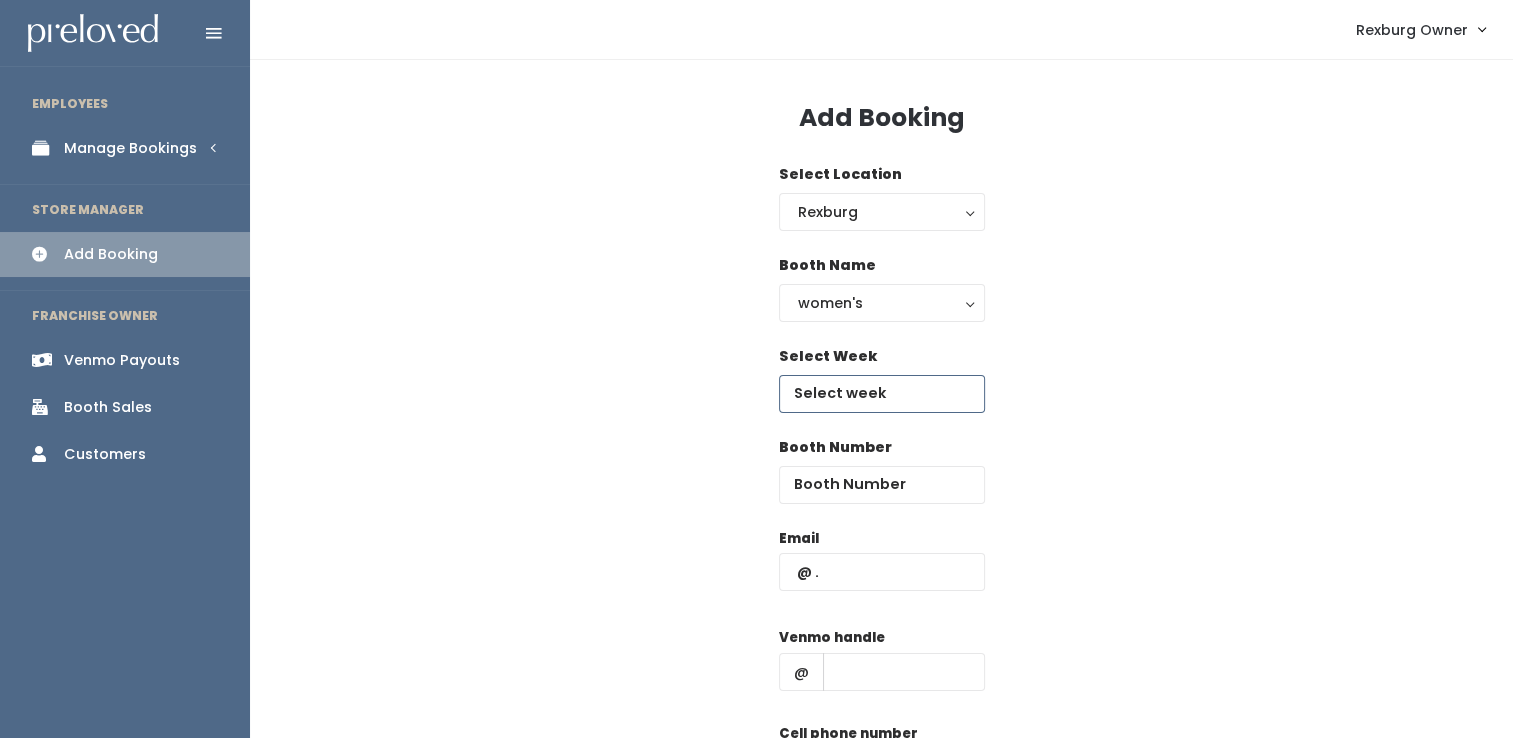 click at bounding box center [882, 394] 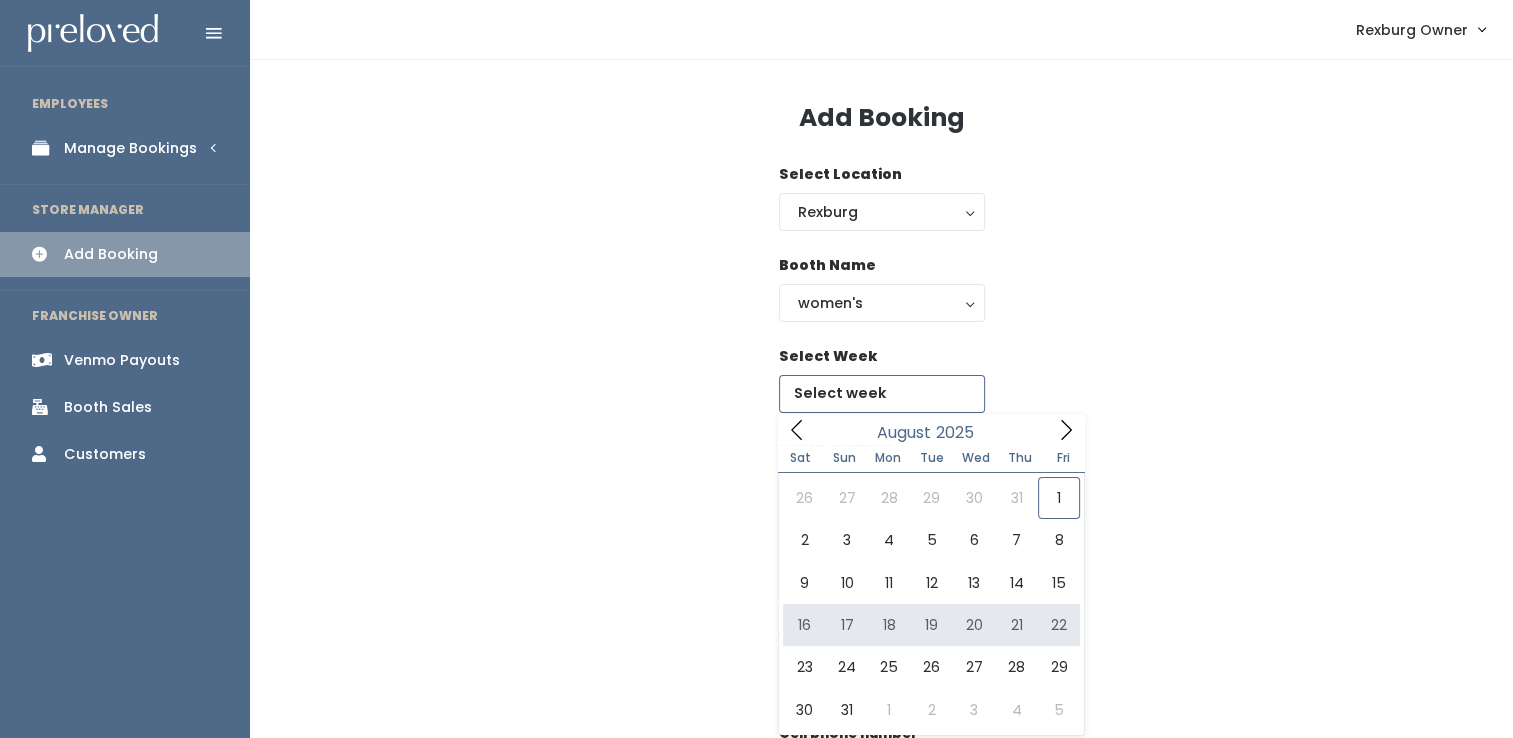 type on "[MONTH] [NUMBER] to [MONTH] [NUMBER]" 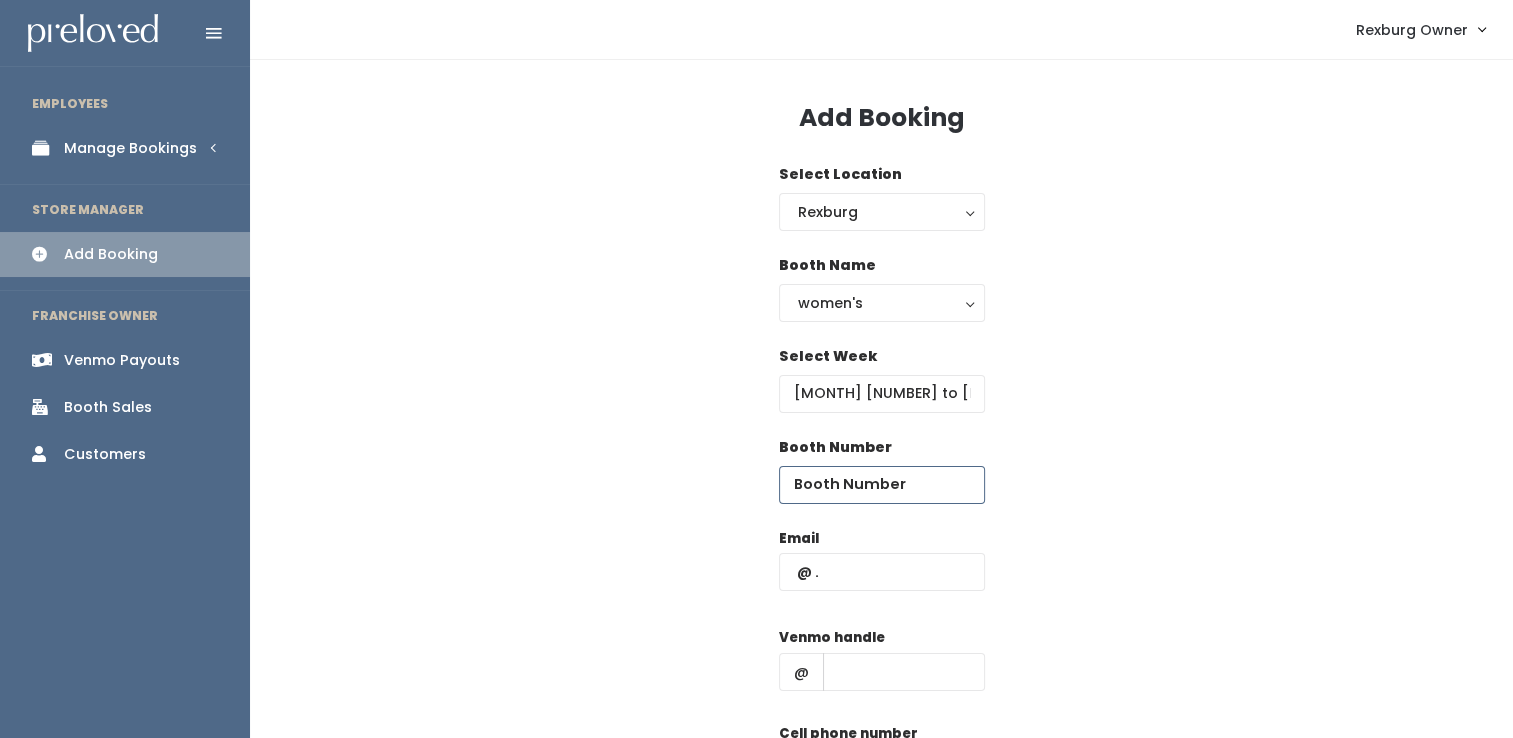 click at bounding box center [882, 485] 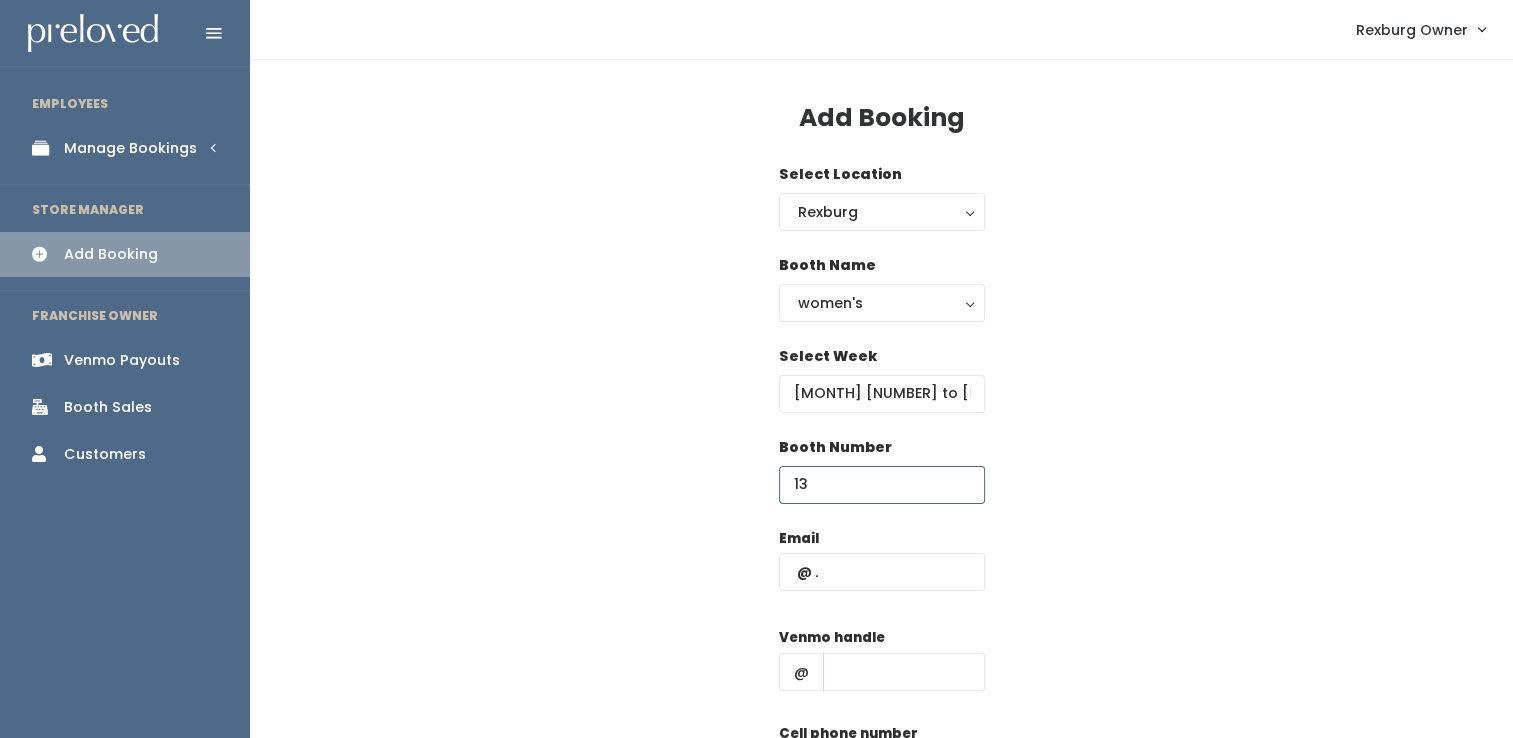 type on "13" 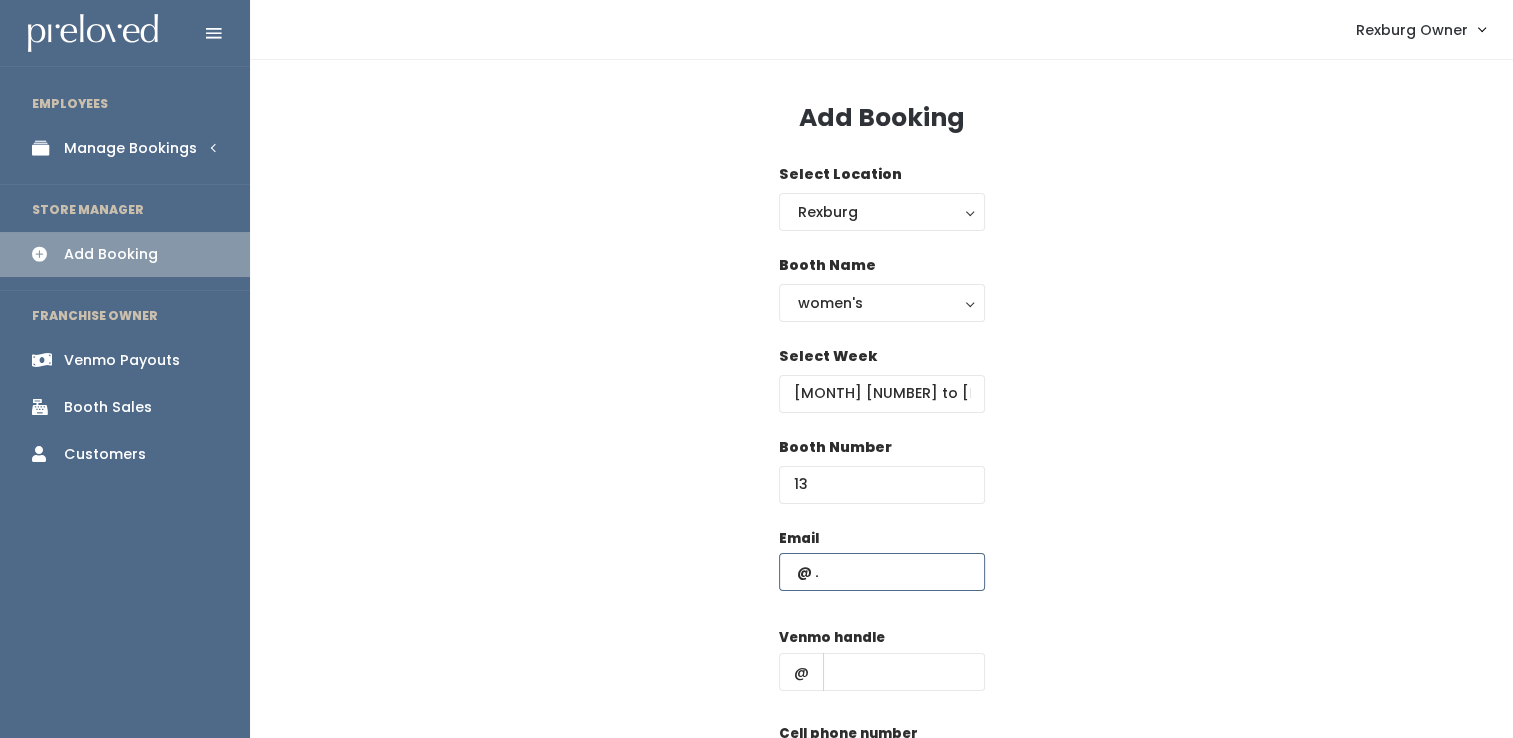 click at bounding box center (882, 572) 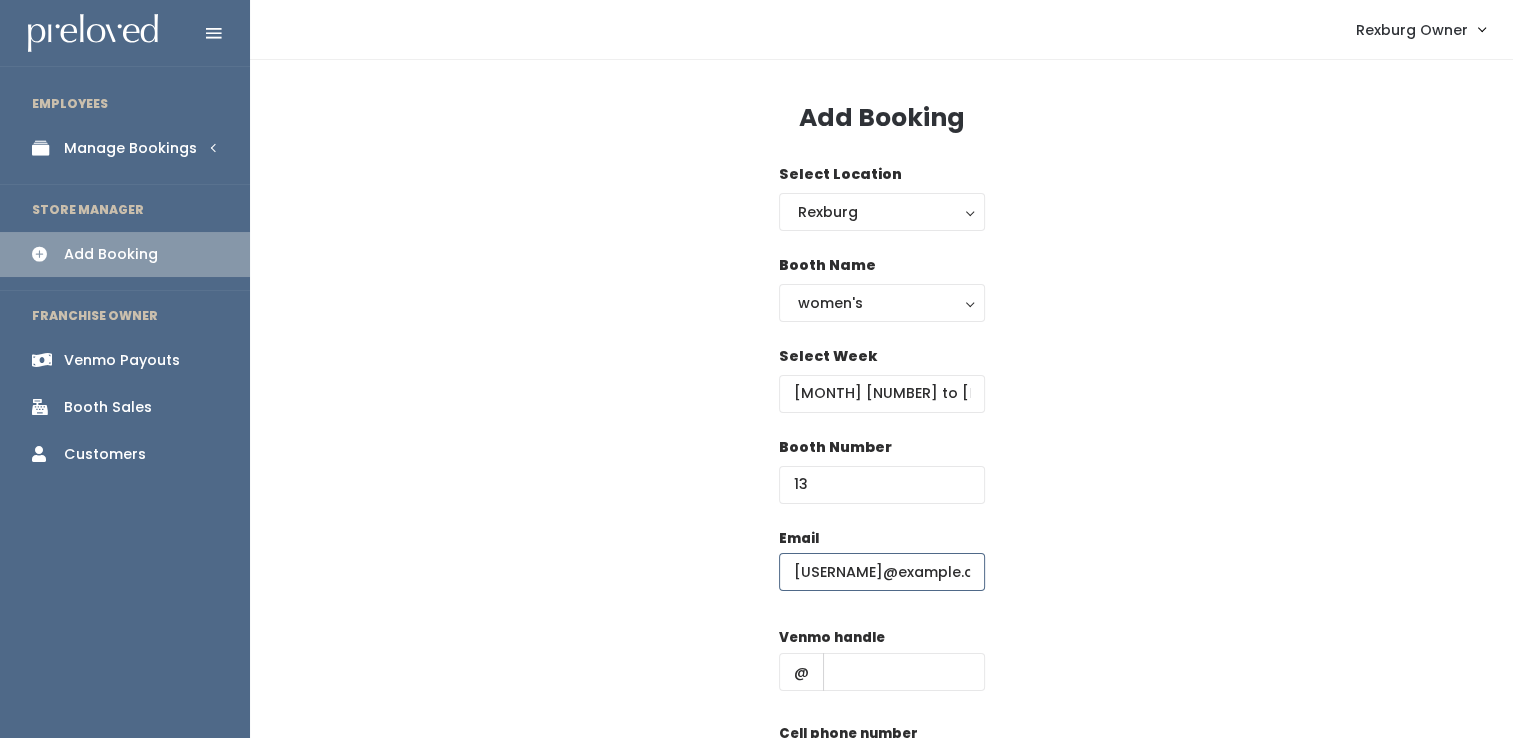 scroll, scrollTop: 0, scrollLeft: 20, axis: horizontal 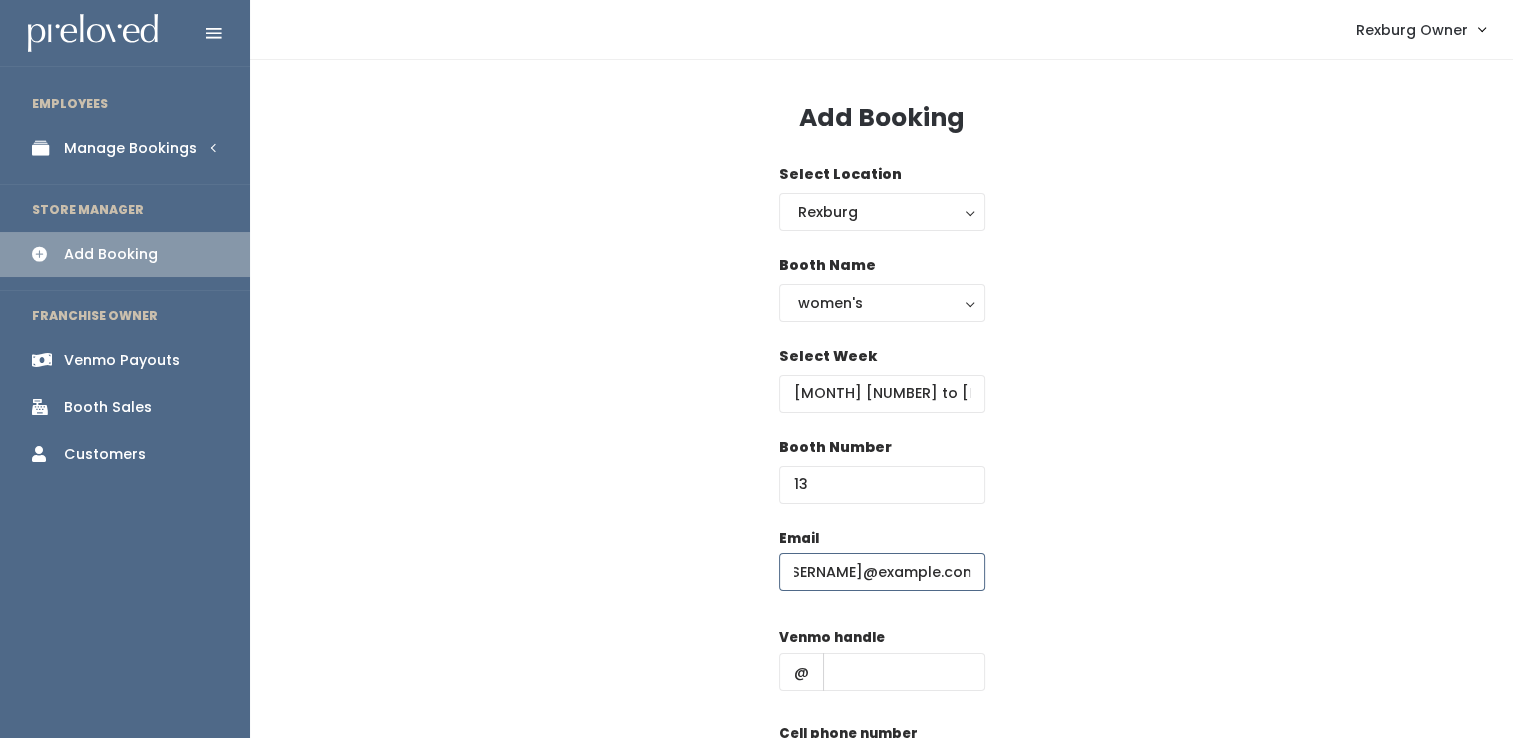 type on "Wilhelm.aw94@gmail.com" 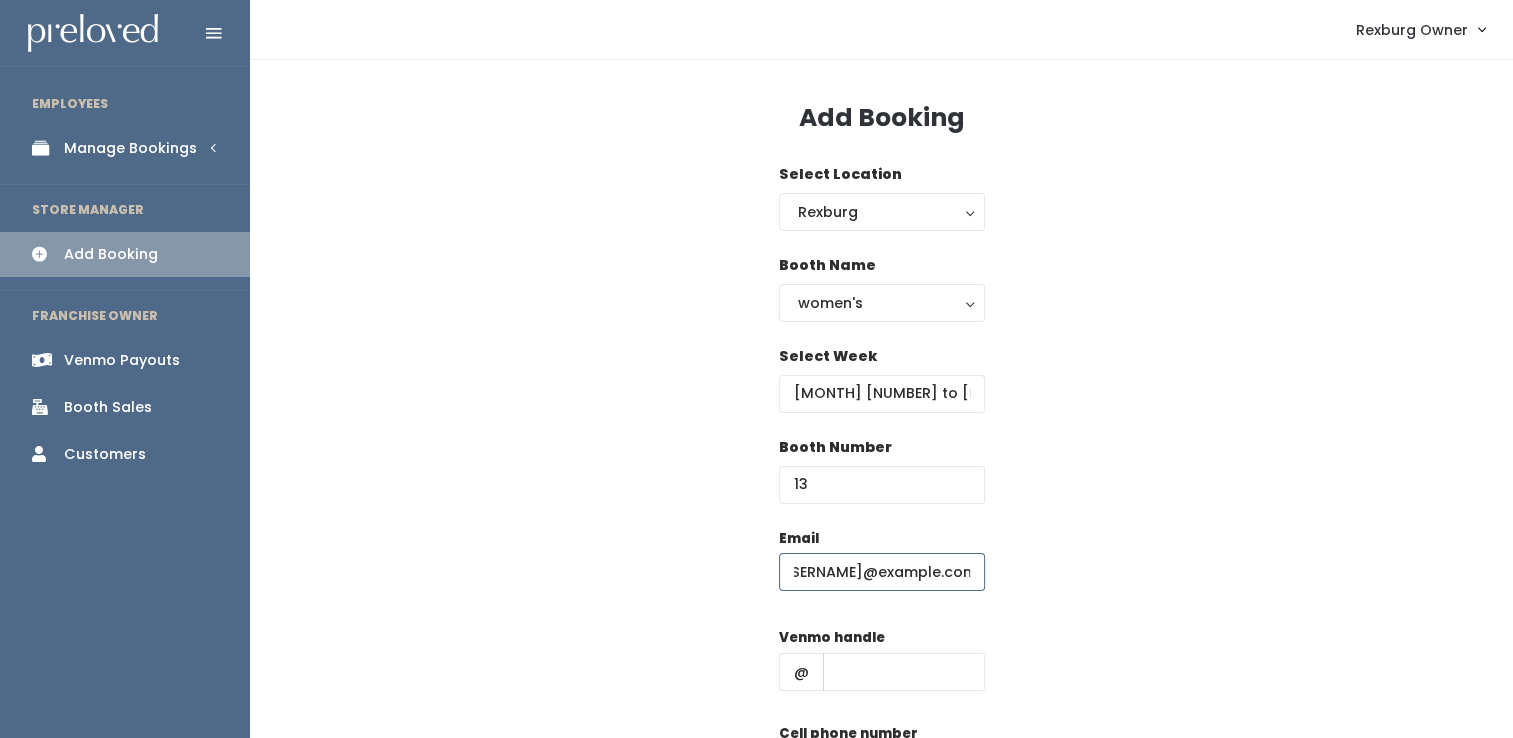 scroll, scrollTop: 0, scrollLeft: 0, axis: both 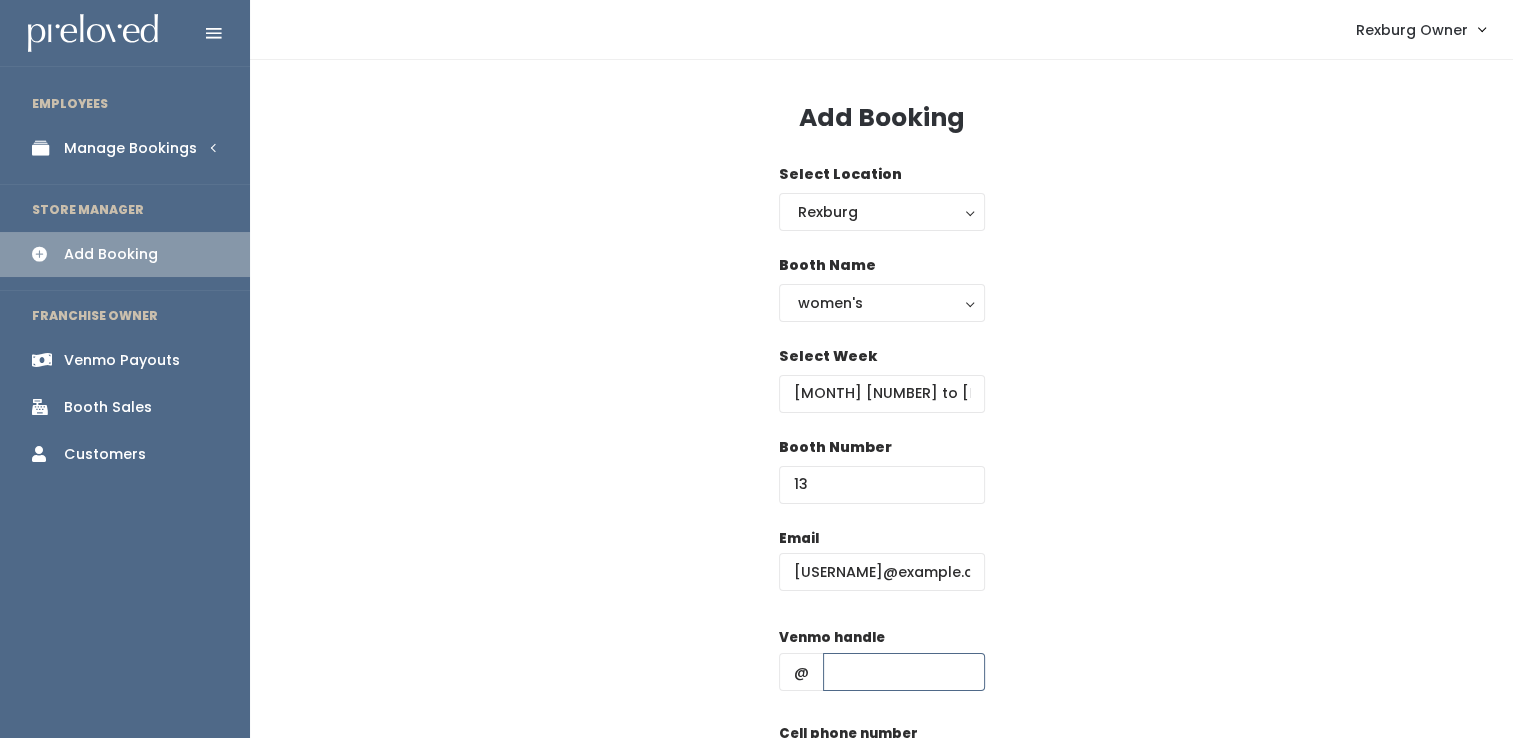 click at bounding box center (904, 672) 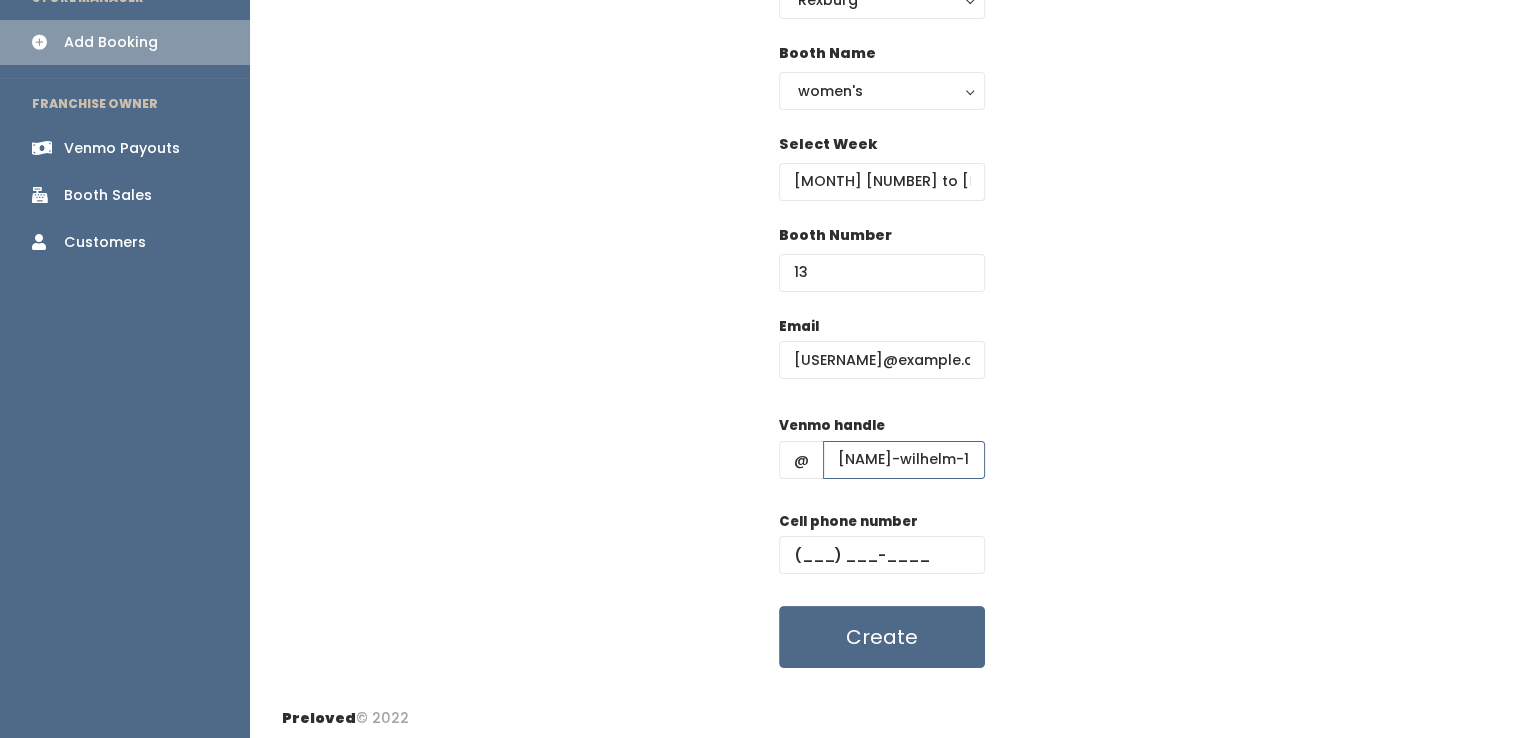 scroll, scrollTop: 216, scrollLeft: 0, axis: vertical 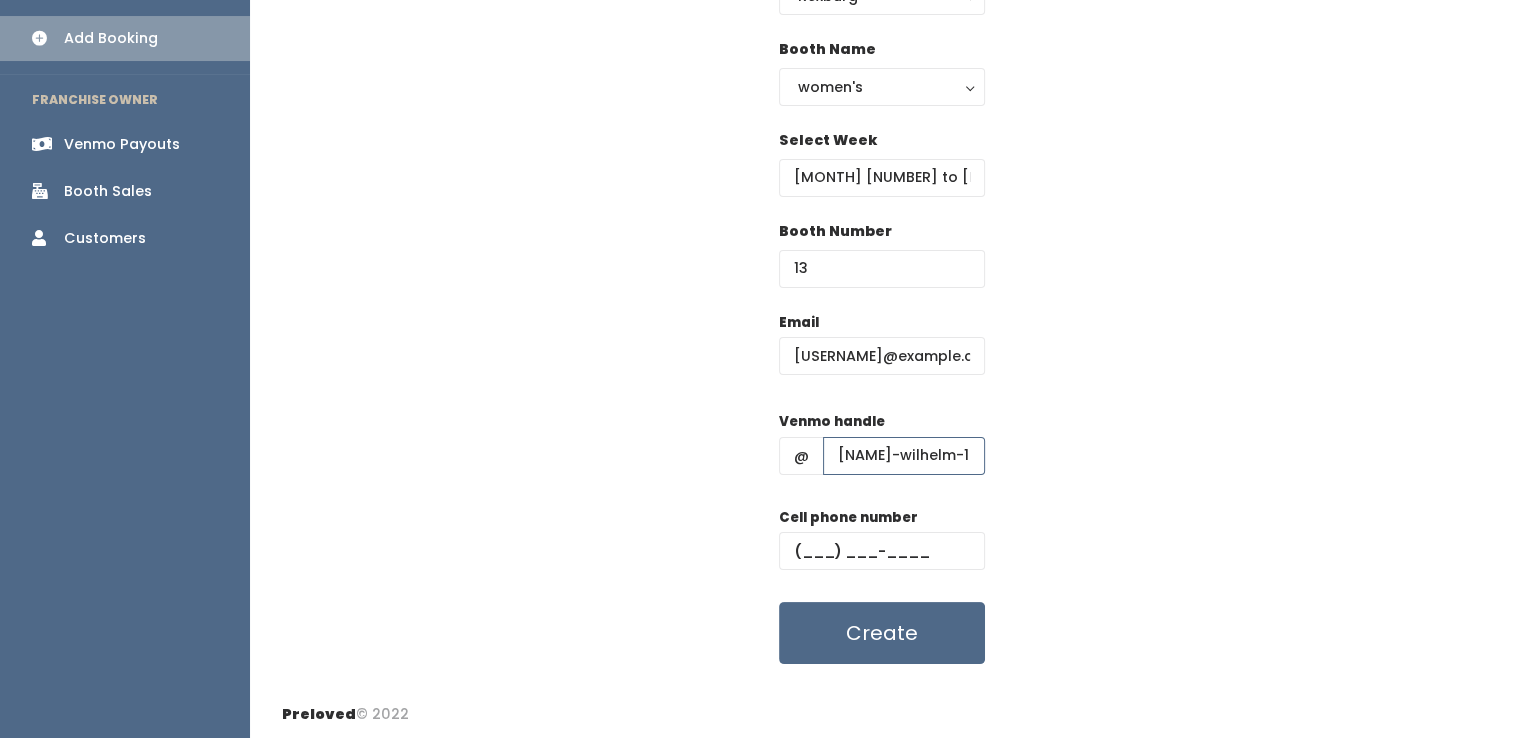 type on "ashlyn-wilhelm-1" 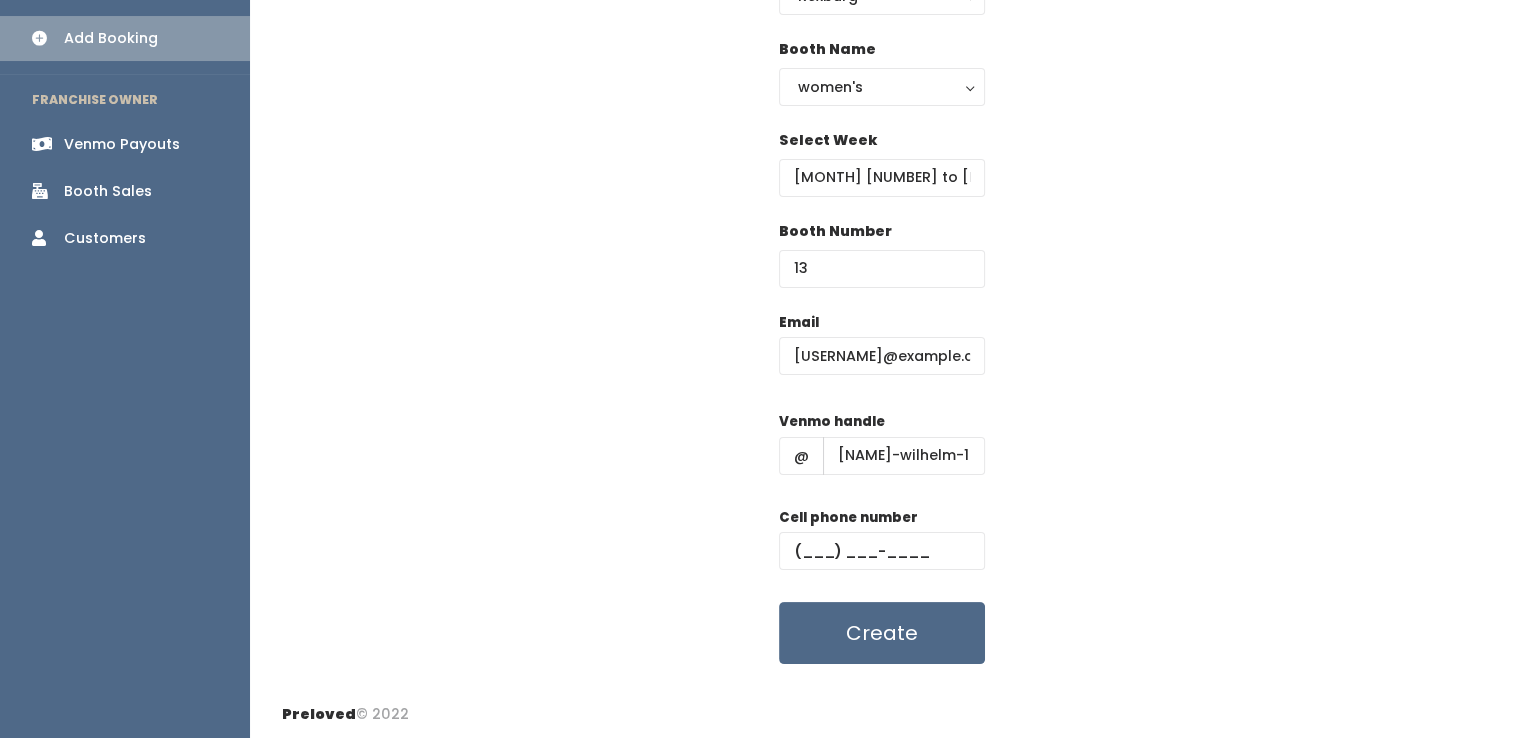 click on "Cell phone number" at bounding box center (848, 518) 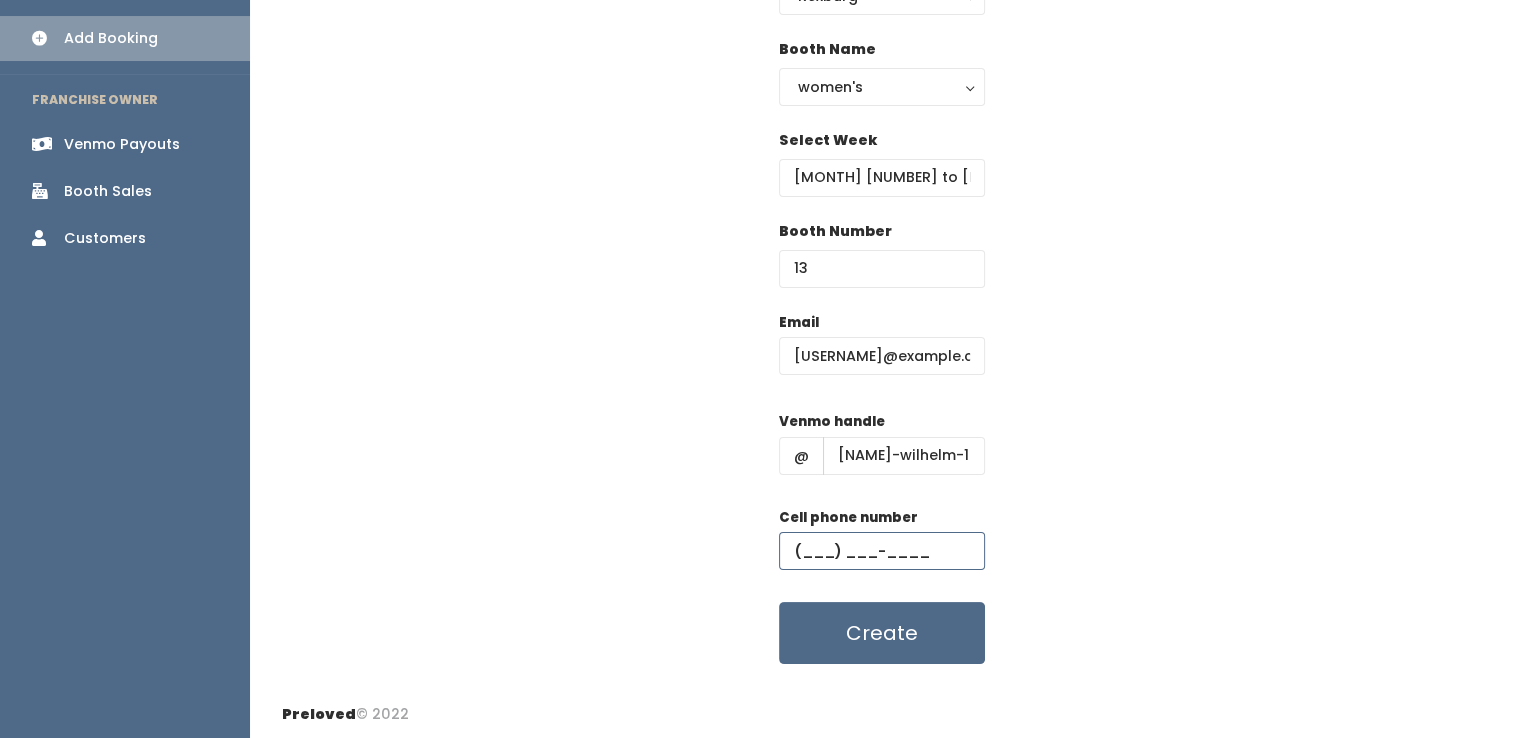 click at bounding box center (882, 551) 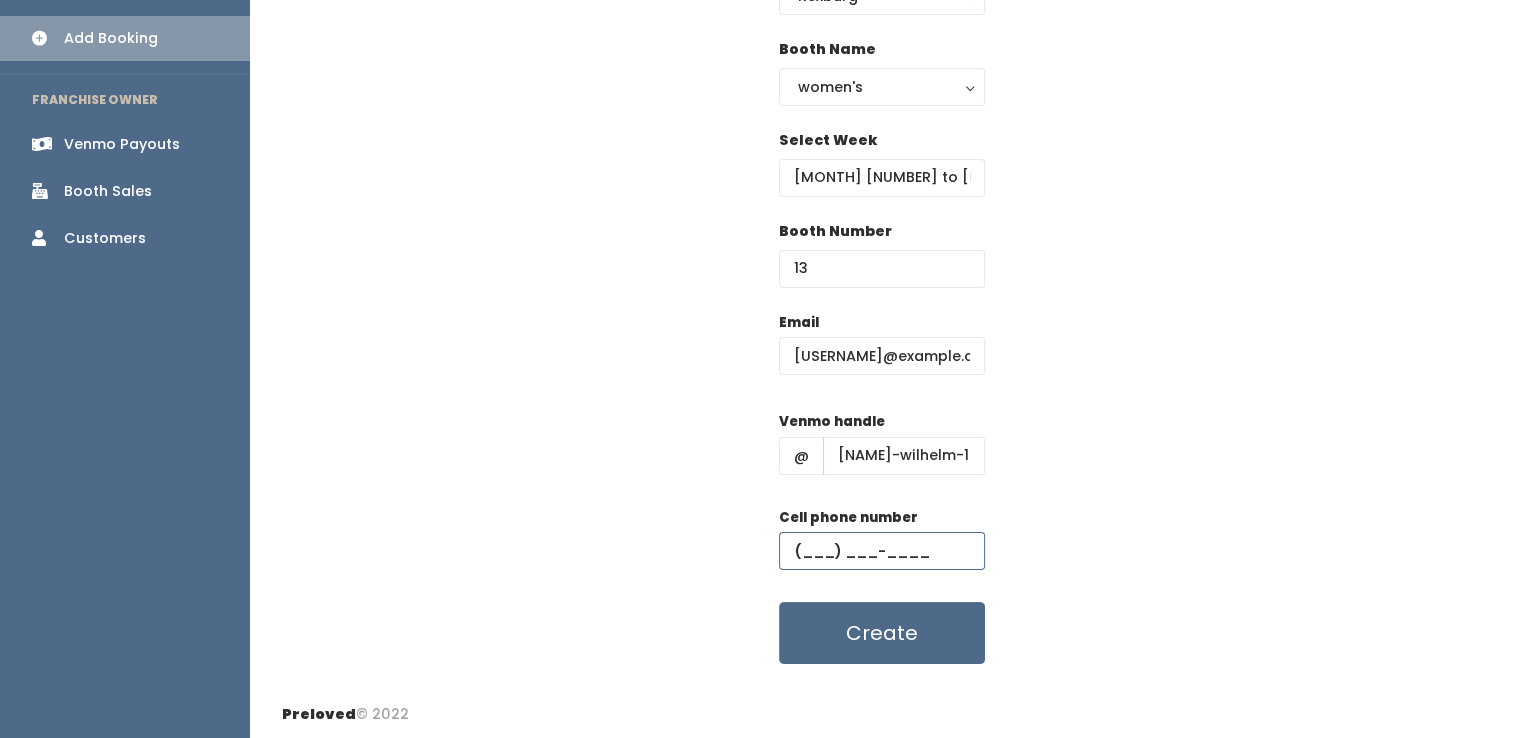 paste on "(928) 241-3334" 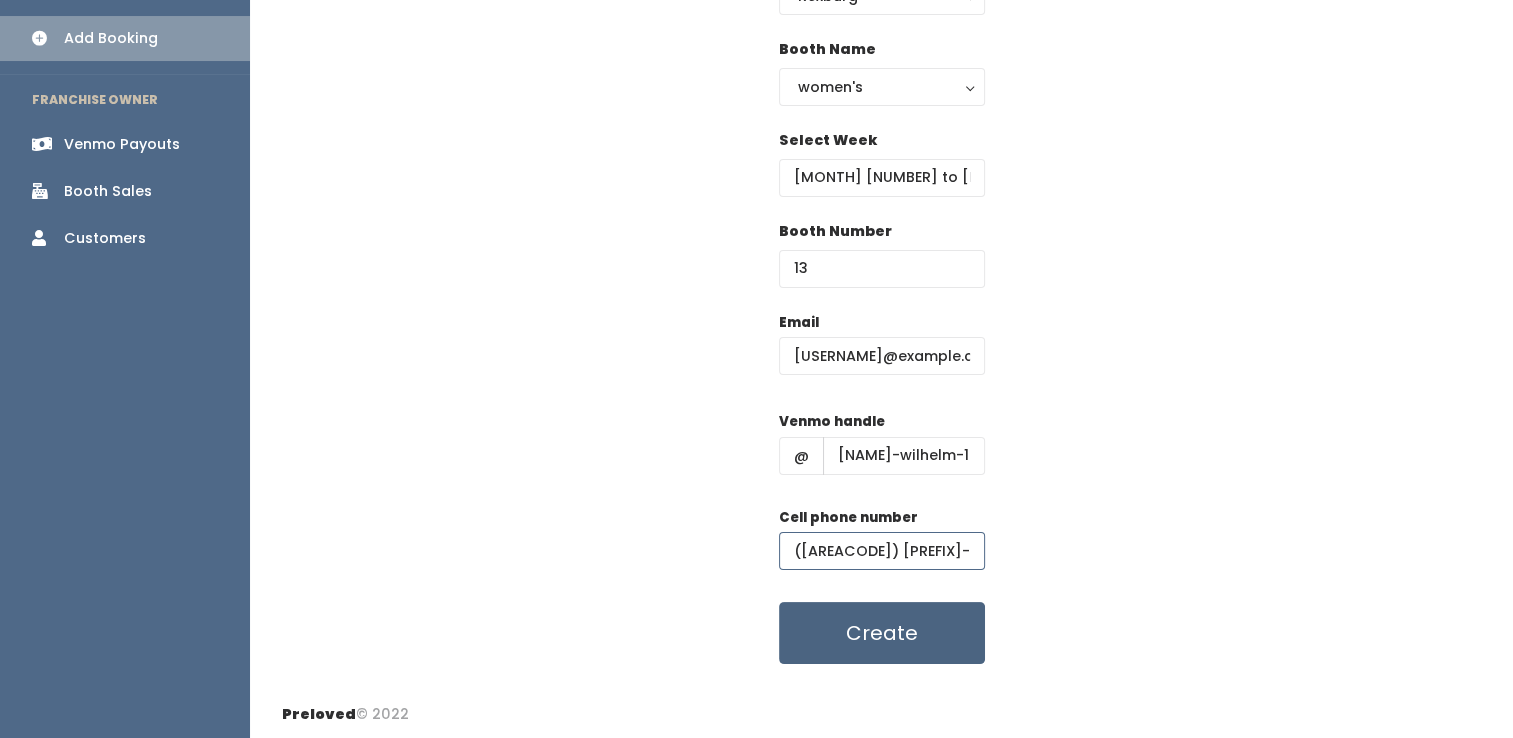 type on "(928) 241-3334" 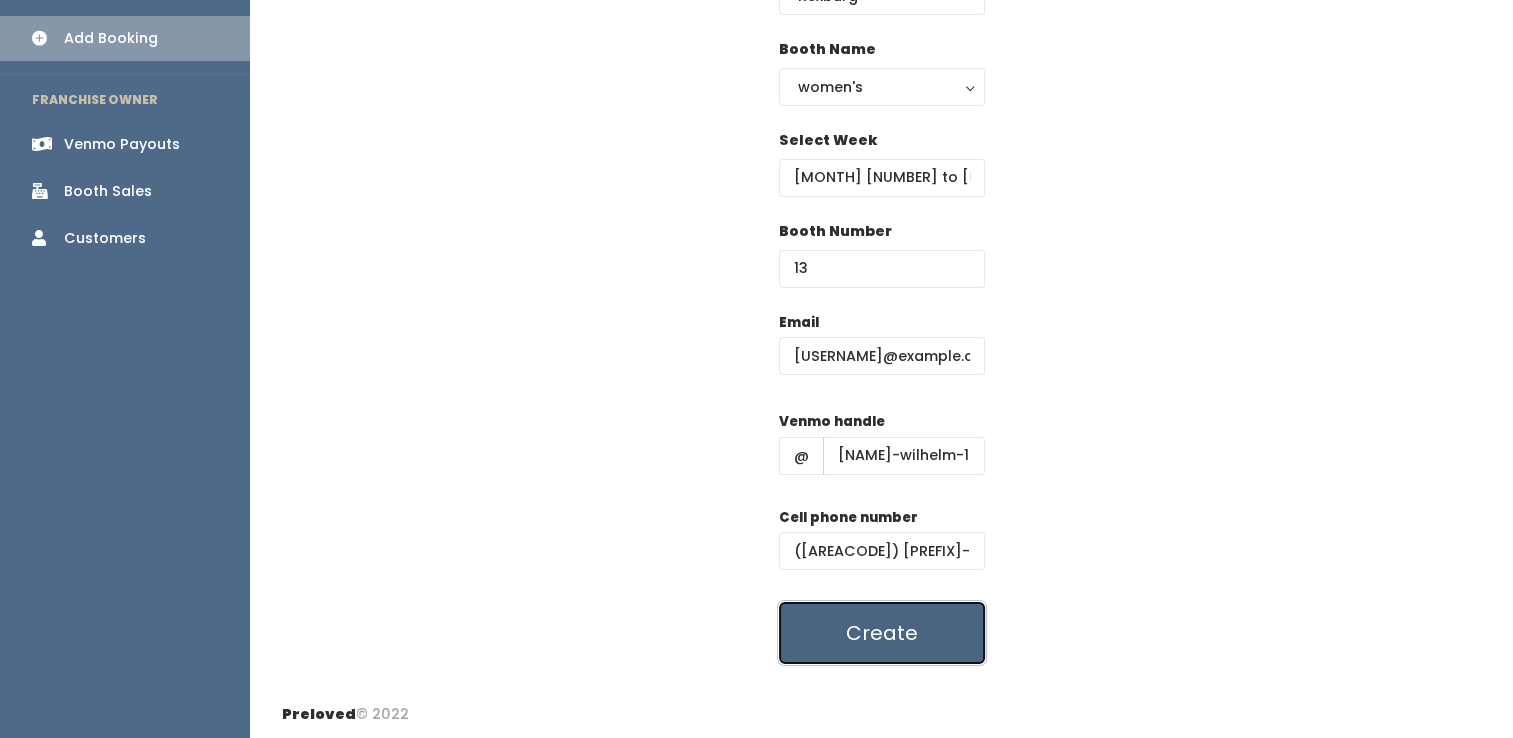 click on "Create" at bounding box center (882, 633) 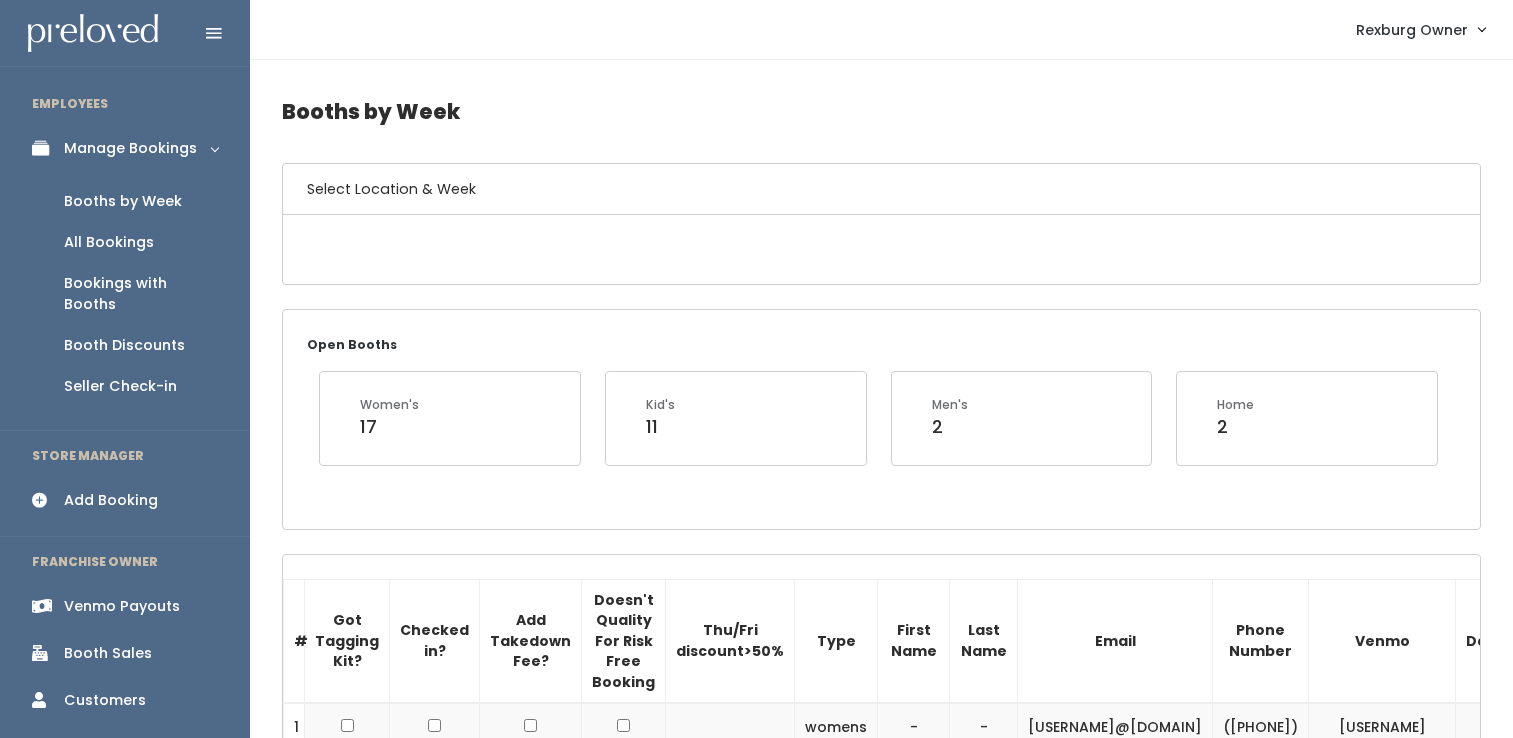 scroll, scrollTop: 0, scrollLeft: 0, axis: both 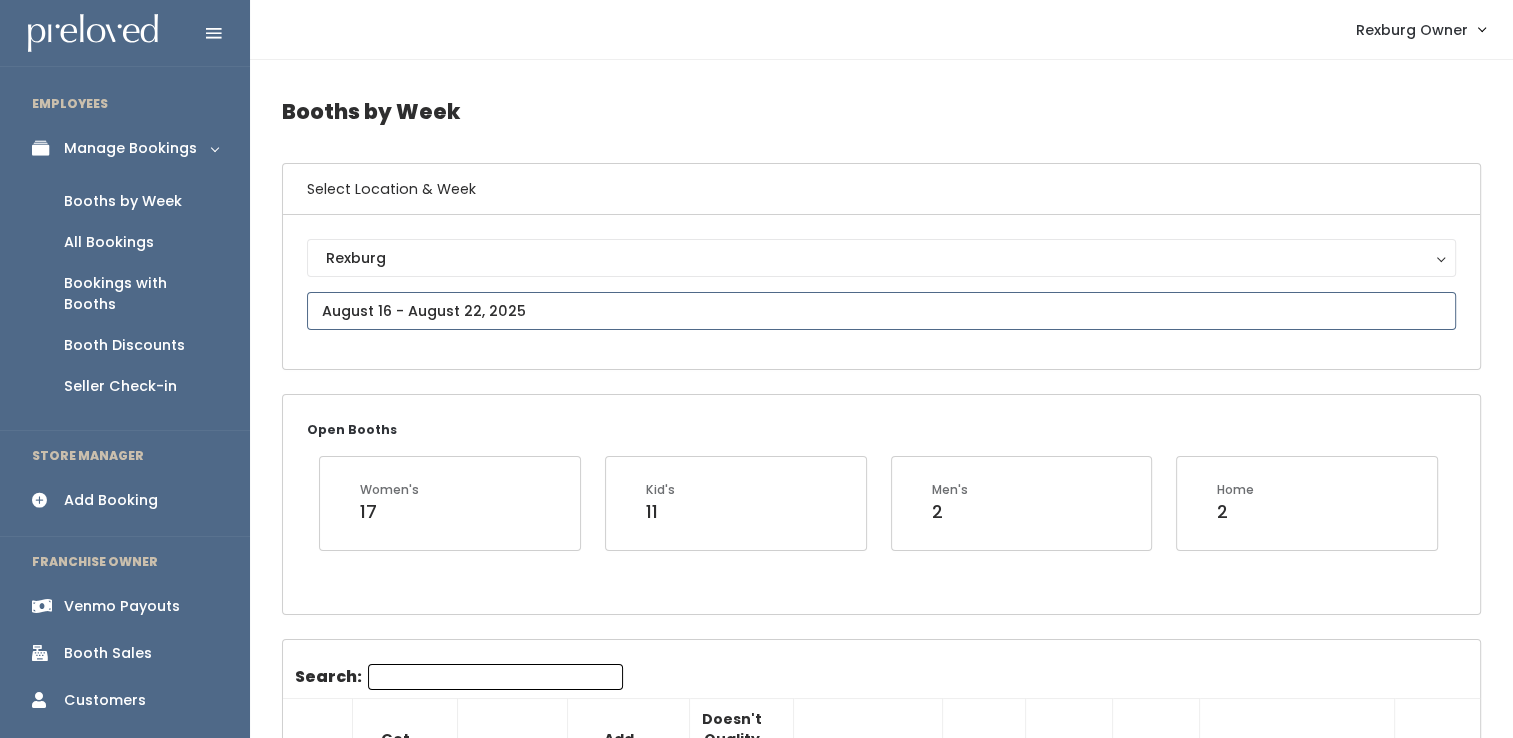 click at bounding box center [881, 311] 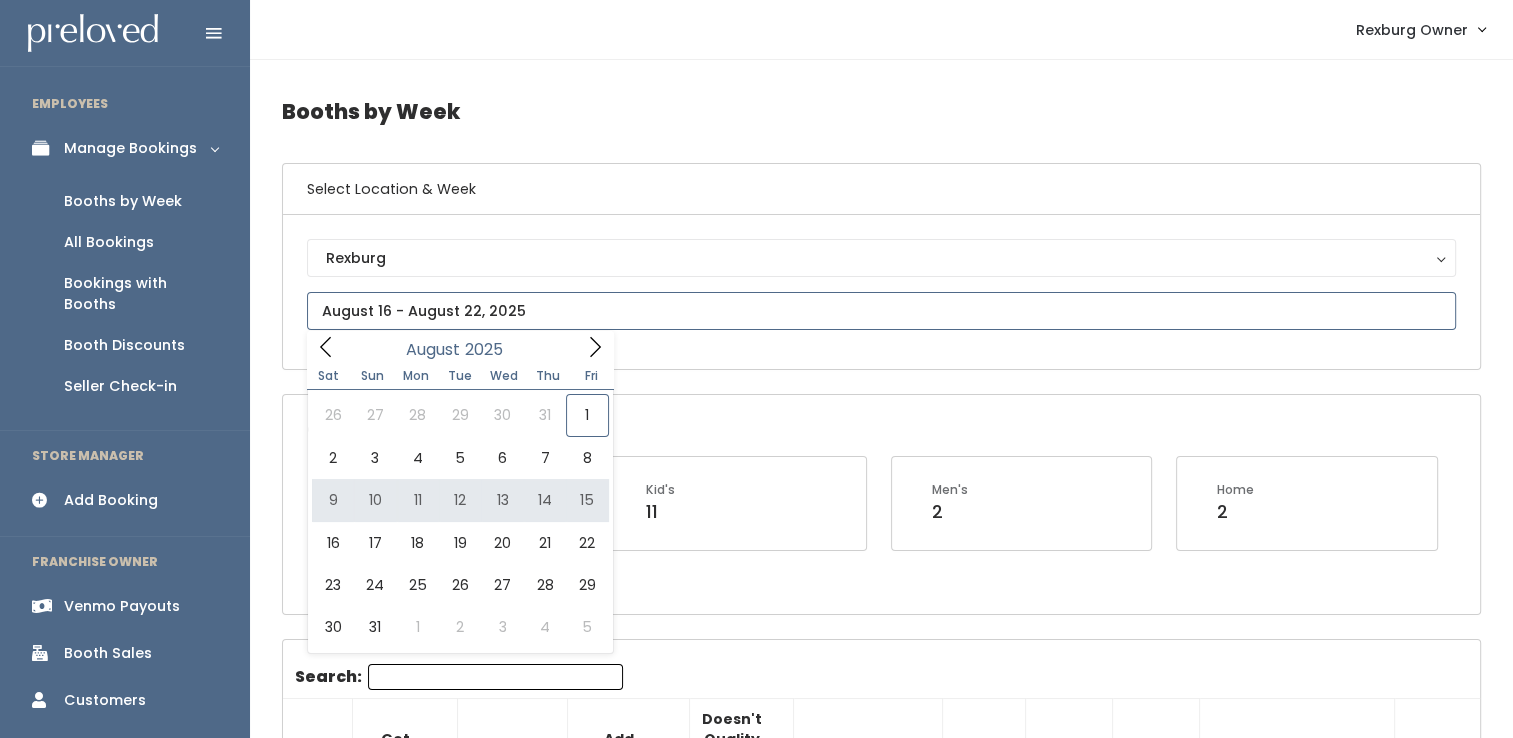 type on "August 9 to August 15" 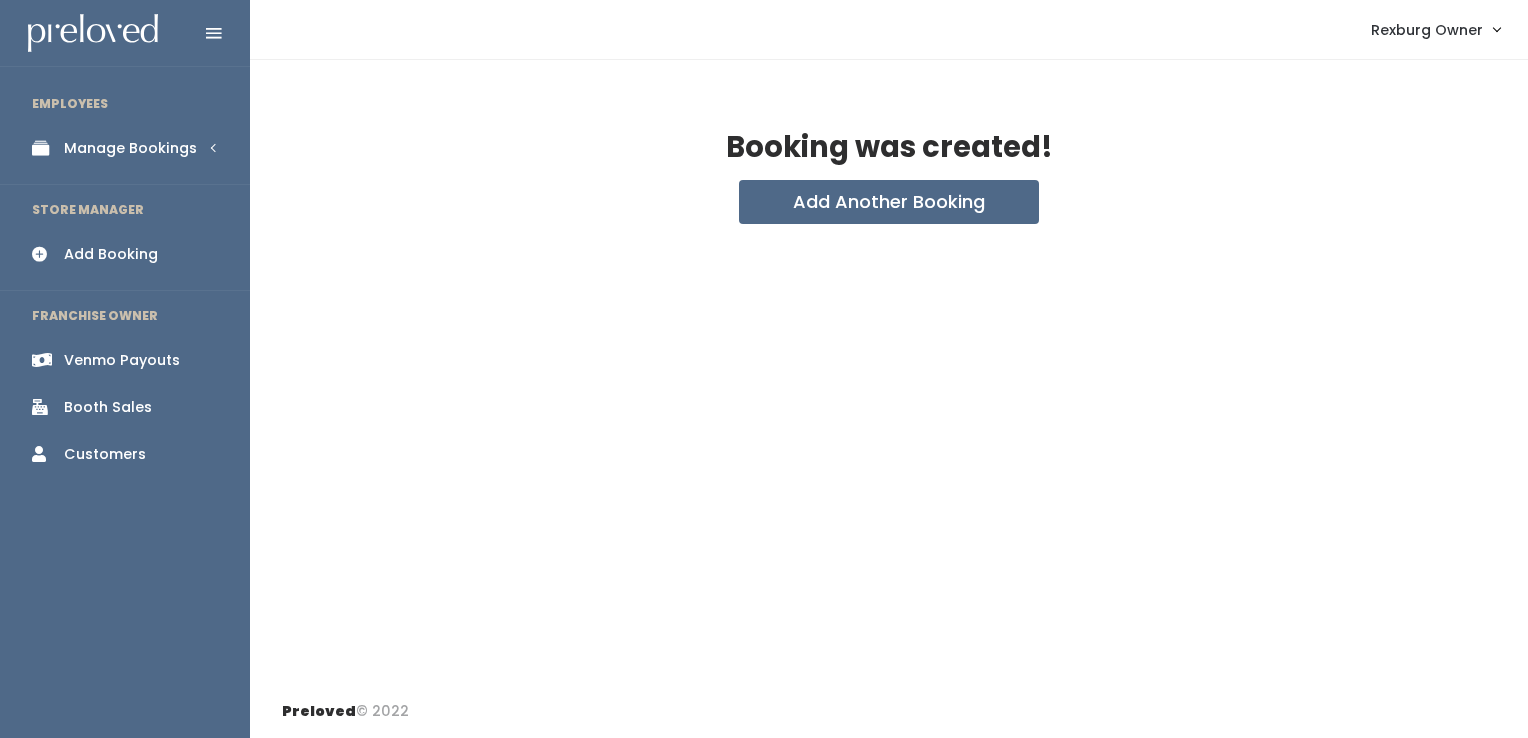 scroll, scrollTop: 0, scrollLeft: 0, axis: both 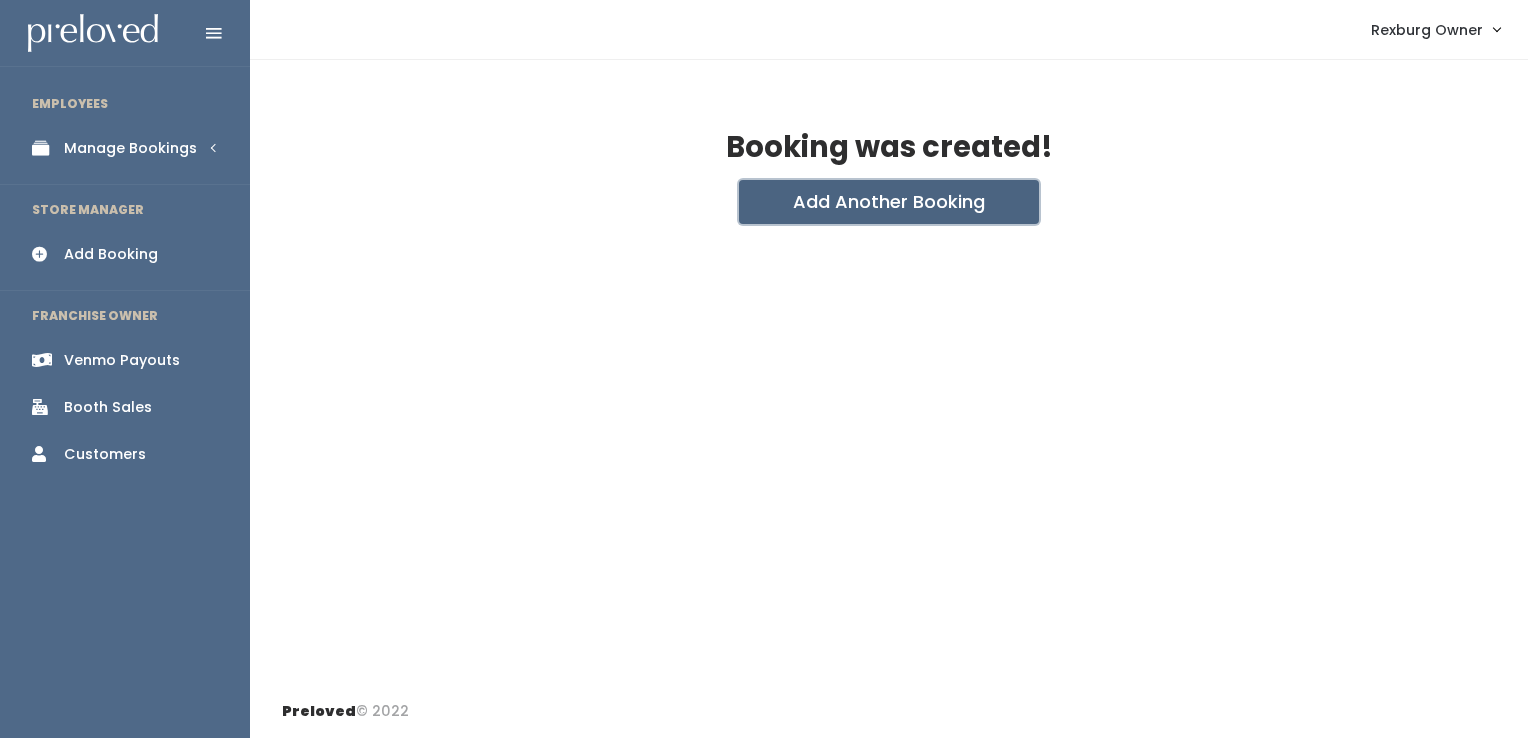 click on "Add Another Booking" at bounding box center (889, 202) 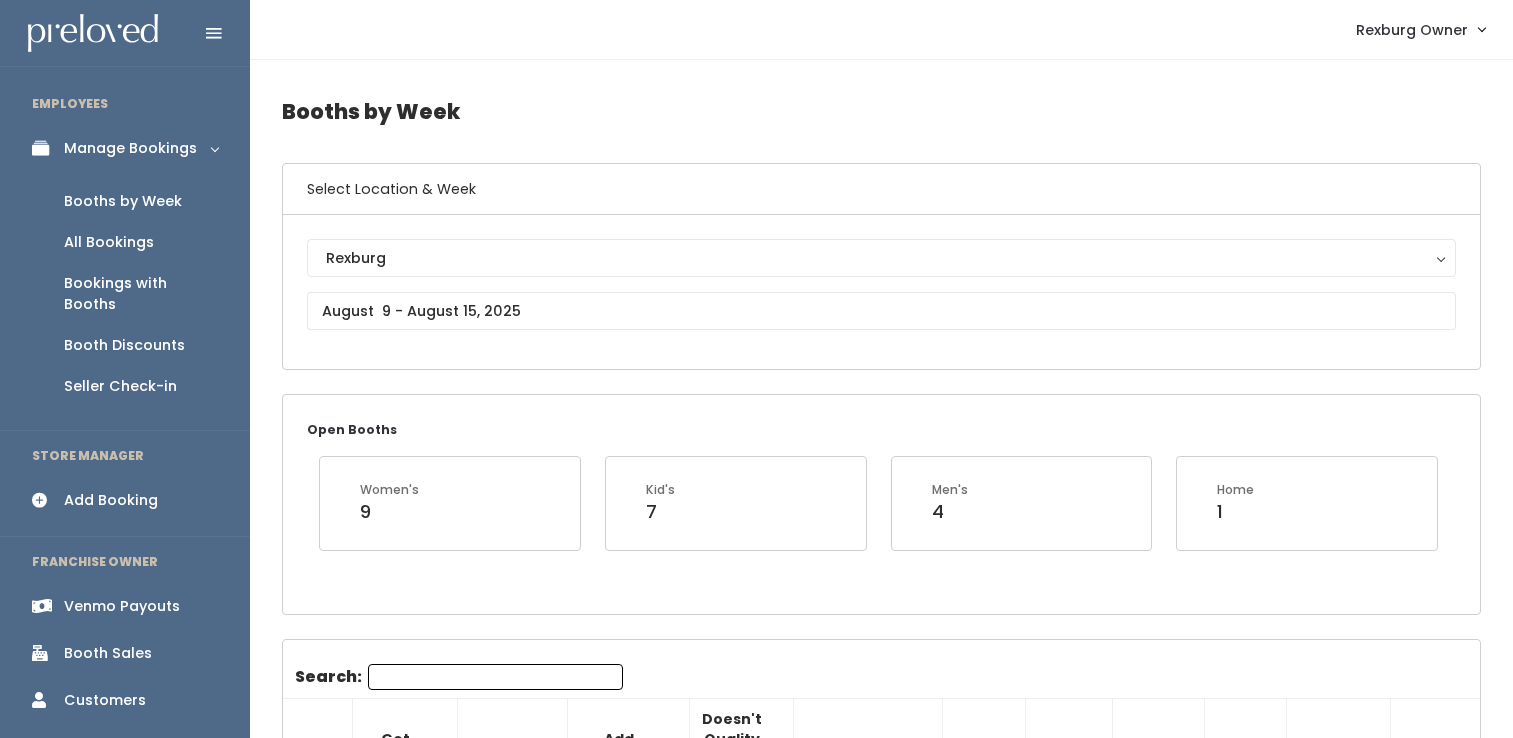 scroll, scrollTop: 0, scrollLeft: 0, axis: both 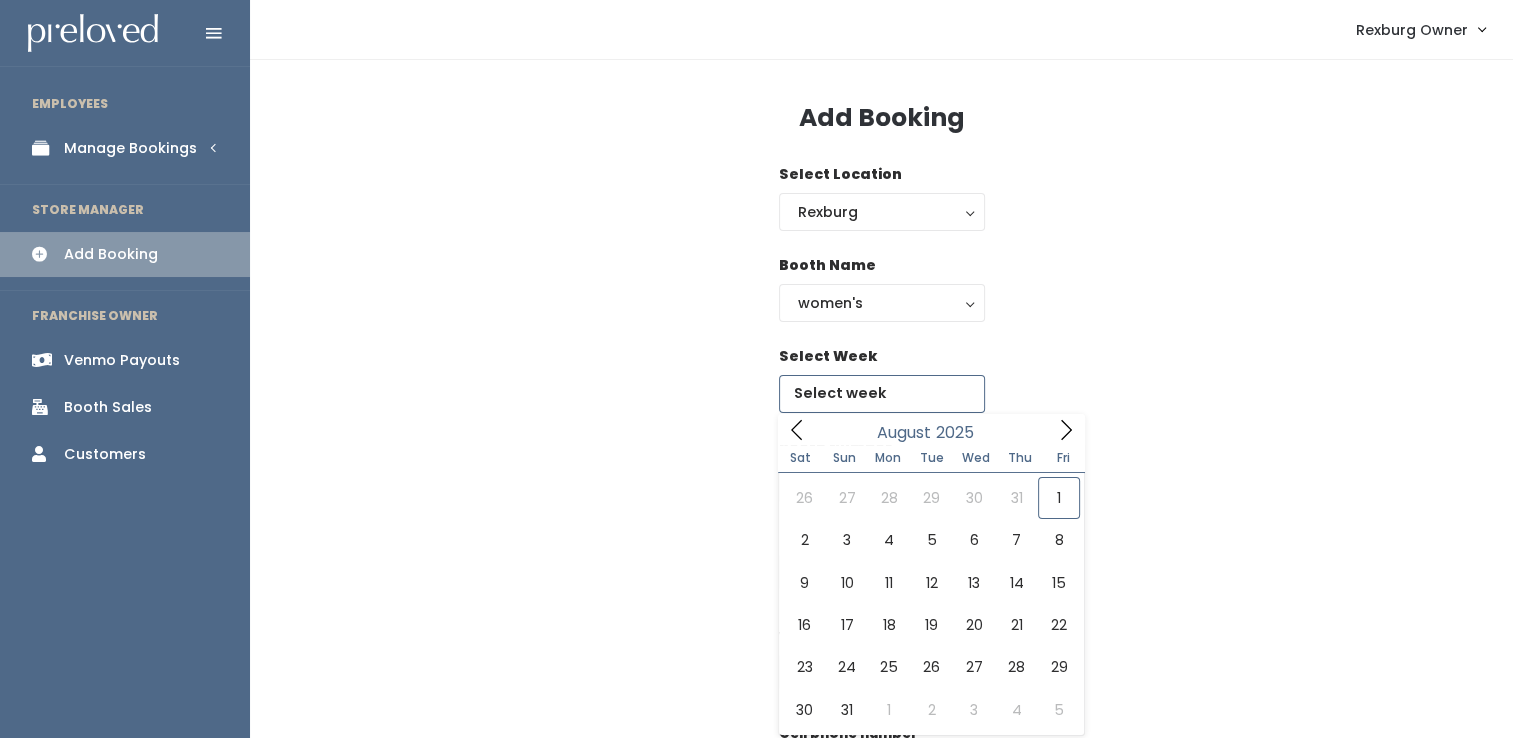 click at bounding box center [882, 394] 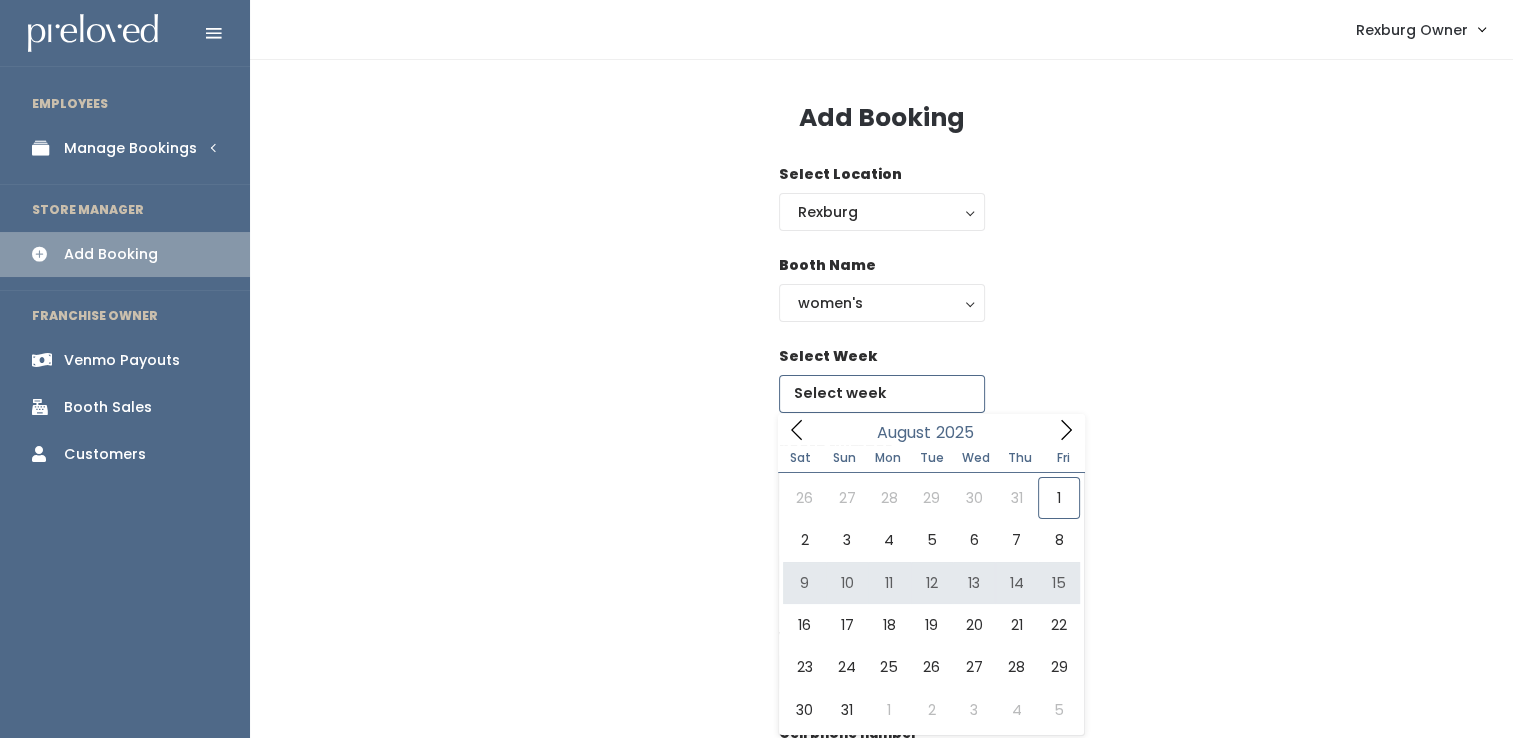 type on "[MONTH] [NUMBER] to [MONTH] [NUMBER]" 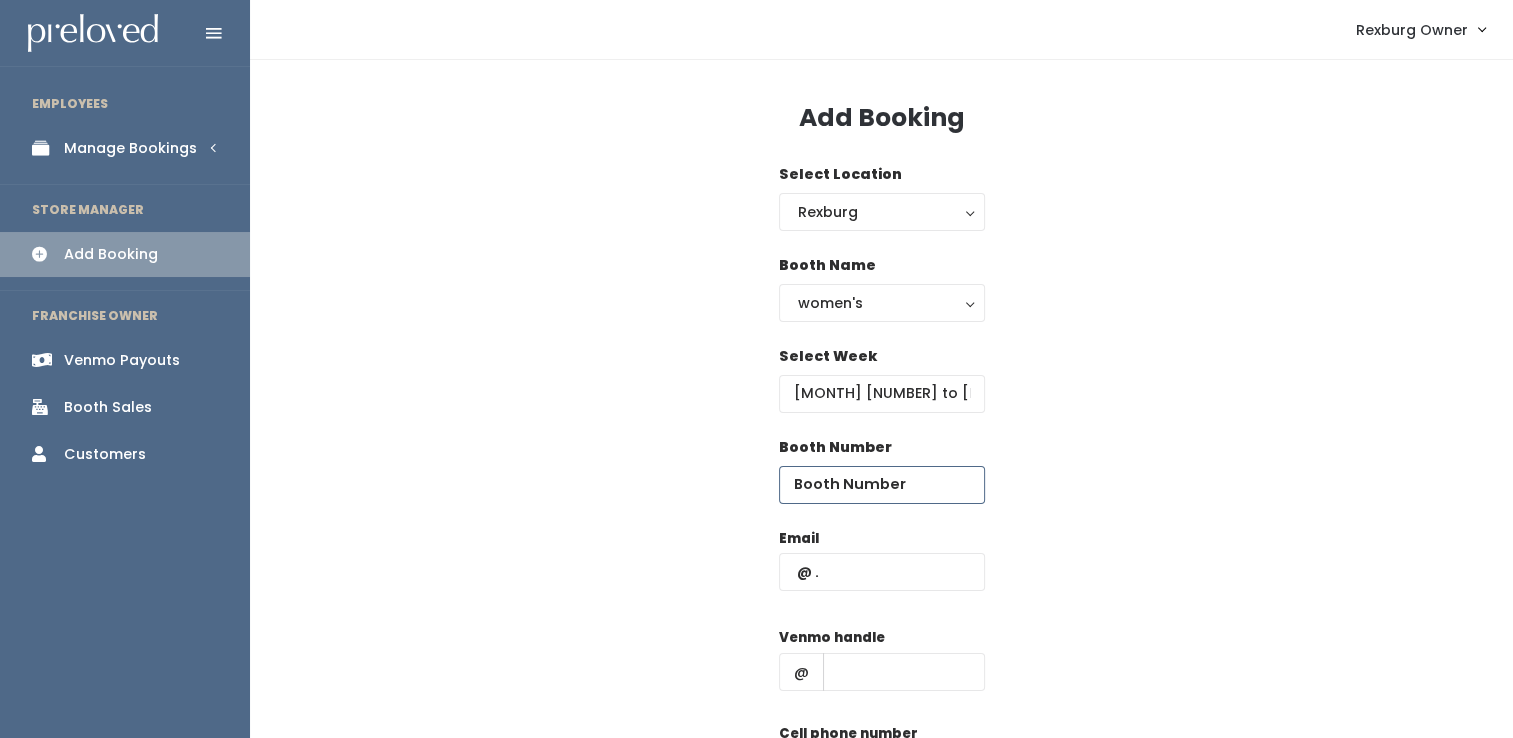 click at bounding box center (882, 485) 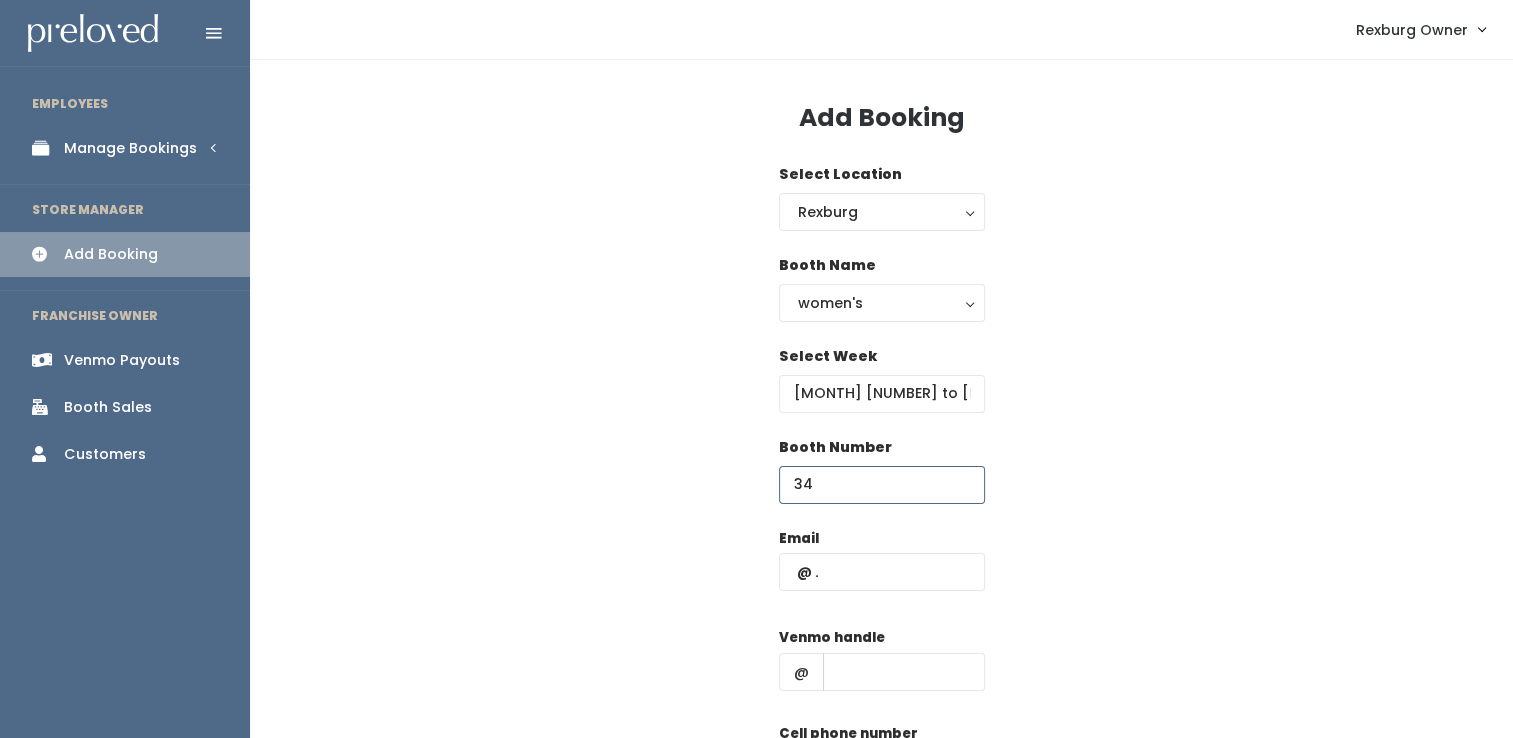 type on "34" 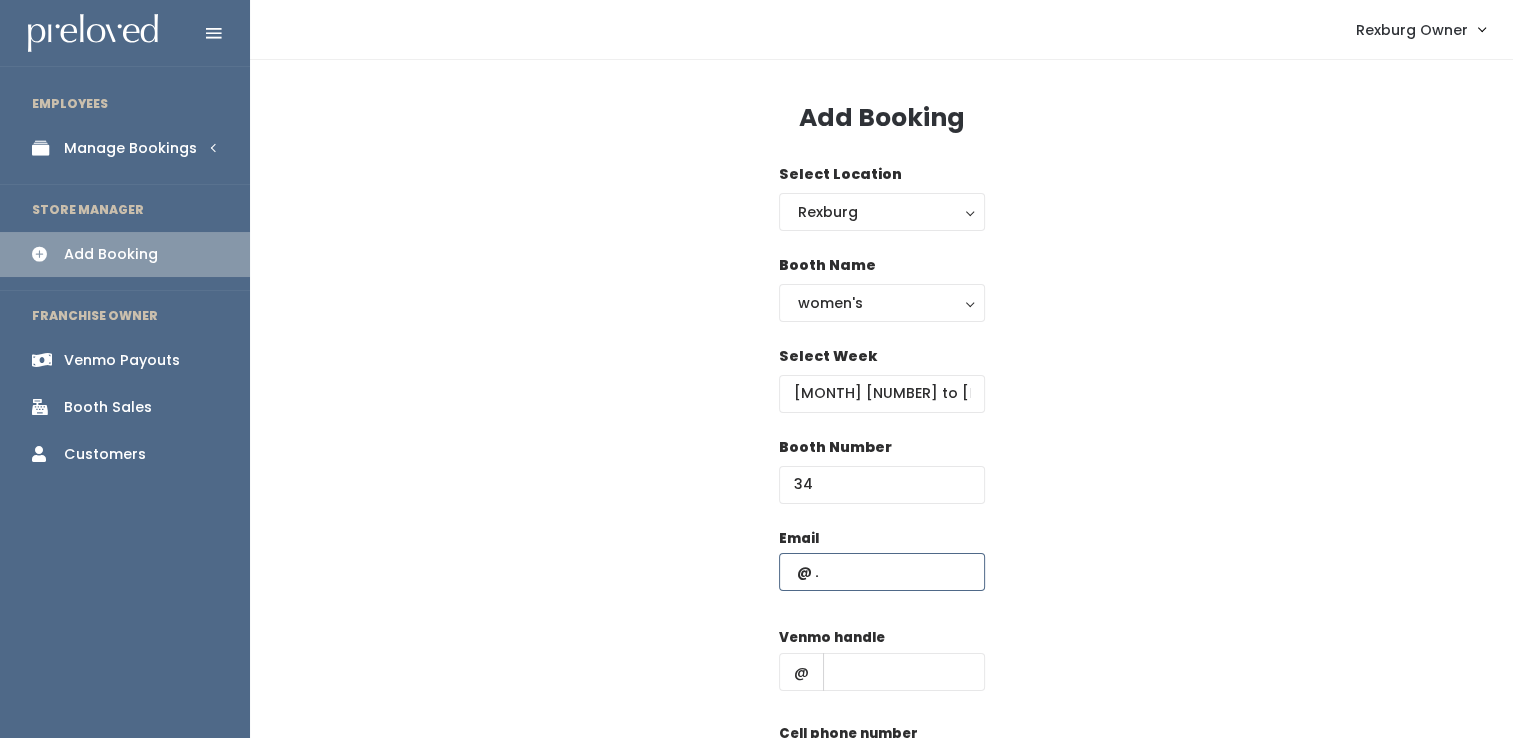 click at bounding box center (882, 572) 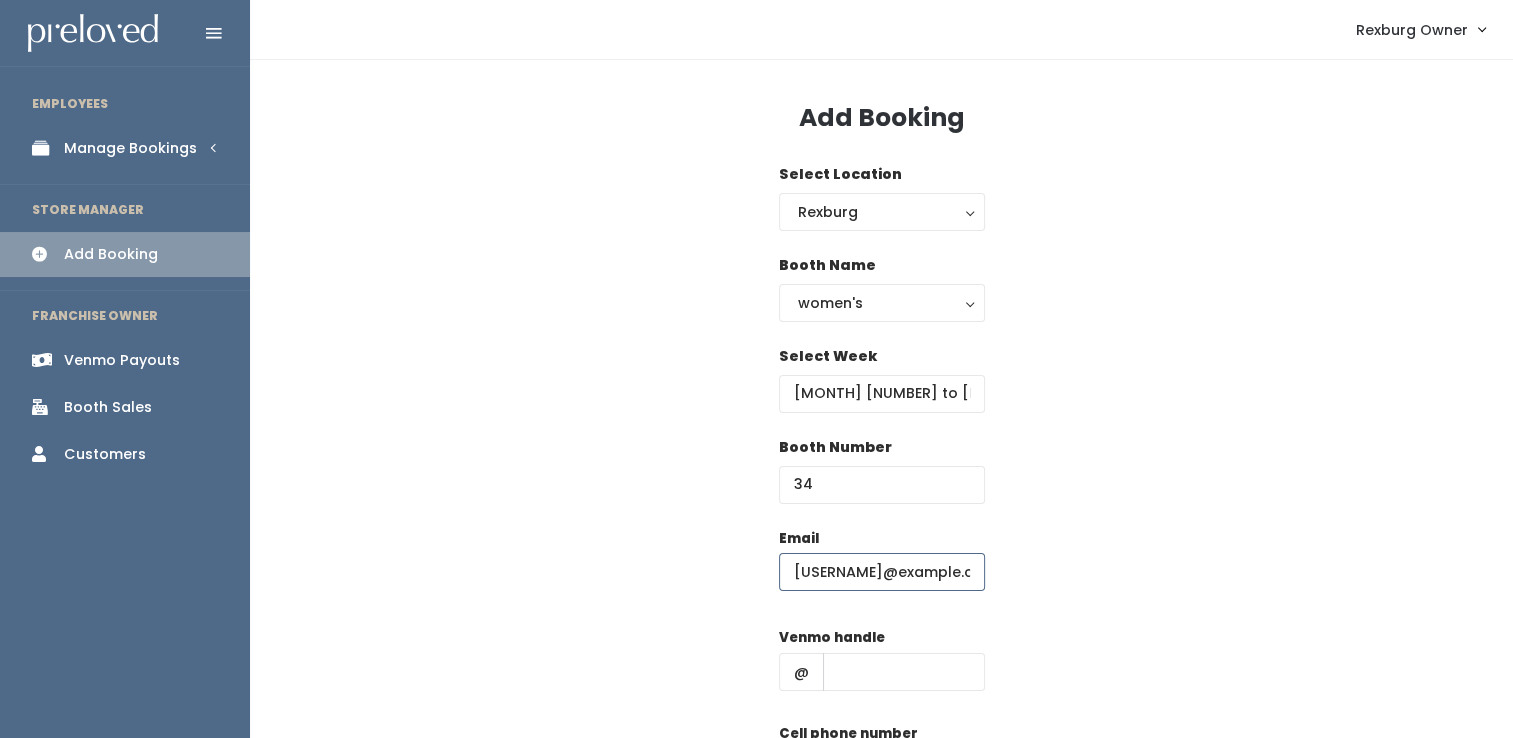 scroll, scrollTop: 0, scrollLeft: 41, axis: horizontal 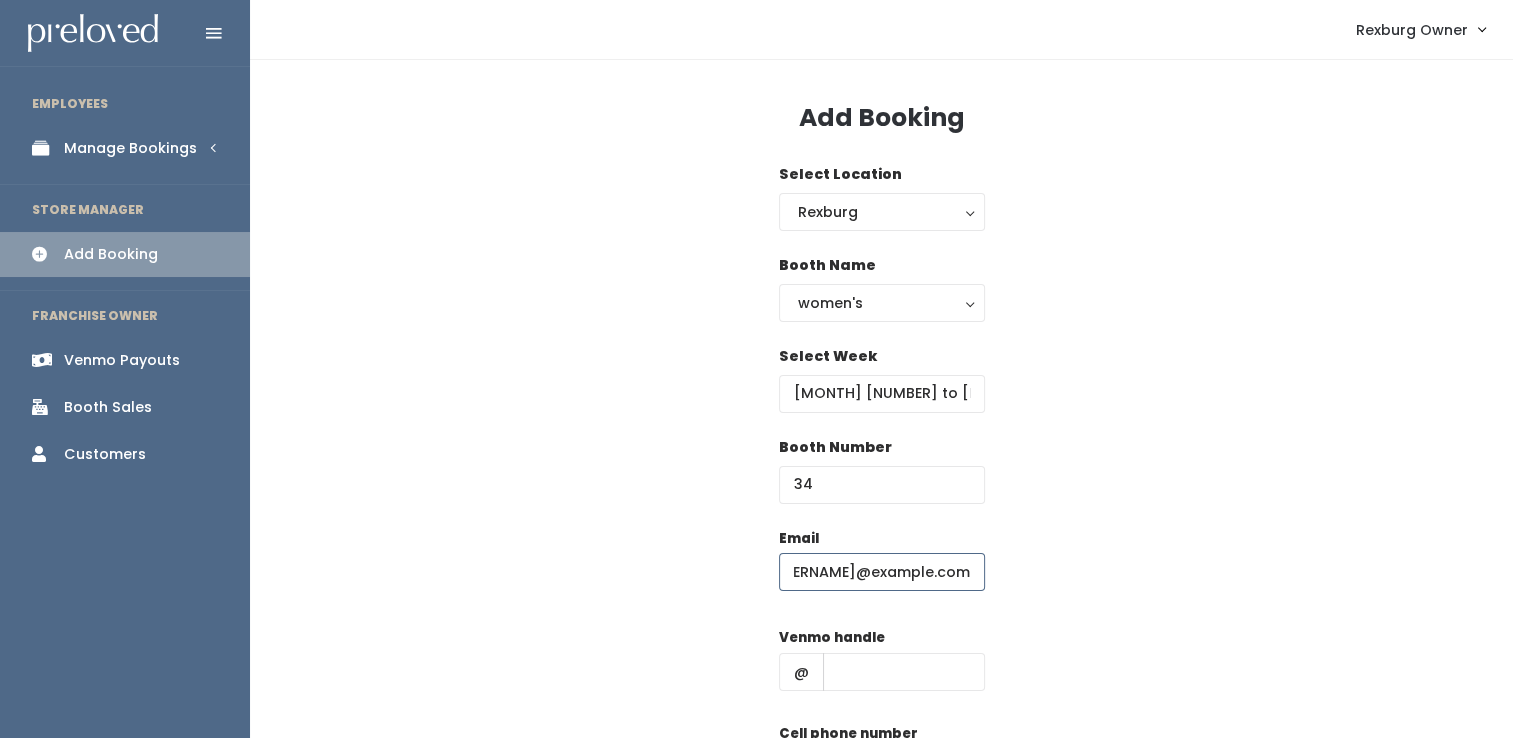 type on "romeropriscilla32@gmail.com" 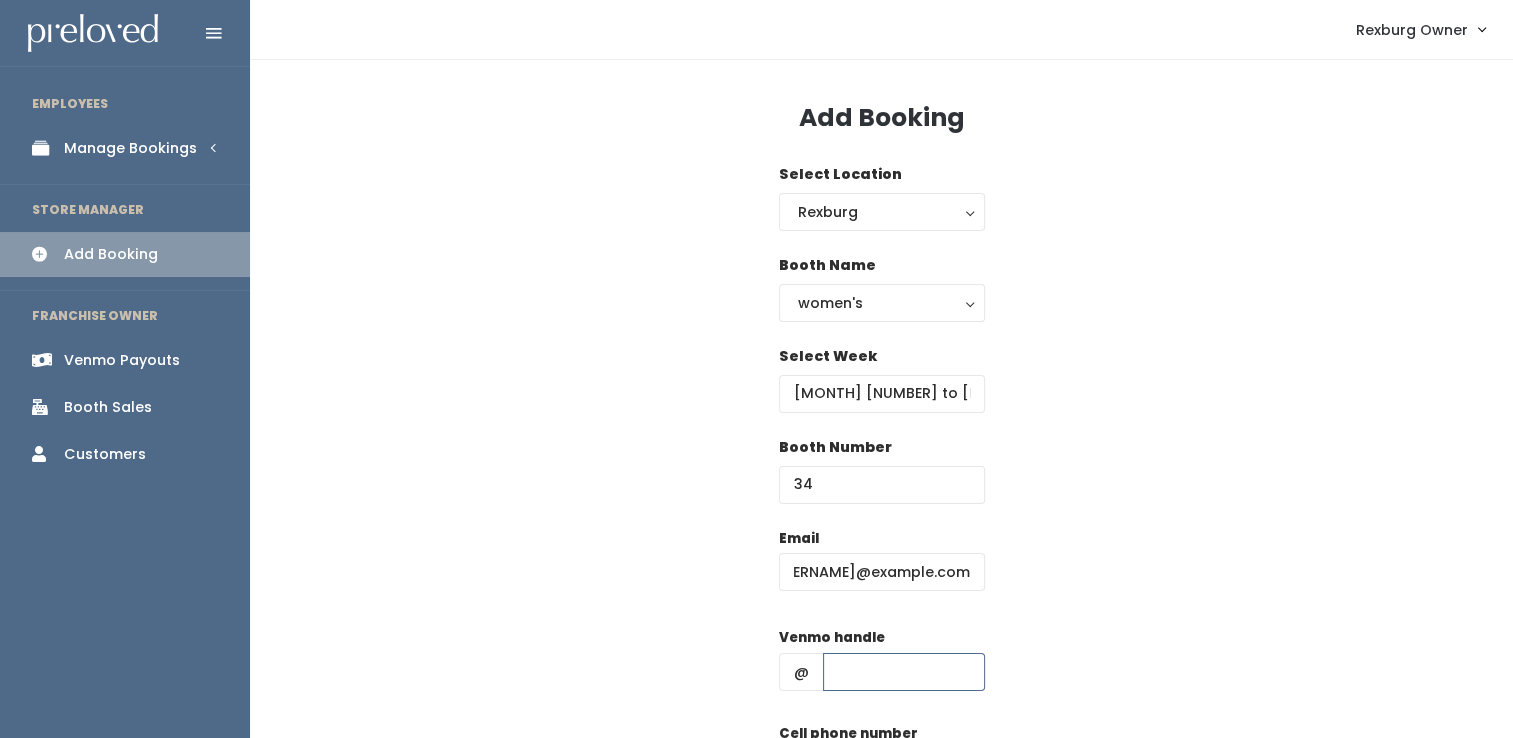 click at bounding box center [904, 672] 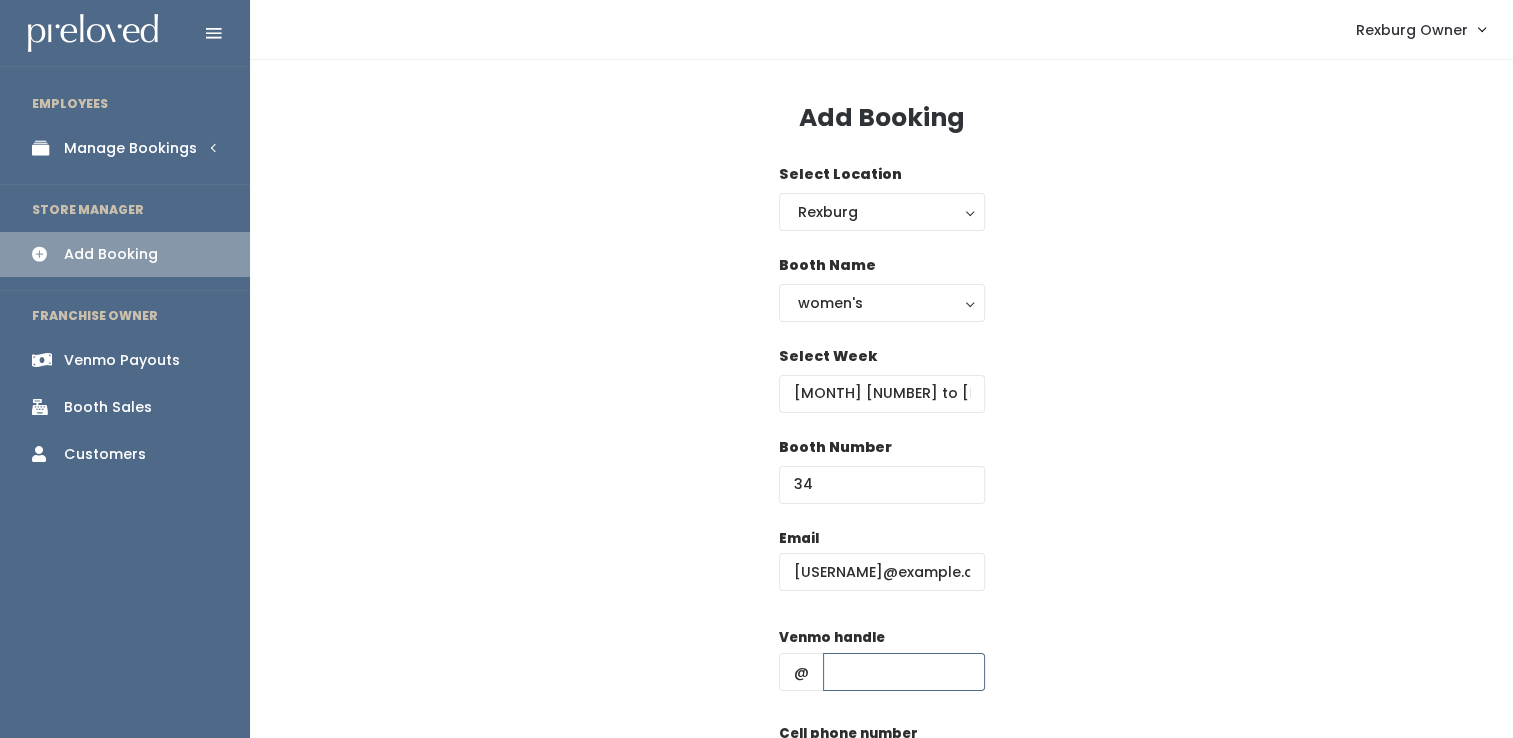 paste on "Pramos323" 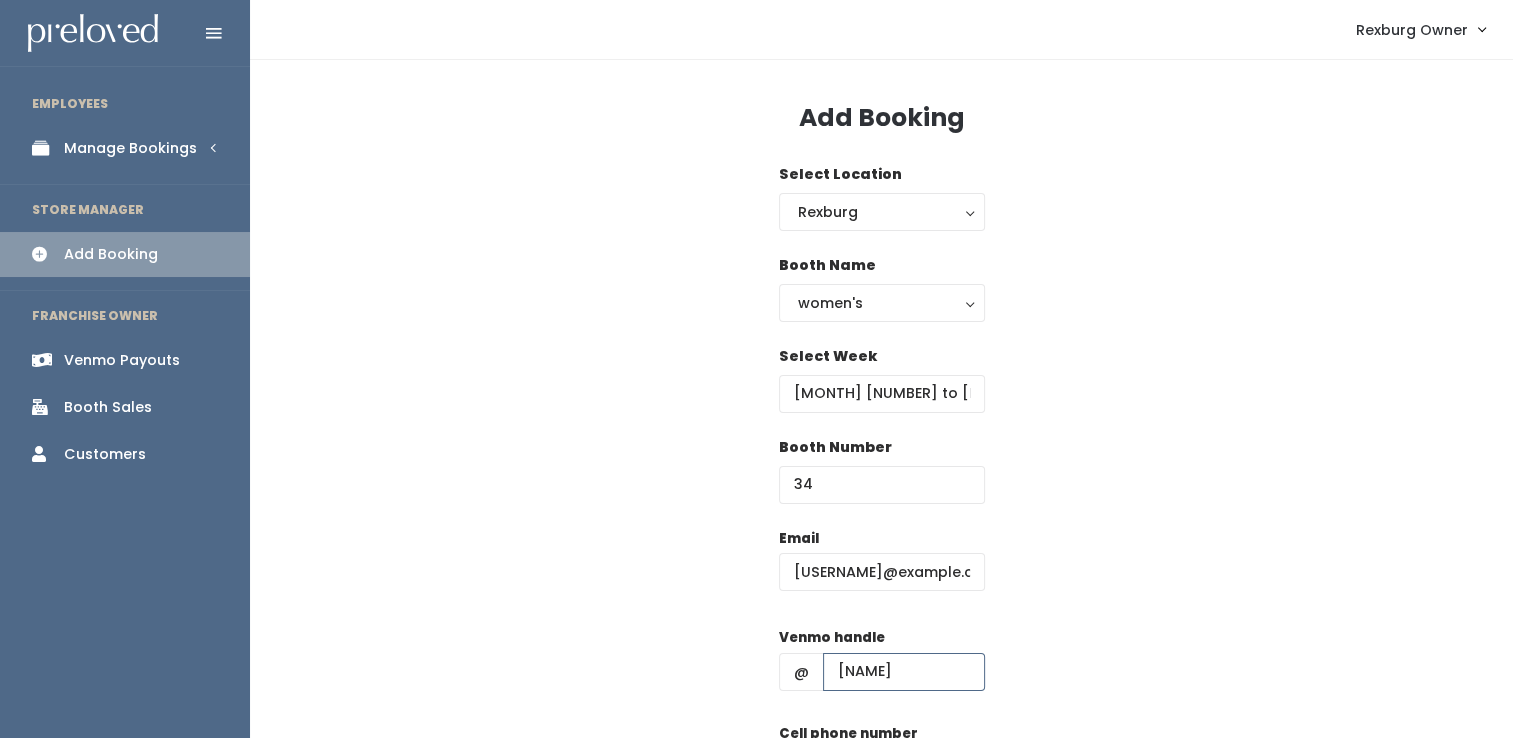 scroll, scrollTop: 219, scrollLeft: 0, axis: vertical 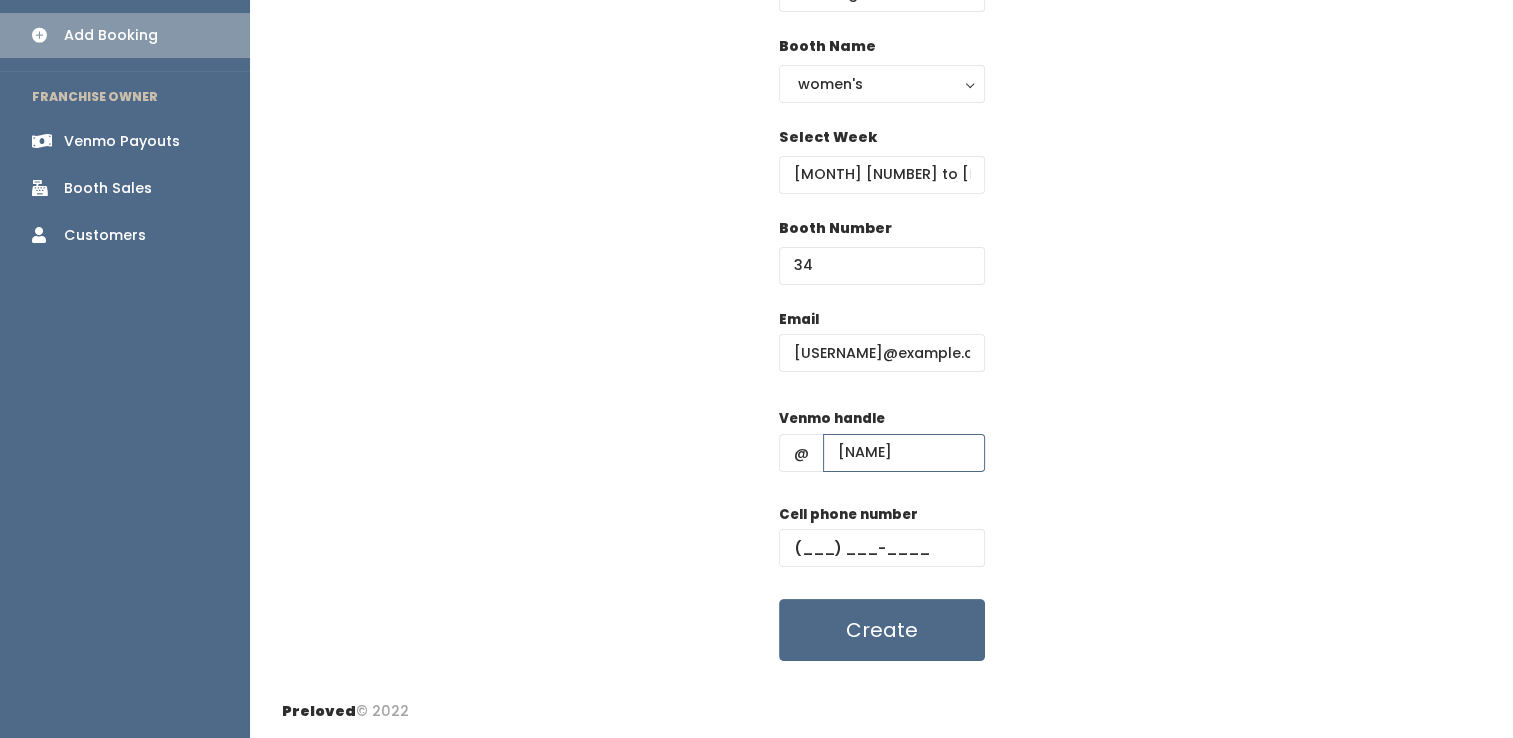 type on "Pramos323" 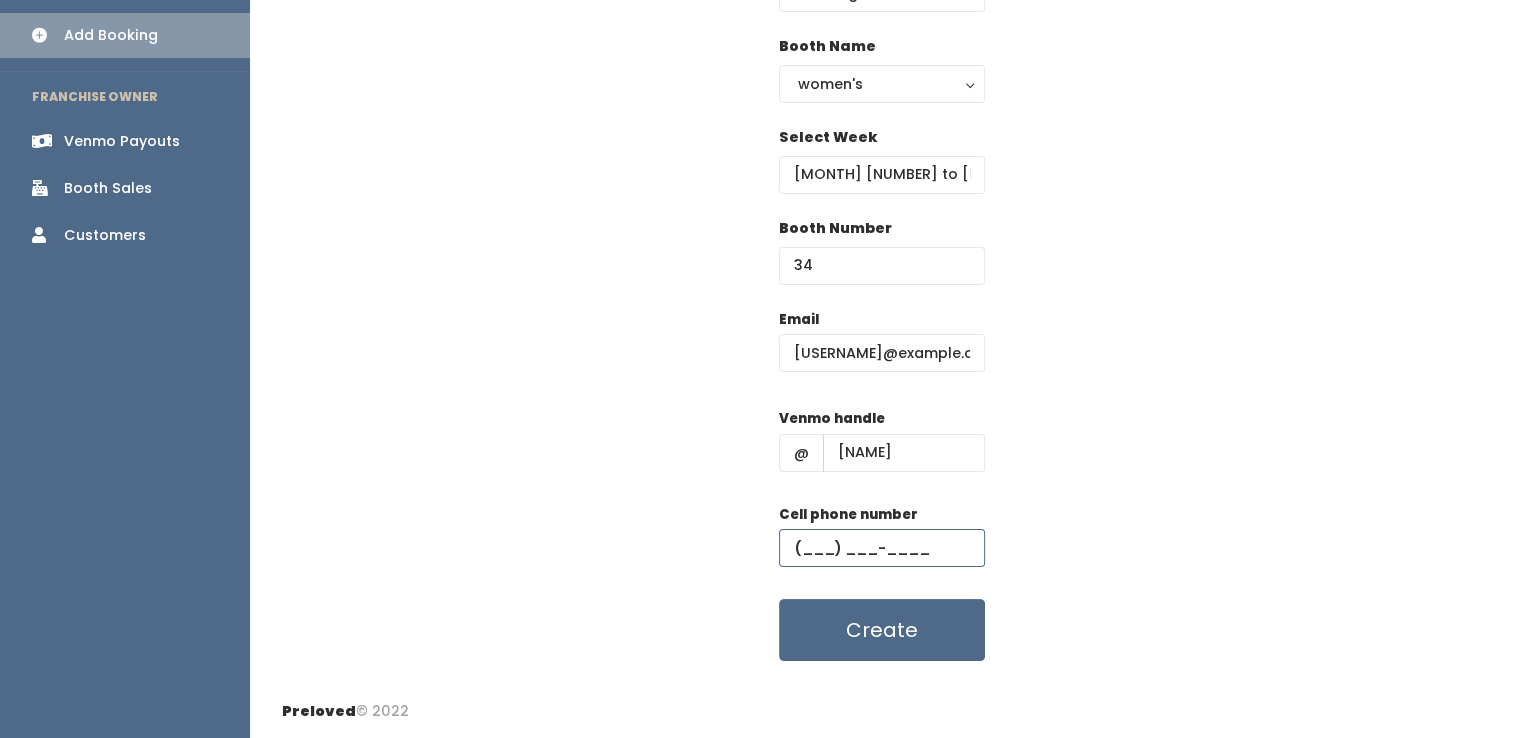 click at bounding box center (882, 548) 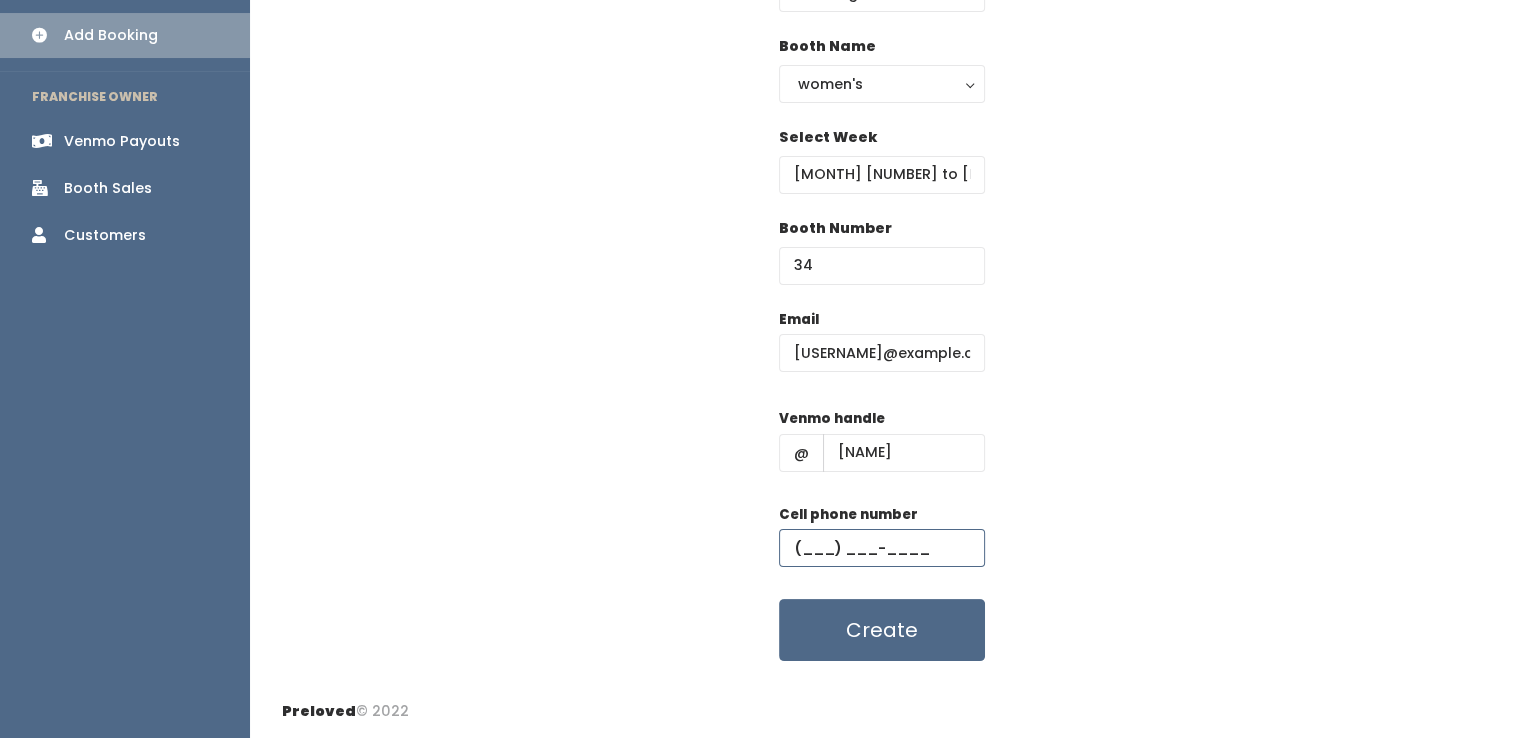 paste on "[PHONE]" 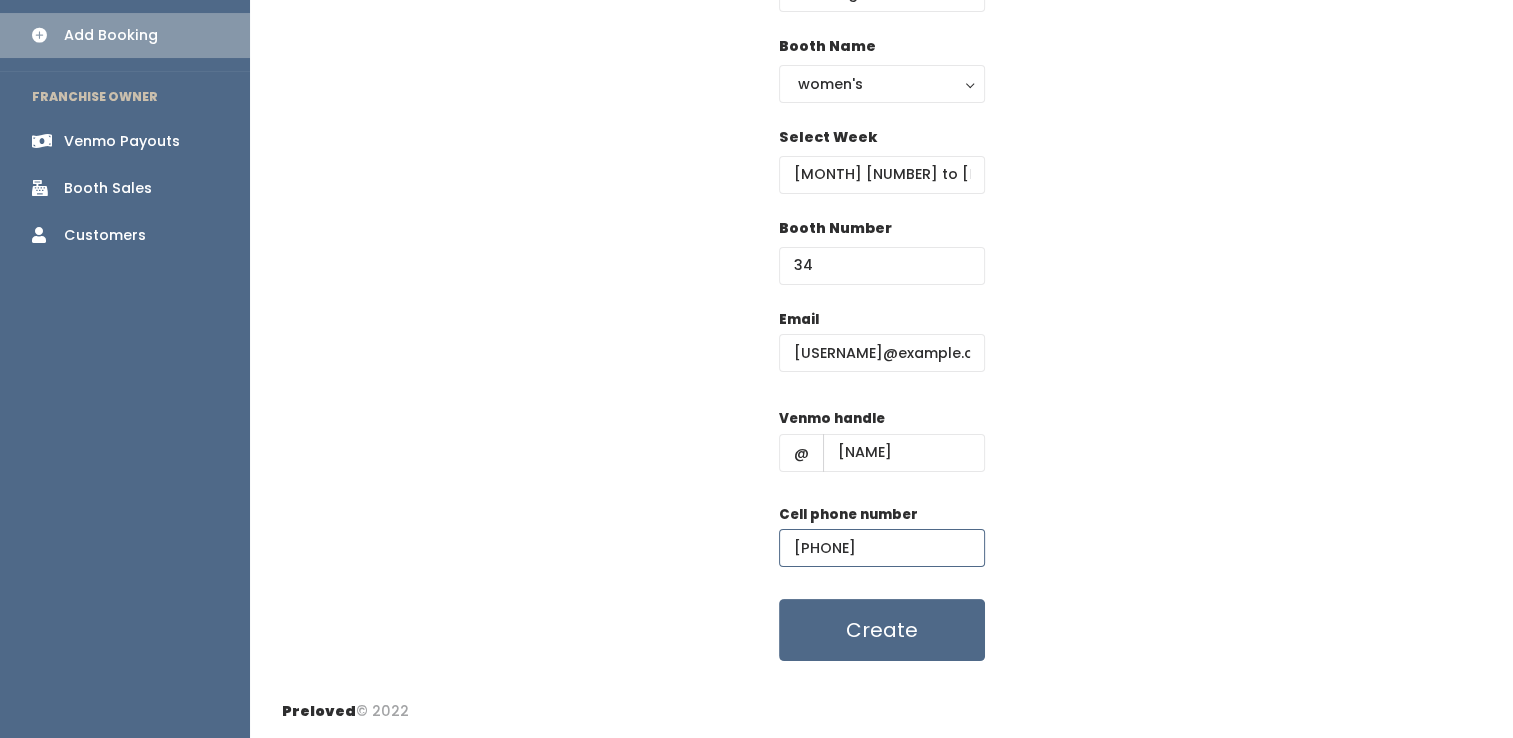 type on "[PHONE]" 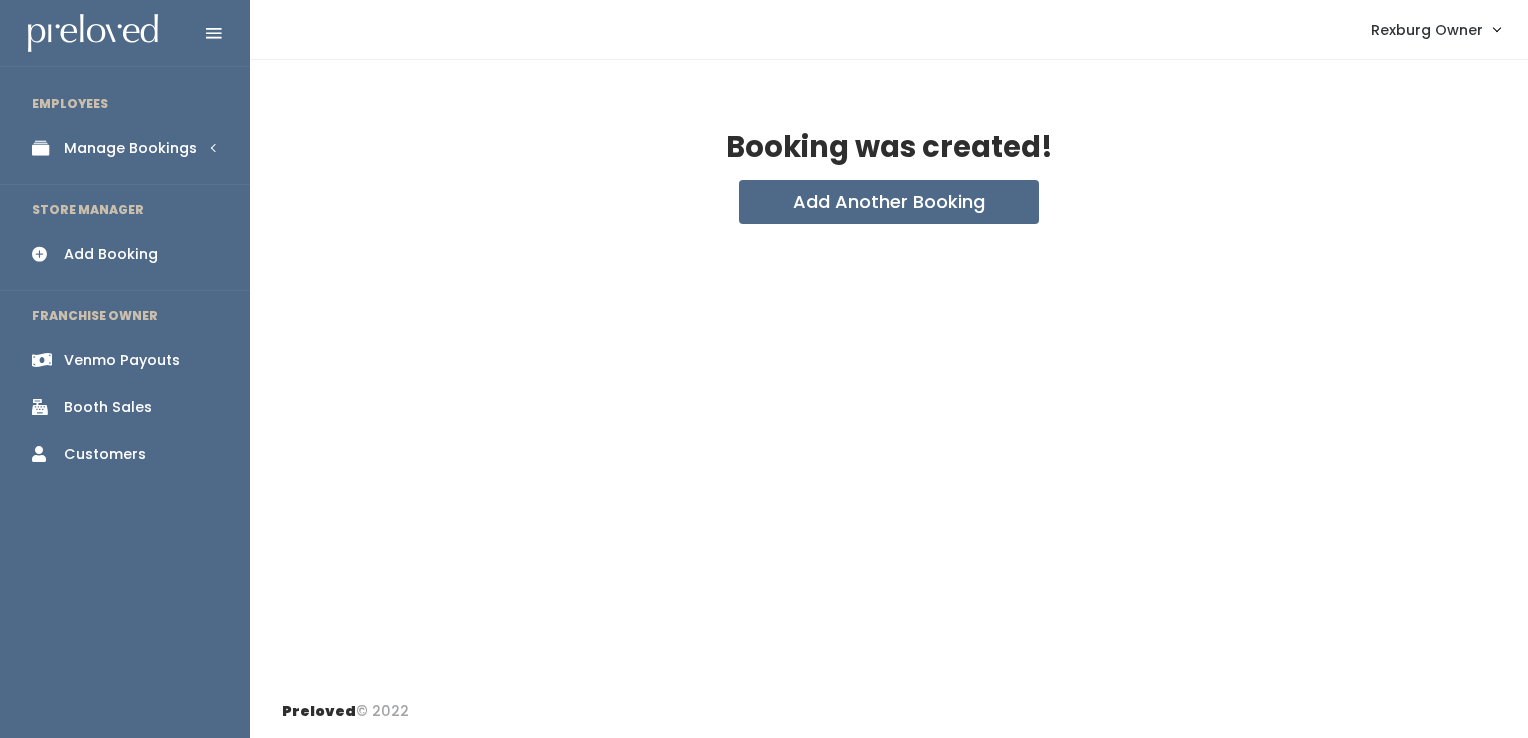 scroll, scrollTop: 0, scrollLeft: 0, axis: both 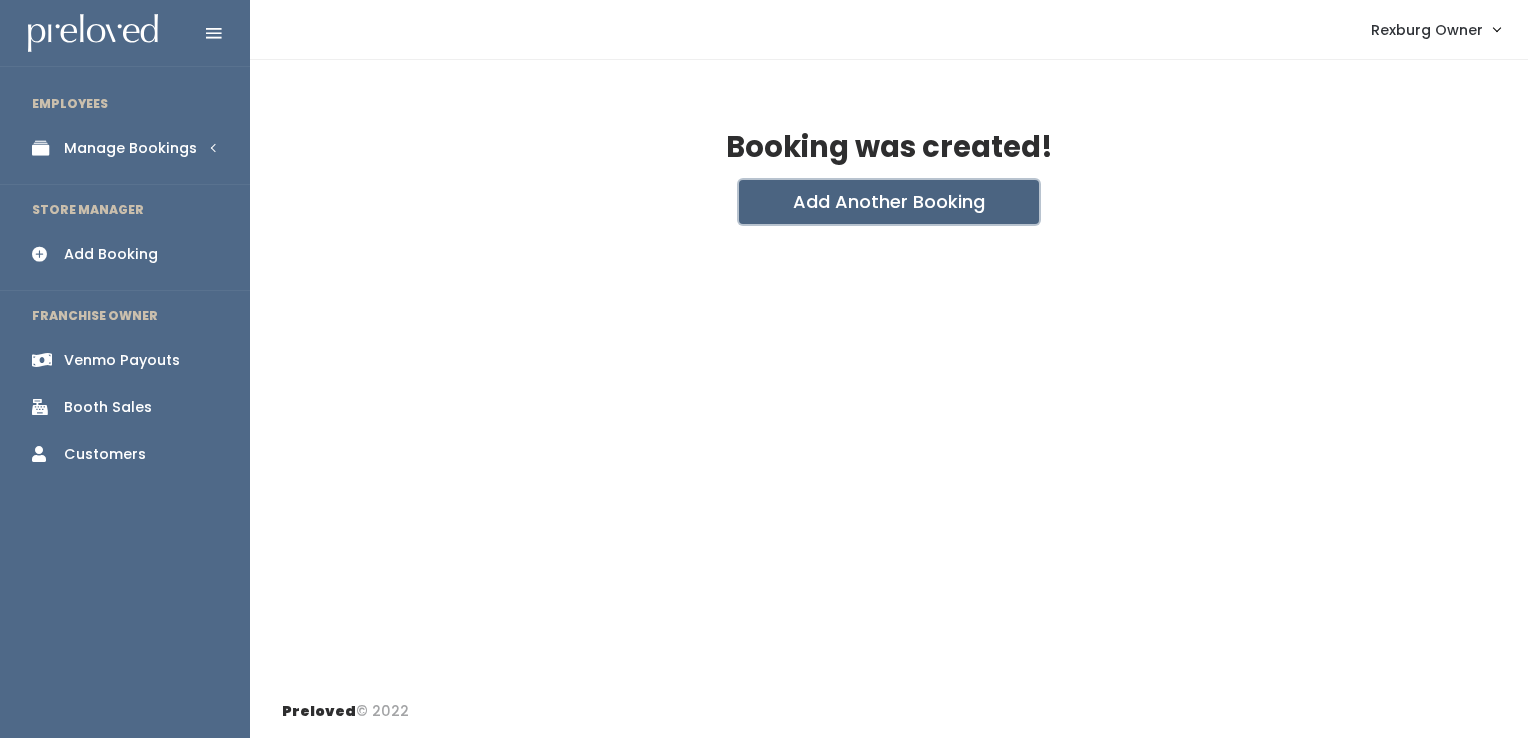 click on "Add Another Booking" at bounding box center (889, 202) 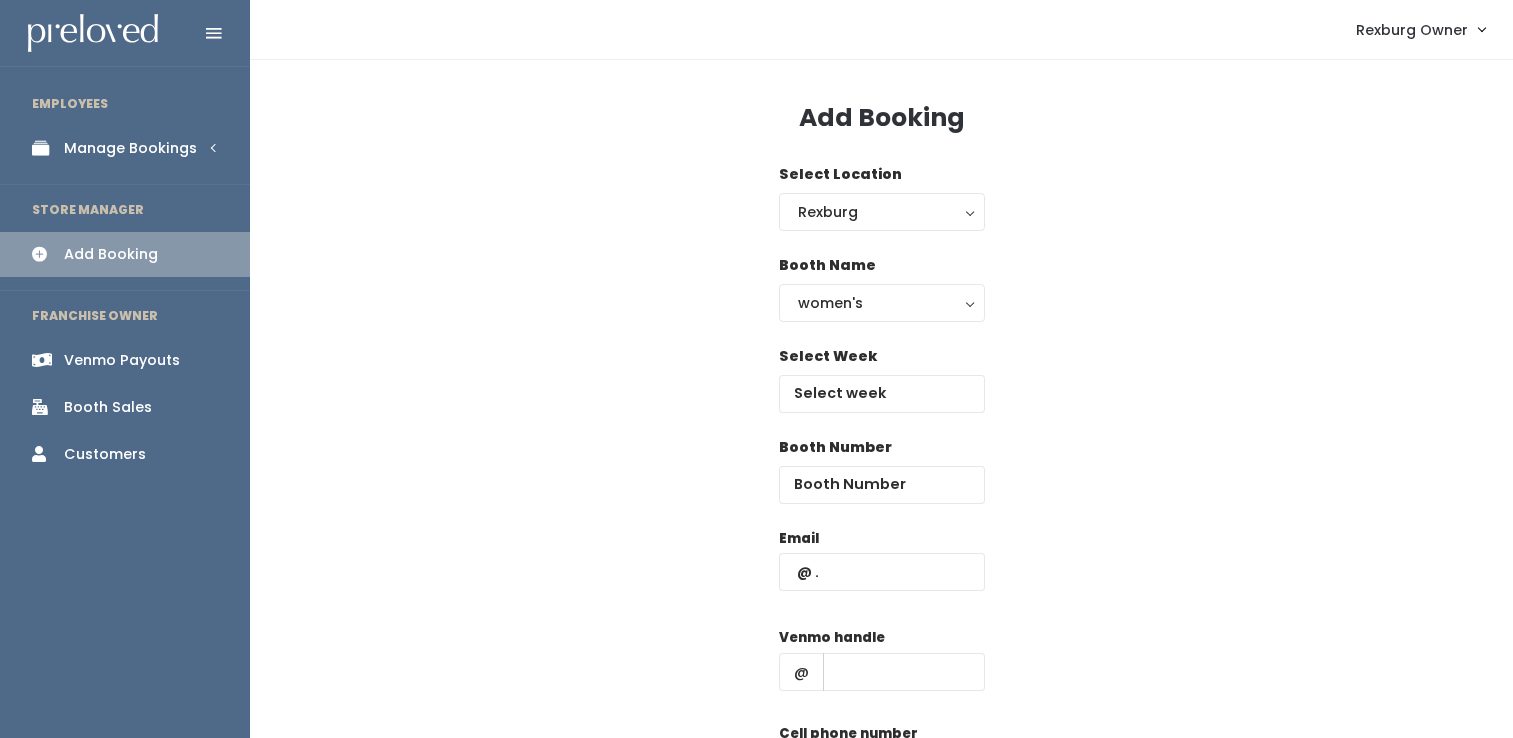 scroll, scrollTop: 0, scrollLeft: 0, axis: both 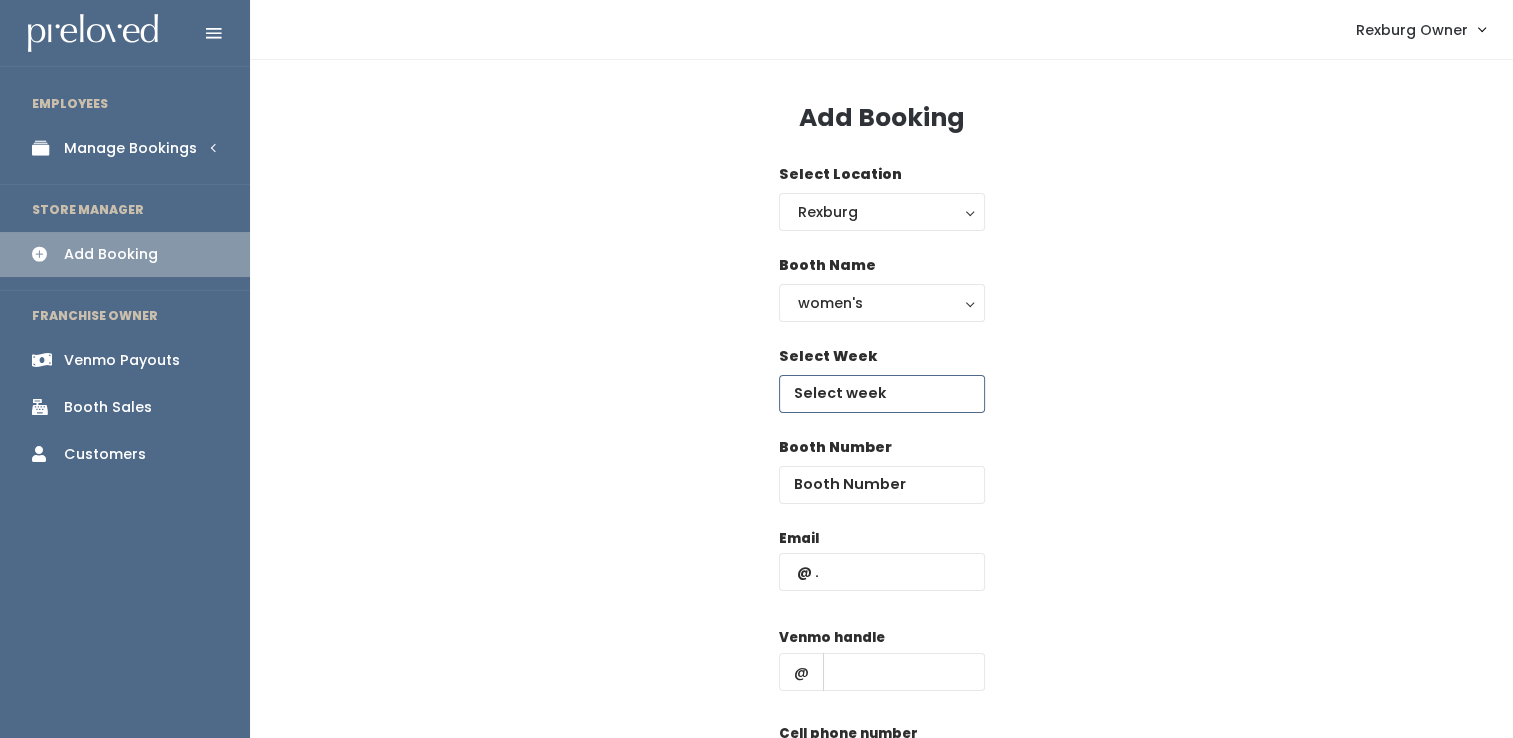 click at bounding box center (882, 394) 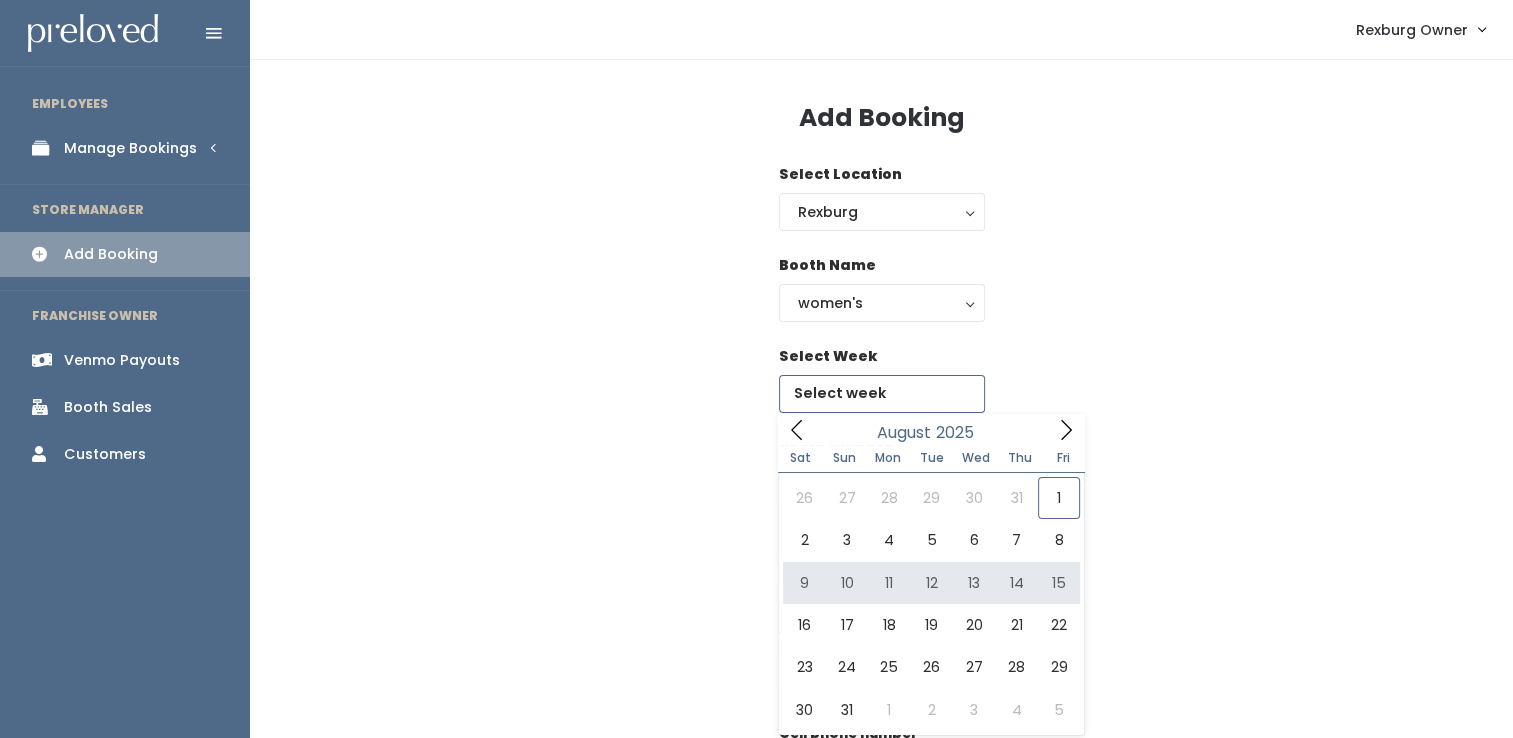 type on "[MONTH] [NUMBER] to [MONTH] [NUMBER]" 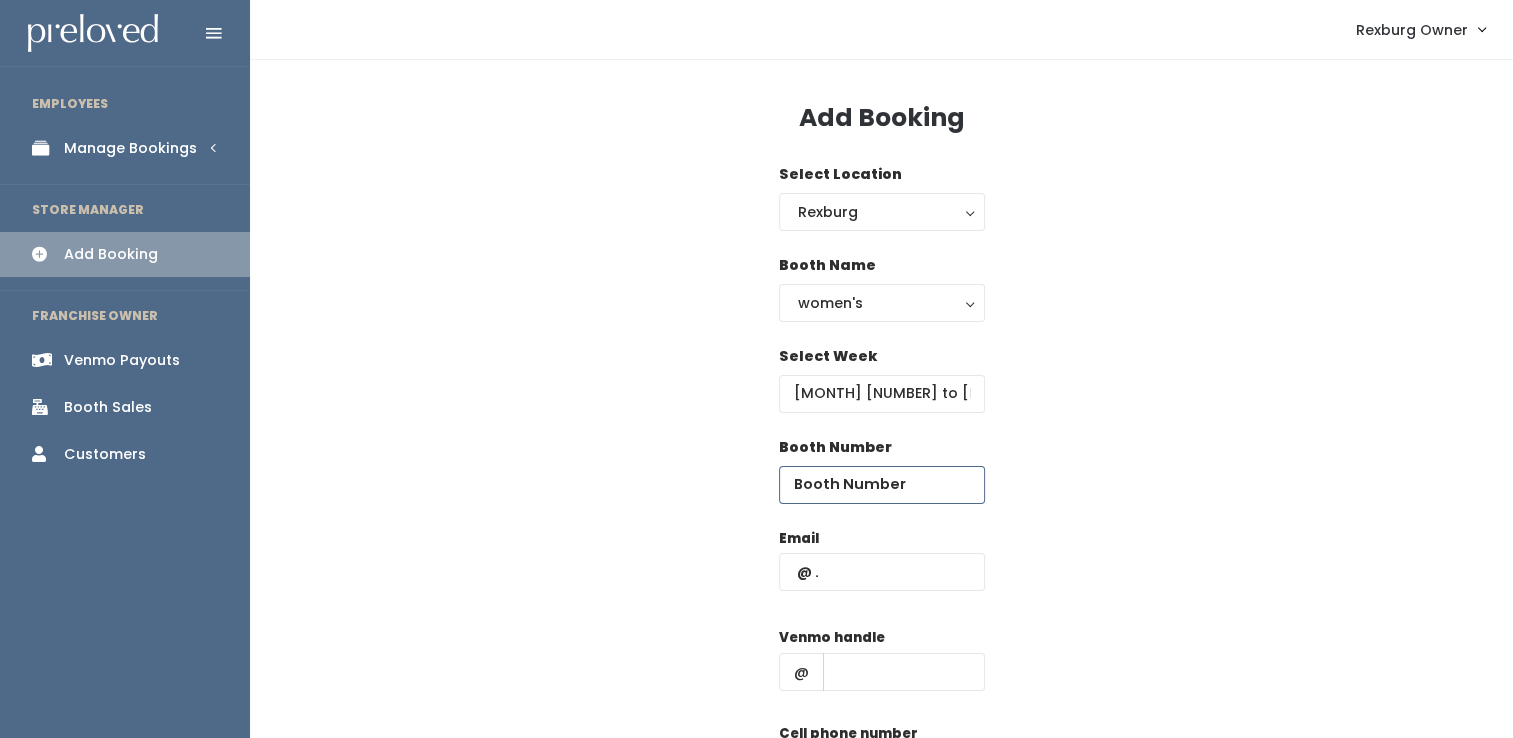 click at bounding box center (882, 485) 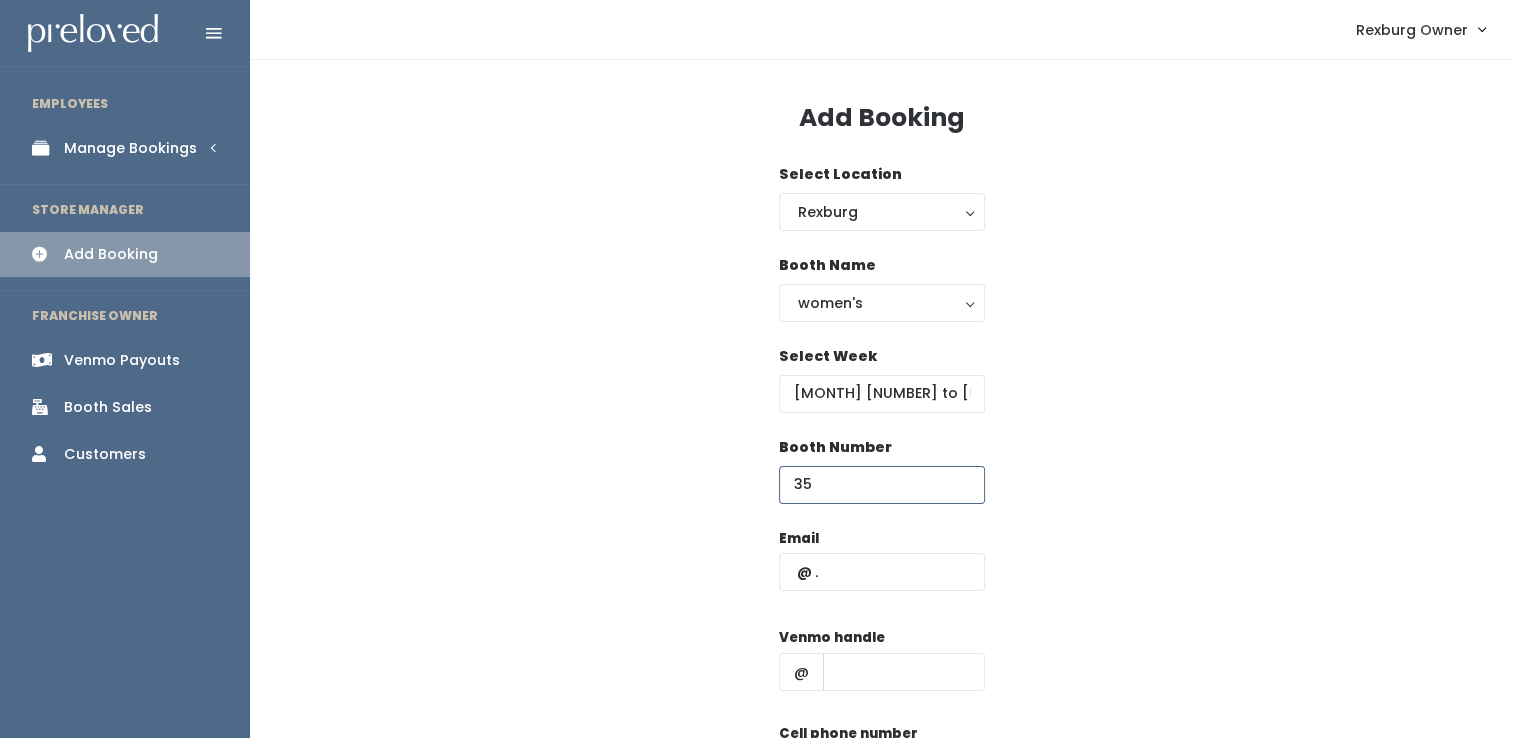 type on "35" 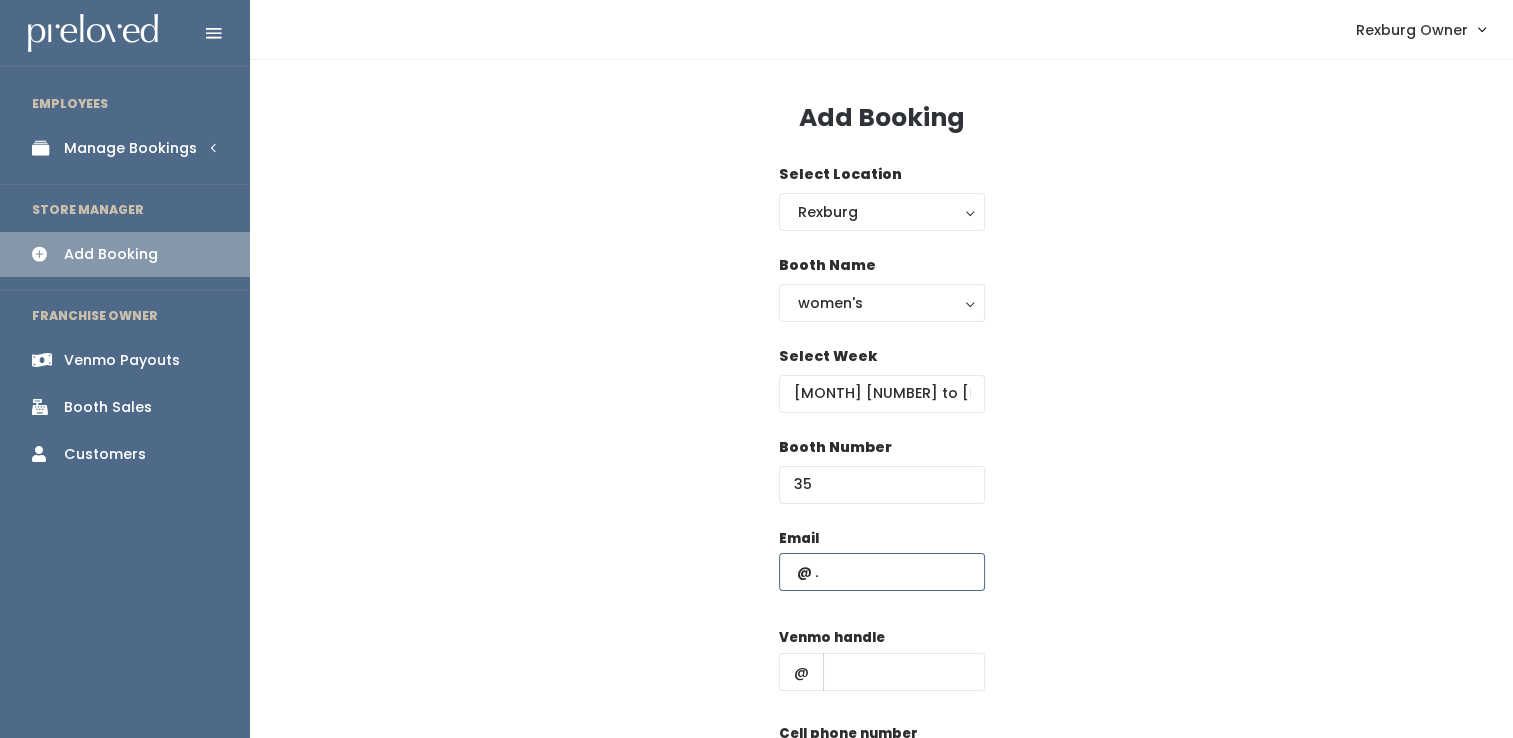 click at bounding box center (882, 572) 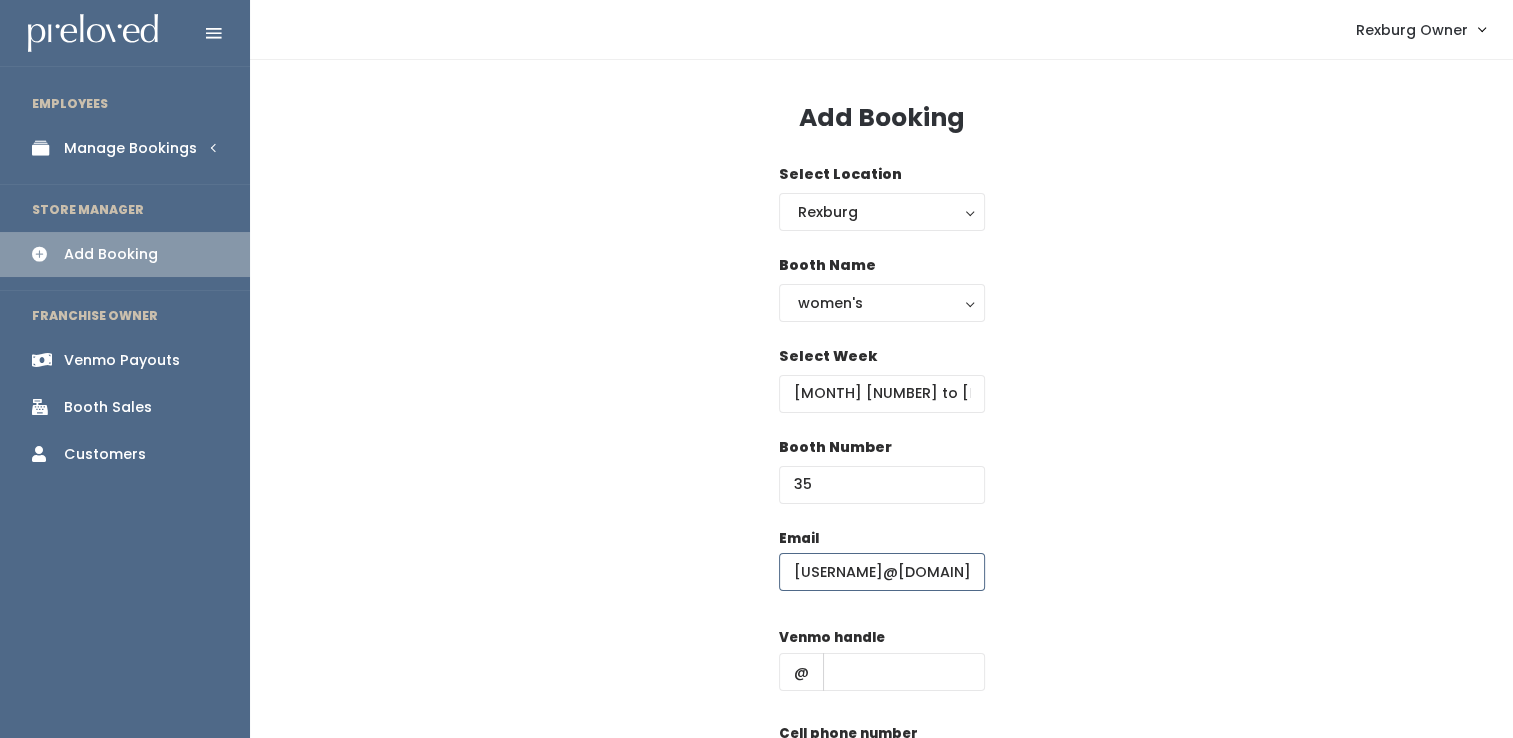 scroll, scrollTop: 0, scrollLeft: 56, axis: horizontal 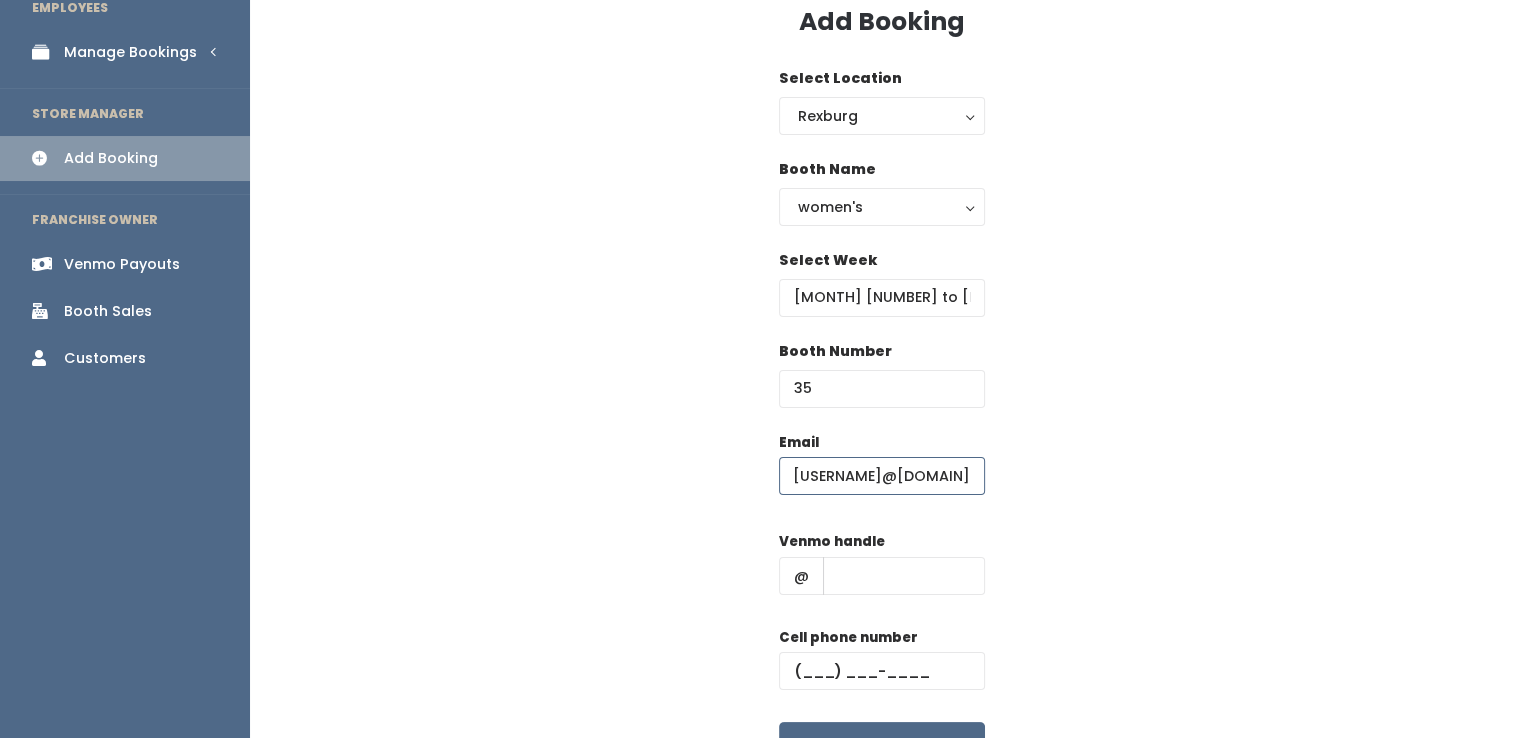 type on "[USERNAME]@[DOMAIN]" 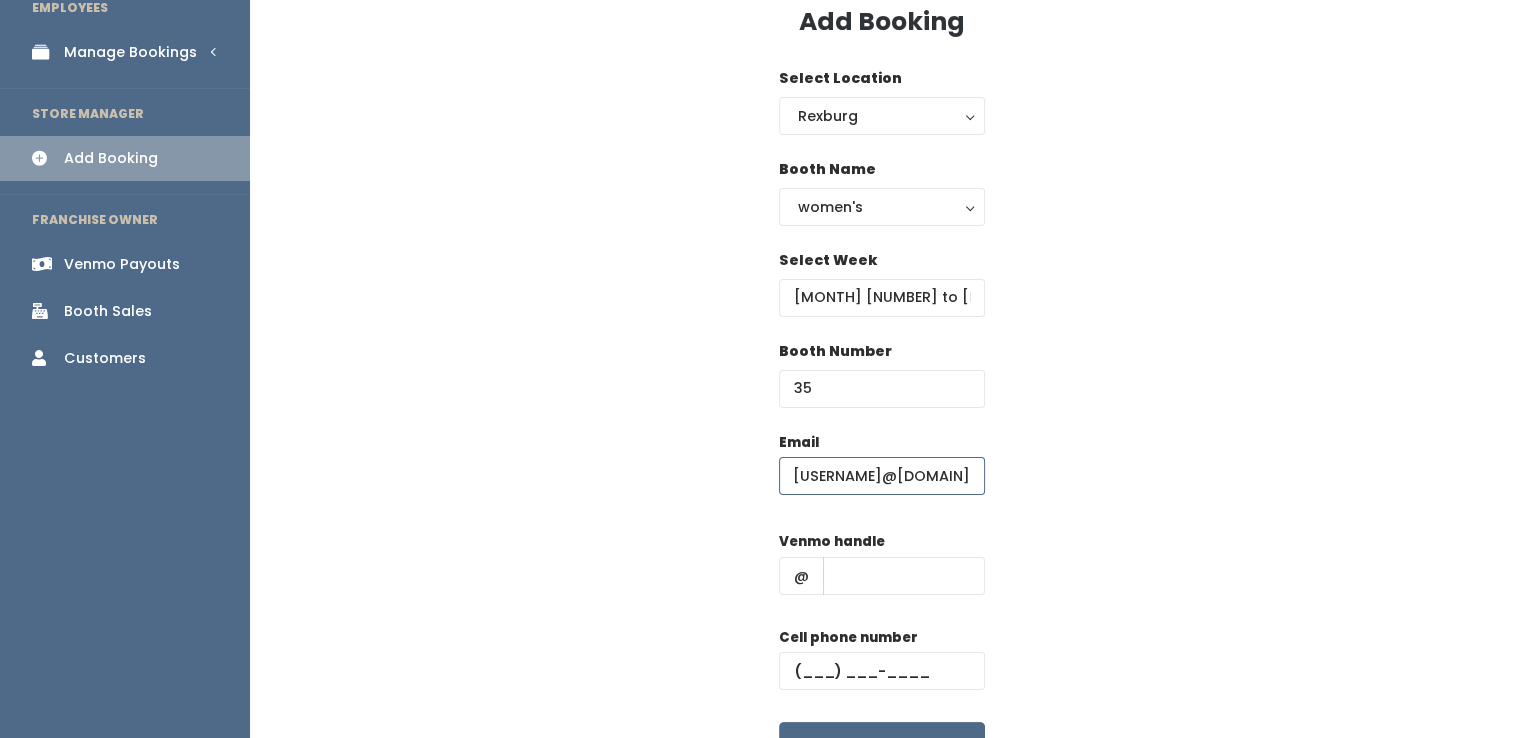 scroll, scrollTop: 0, scrollLeft: 0, axis: both 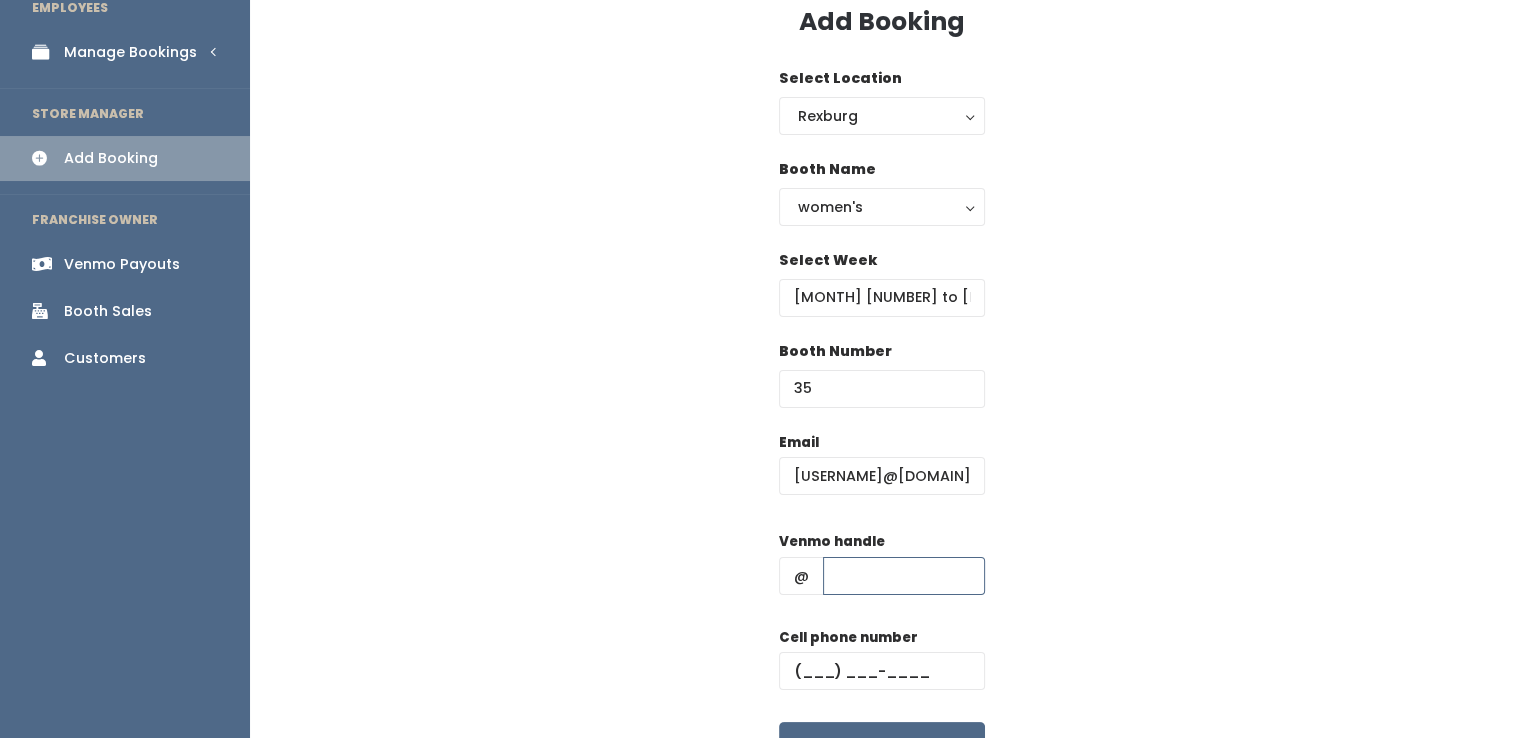 click at bounding box center [904, 576] 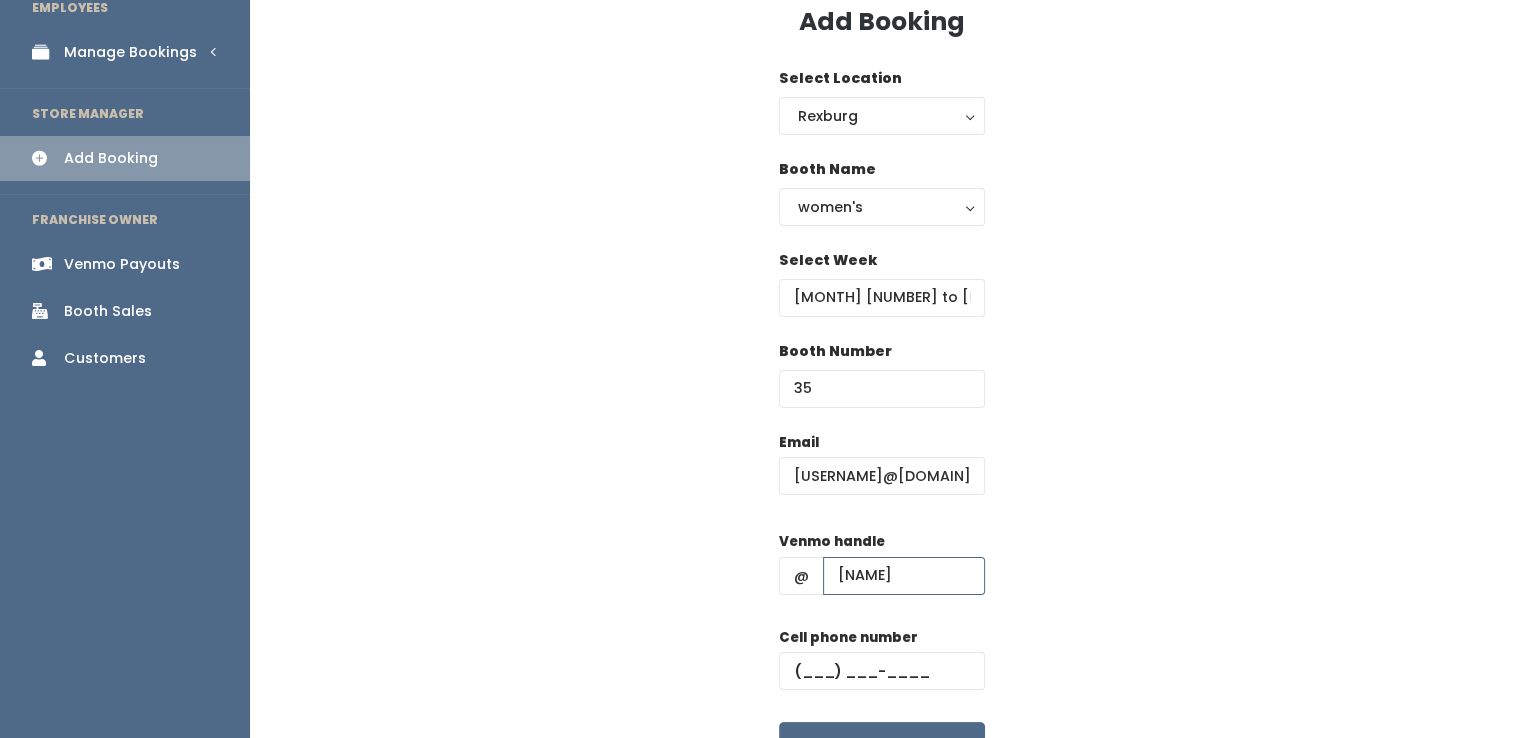 type on "mayceehammon" 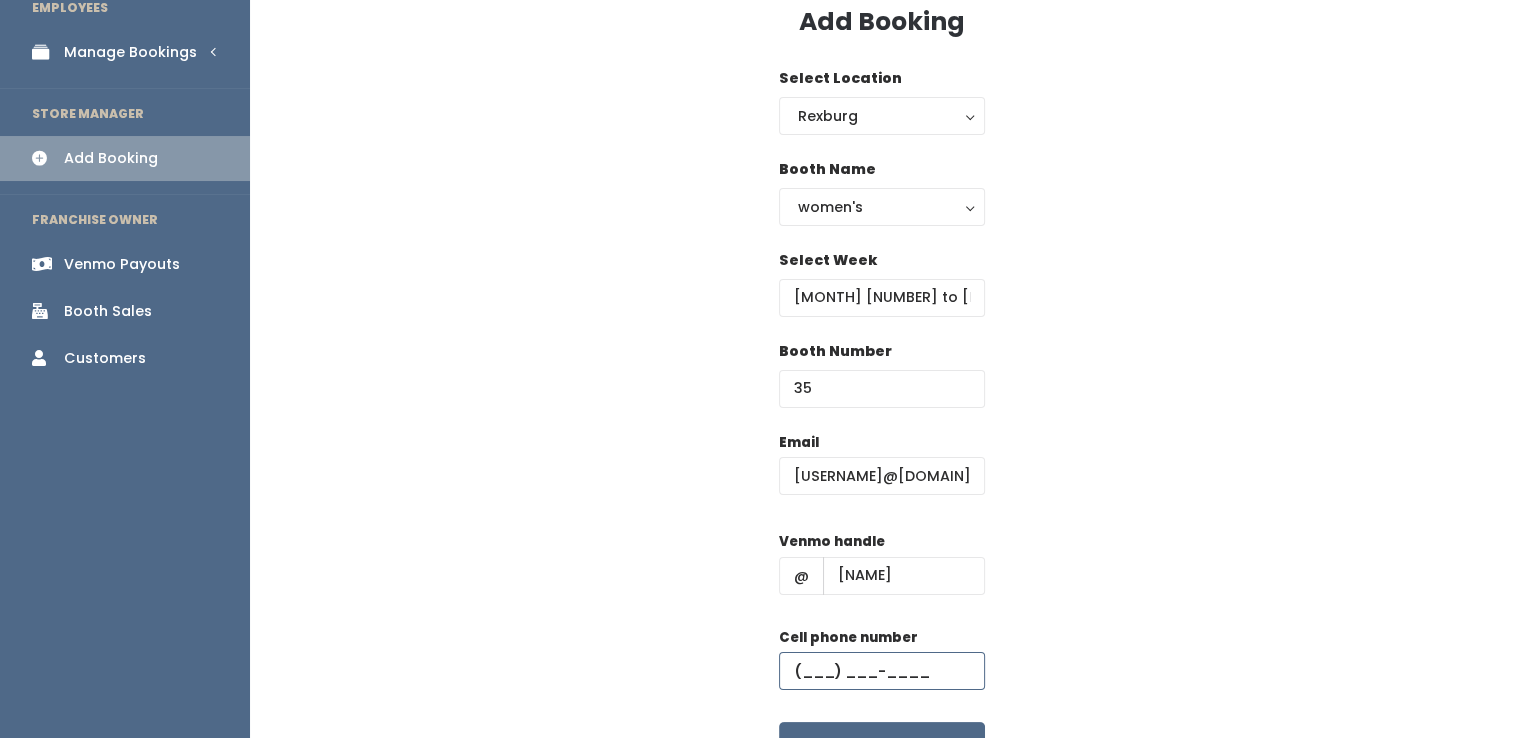 click at bounding box center (882, 671) 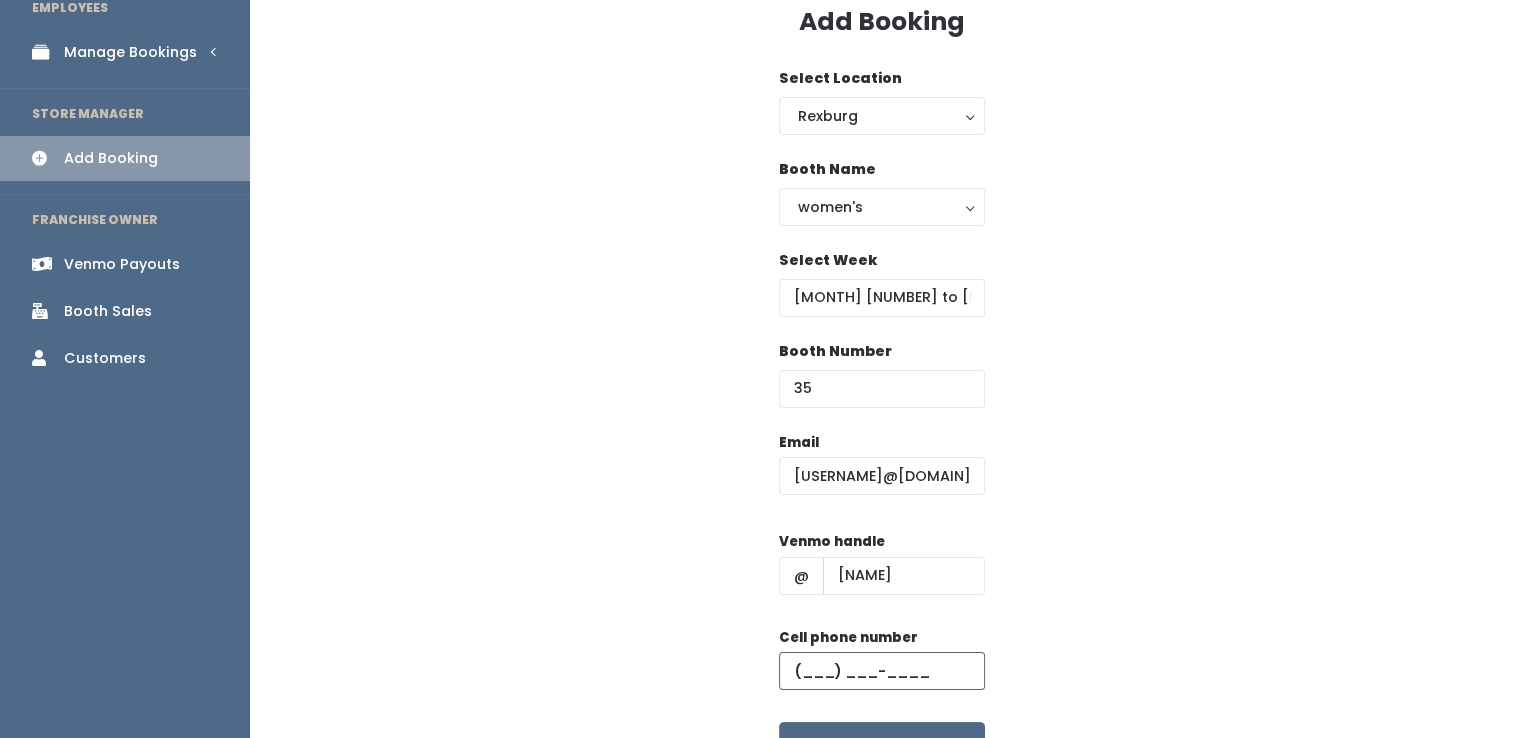 paste on "(208) 589-7938" 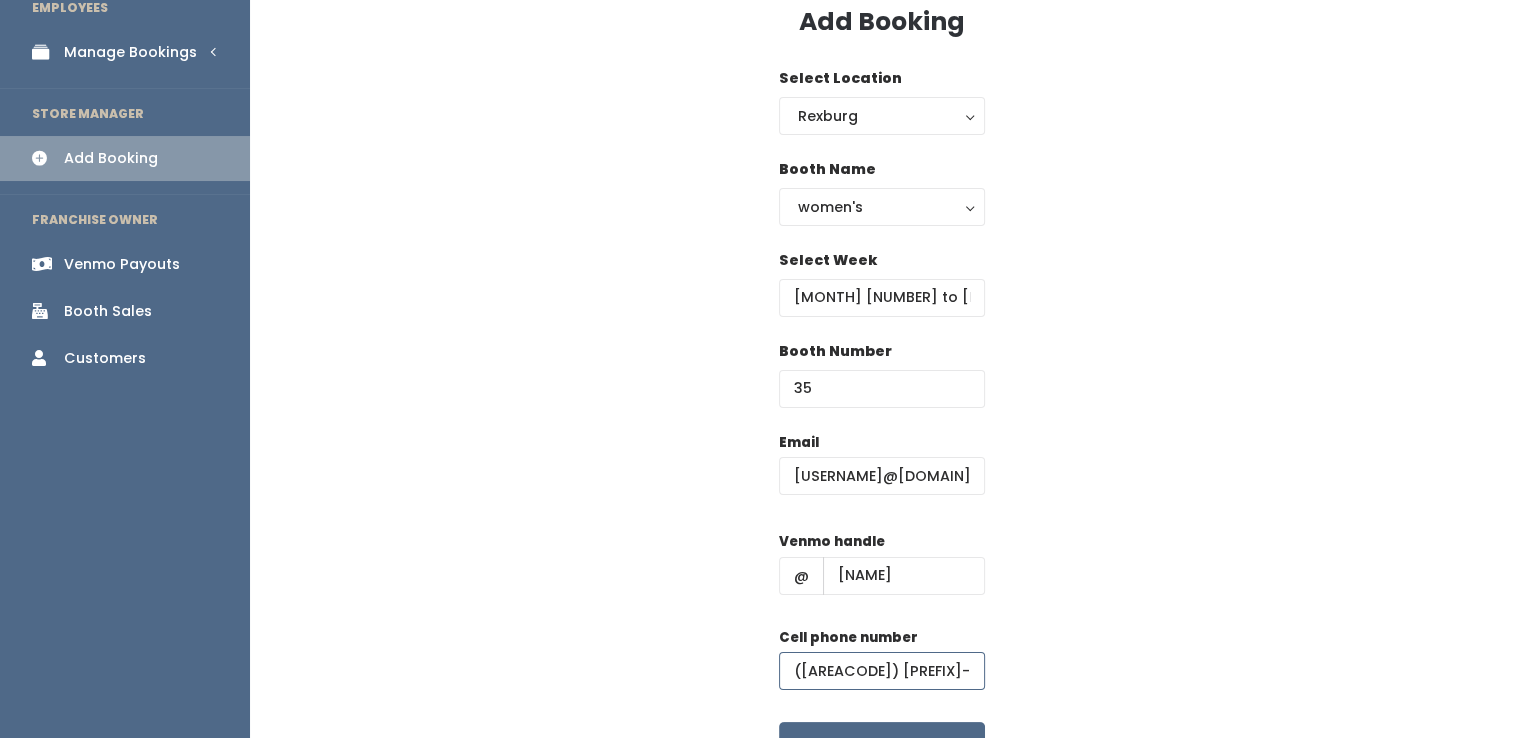 scroll, scrollTop: 219, scrollLeft: 0, axis: vertical 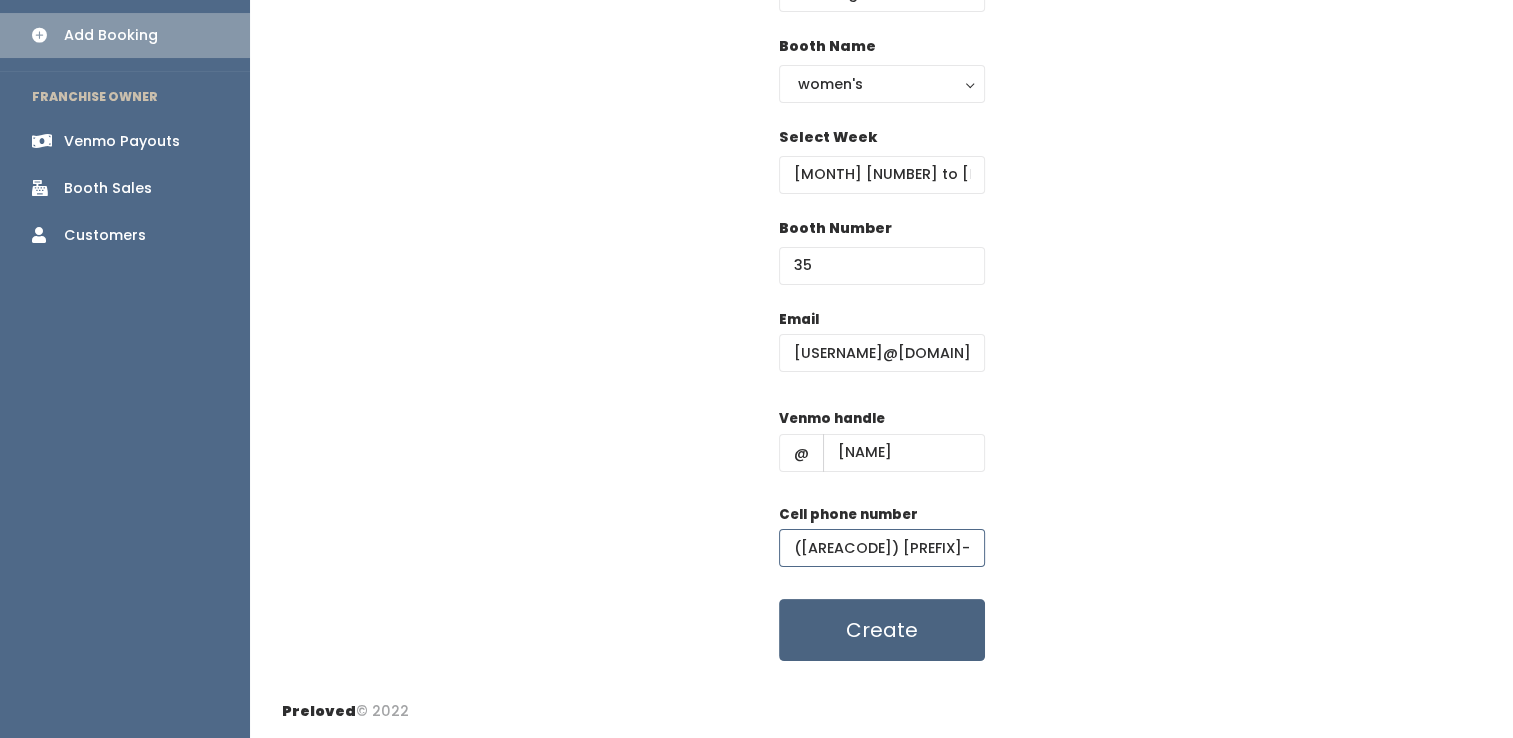 type on "(208) 589-7938" 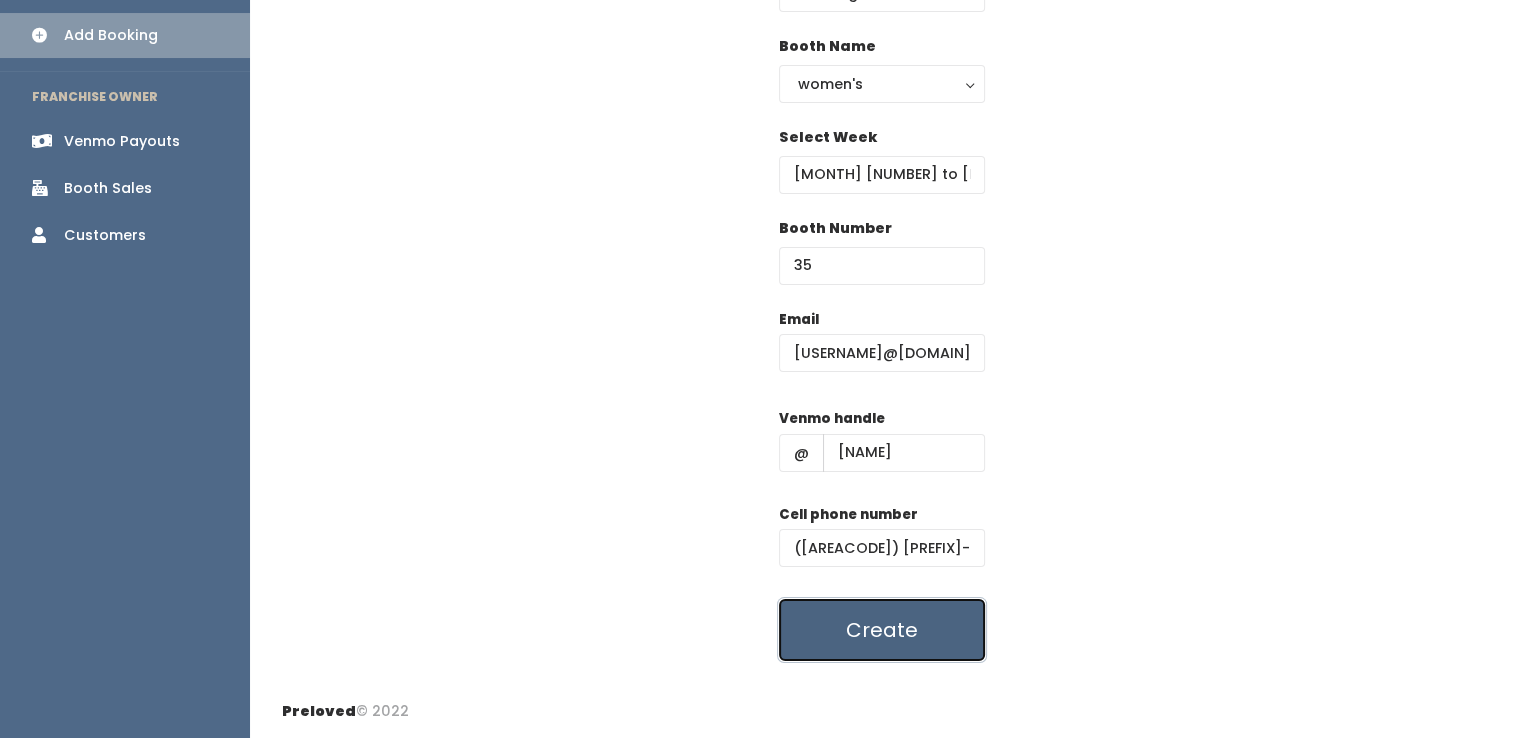 click on "Create" at bounding box center [882, 630] 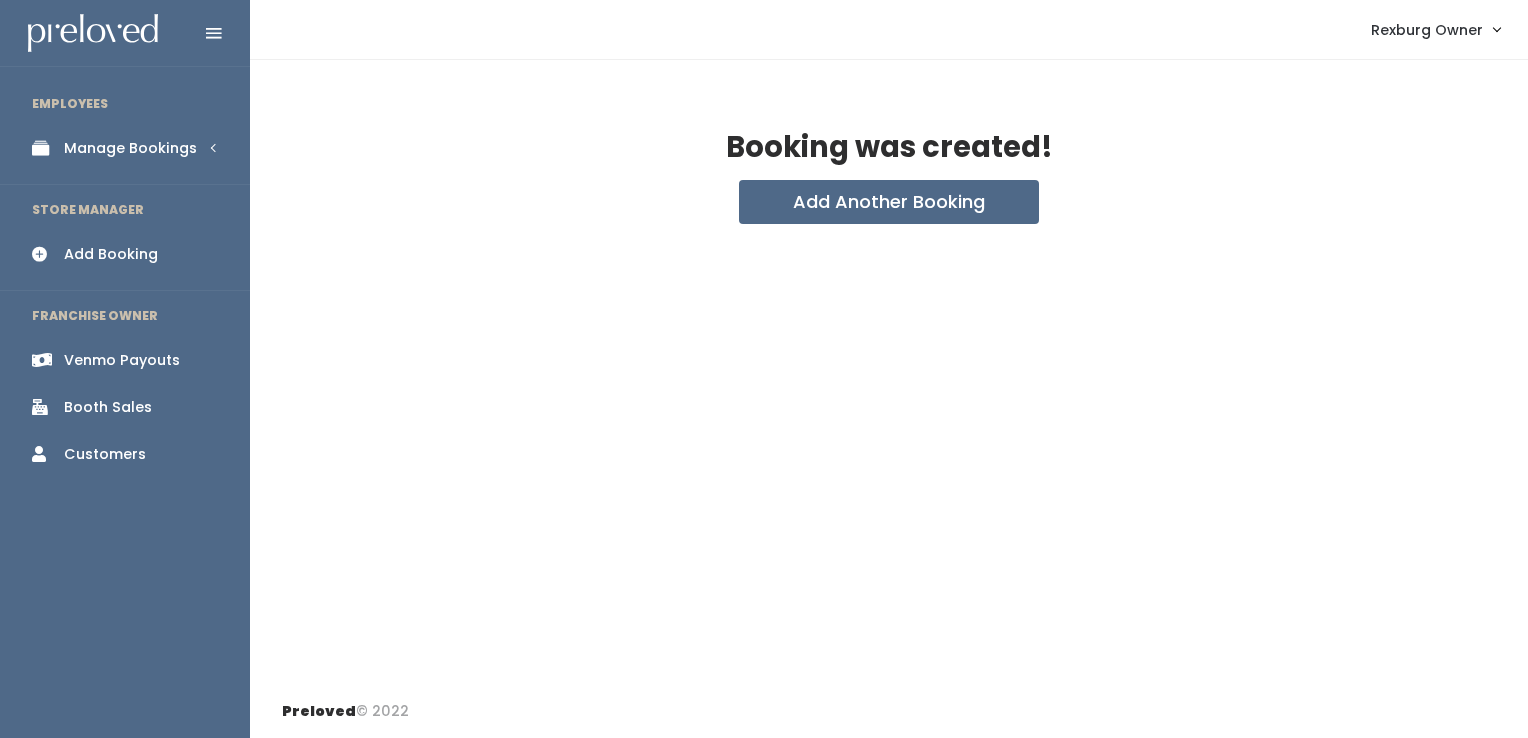 scroll, scrollTop: 0, scrollLeft: 0, axis: both 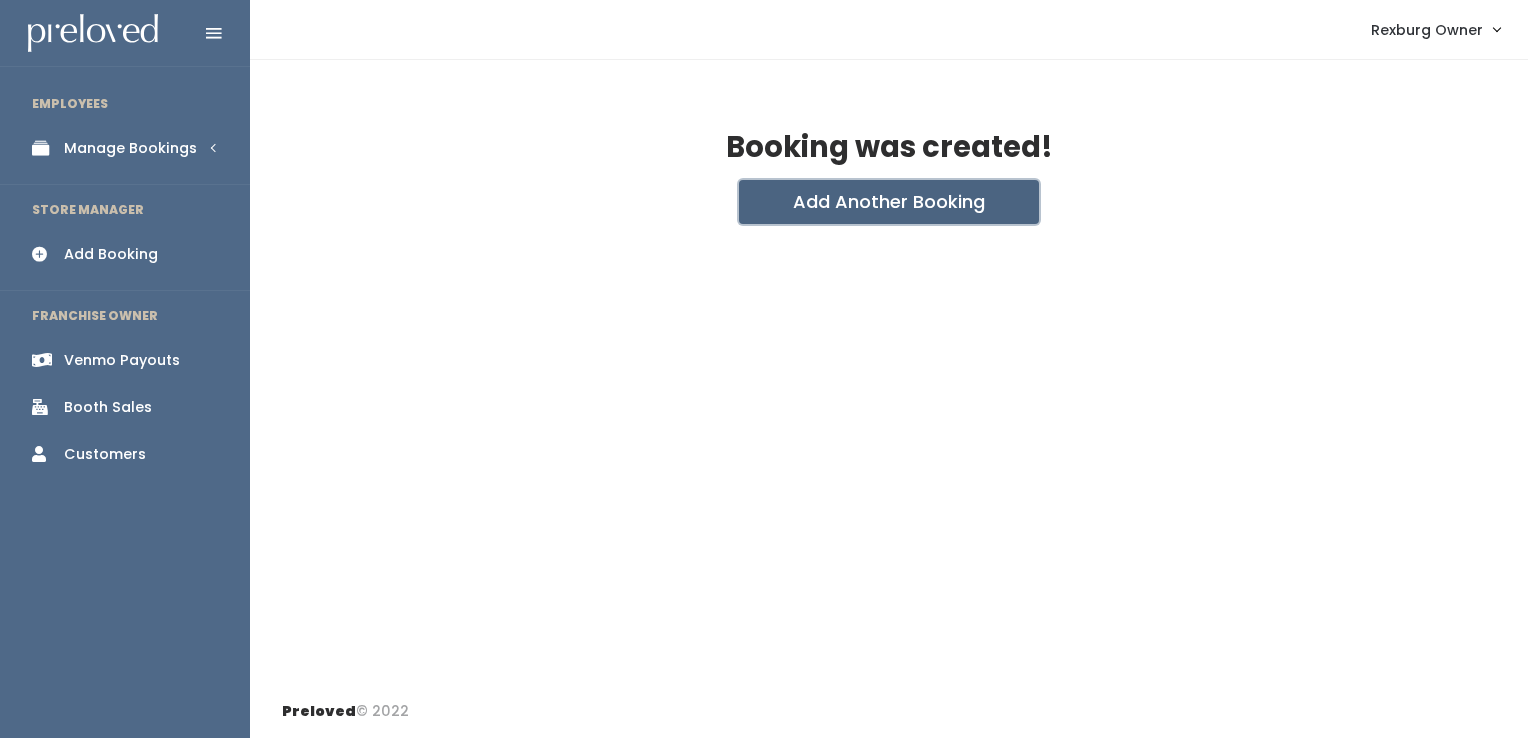 click on "Add Another Booking" at bounding box center (889, 202) 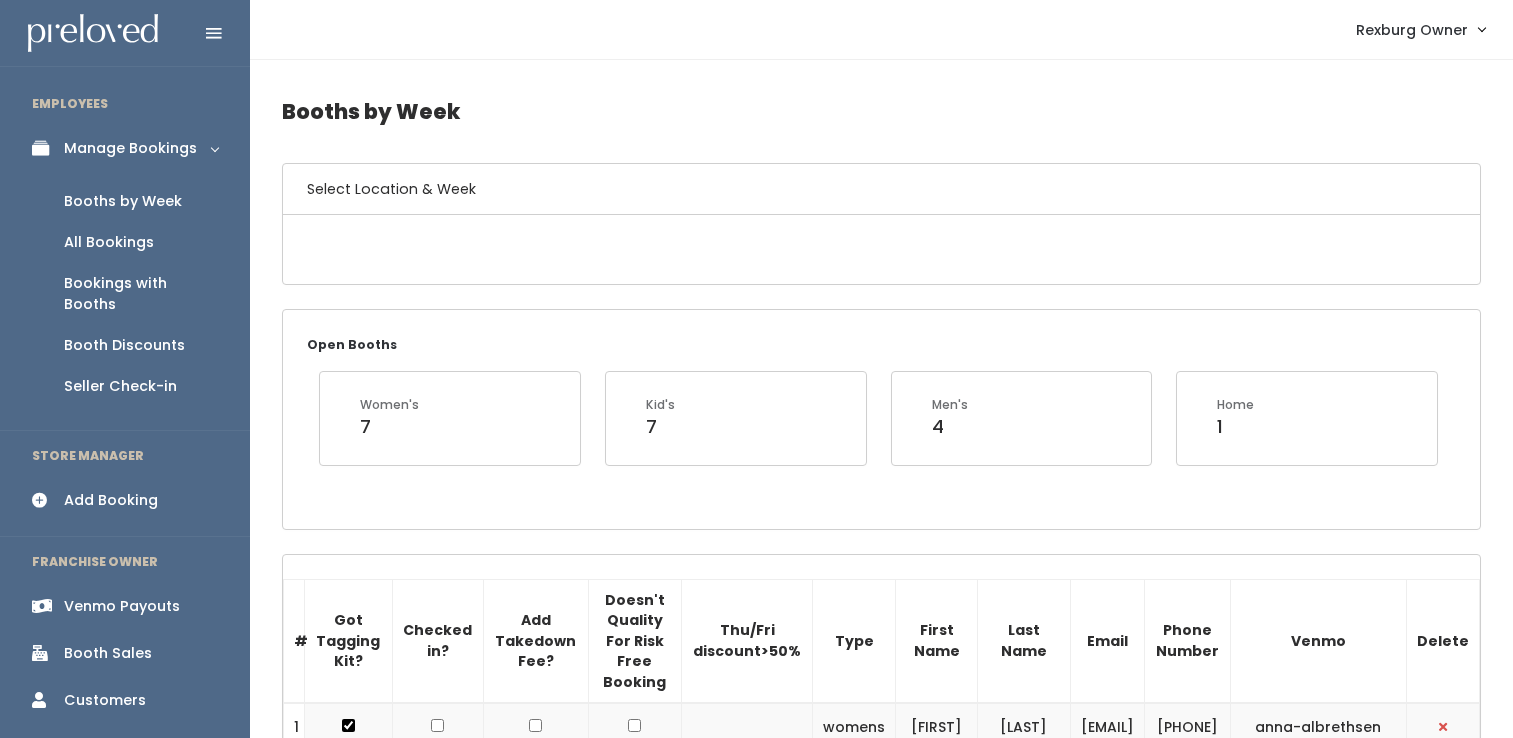 scroll, scrollTop: 2346, scrollLeft: 0, axis: vertical 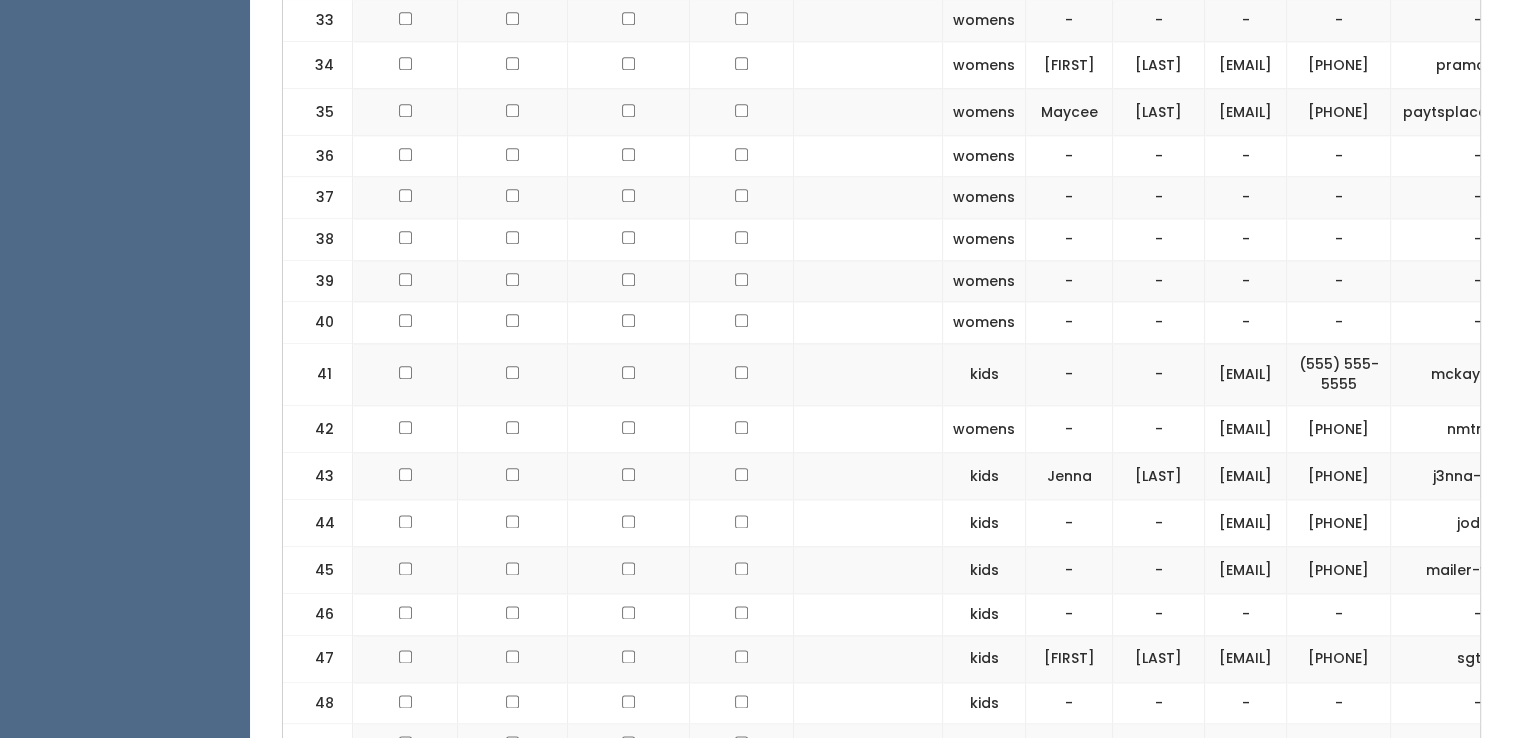 click at bounding box center (405, -21) 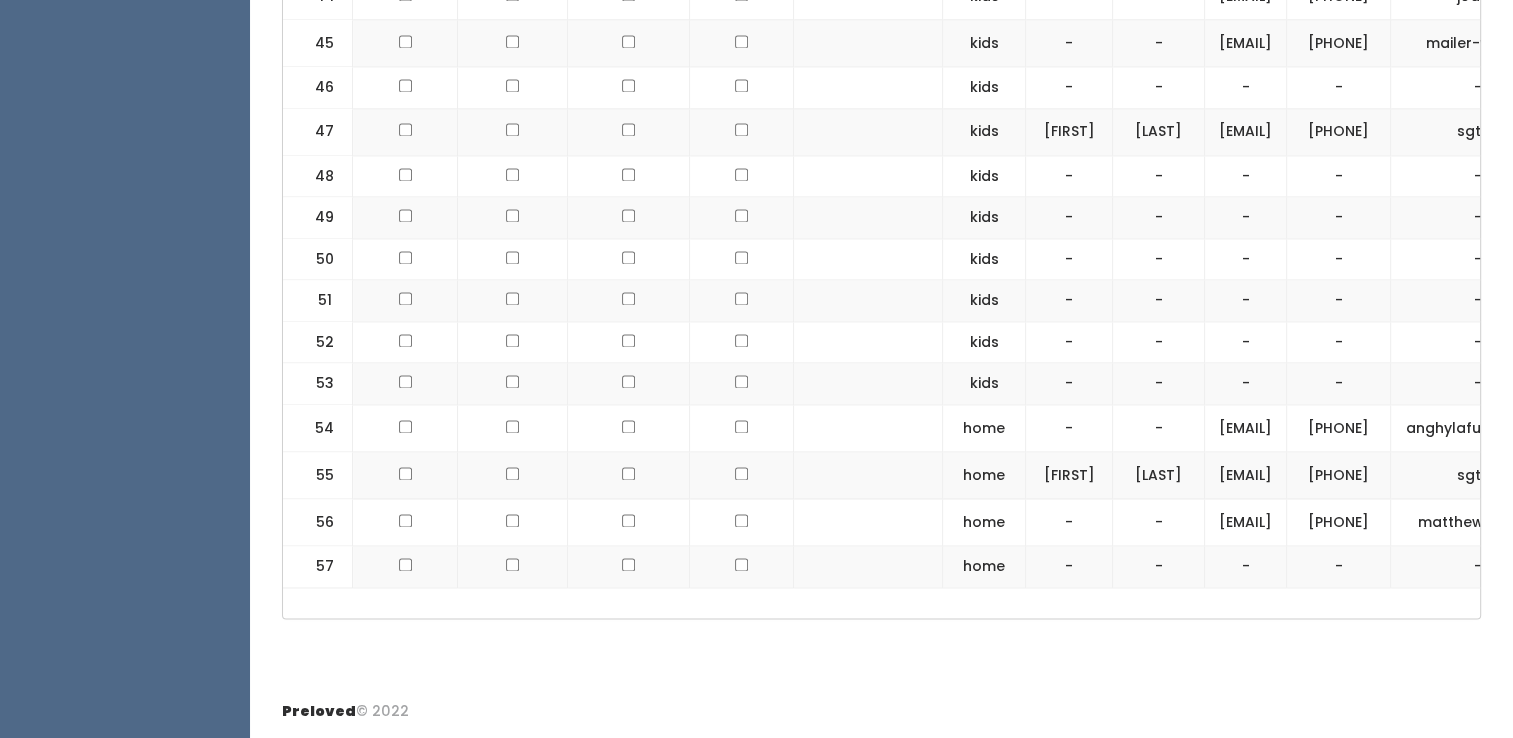 scroll, scrollTop: 3124, scrollLeft: 0, axis: vertical 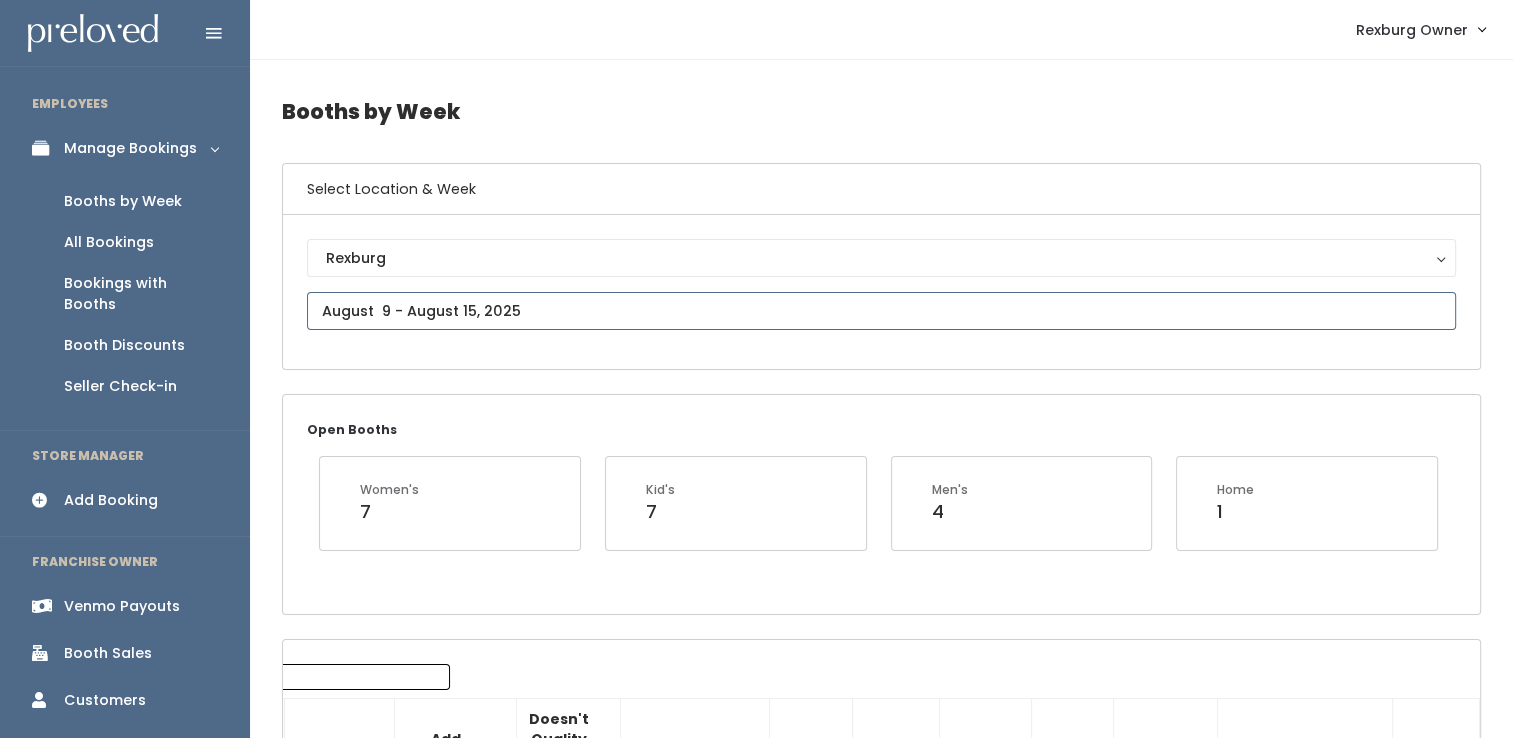 click on "EMPLOYEES
Manage Bookings
Booths by Week
All Bookings
Bookings with Booths
Booth Discounts
Seller Check-in
STORE MANAGER
Add Booking
FRANCHISE OWNER
Venmo Payouts
Booth Sales
Customers" at bounding box center [756, 1805] 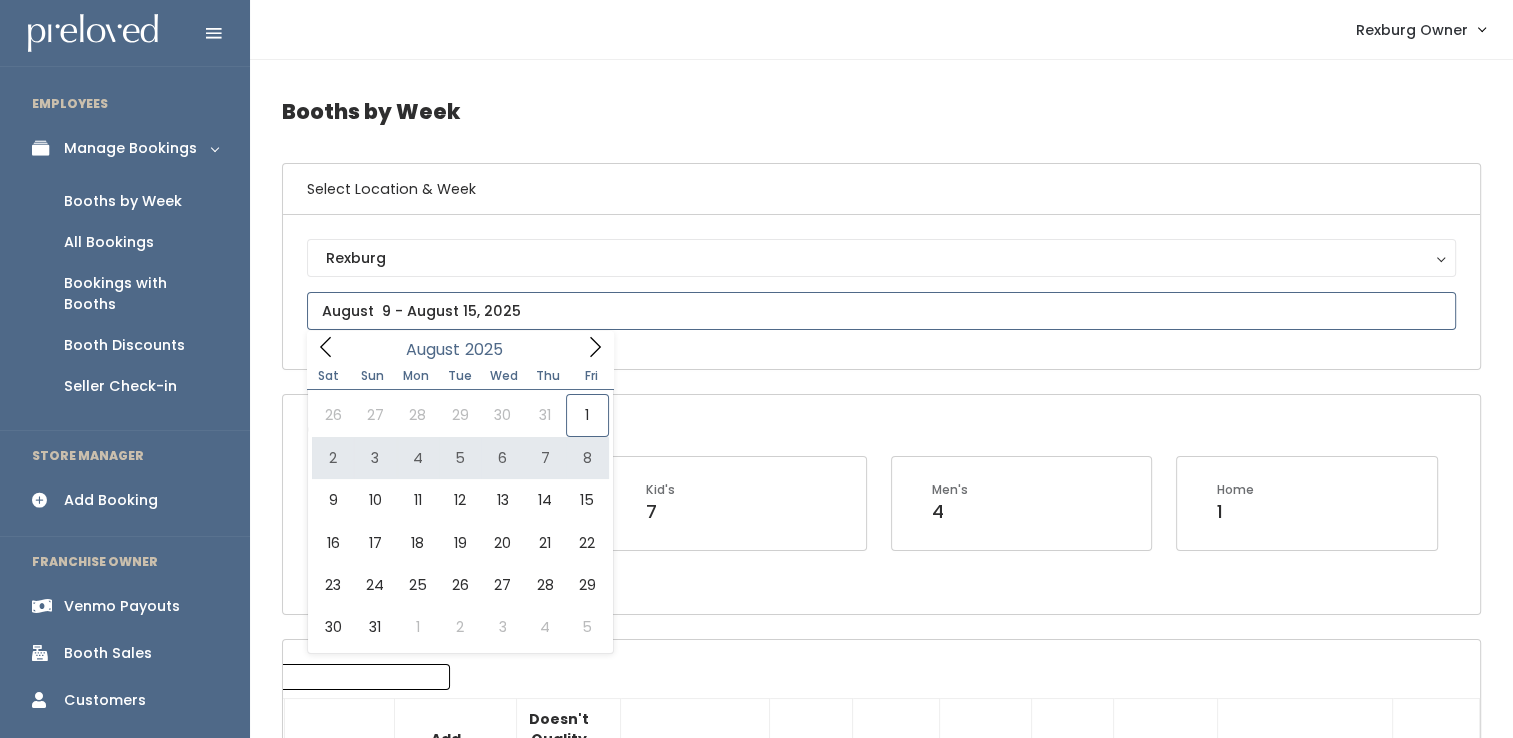 type on "[DATE] to [DATE]" 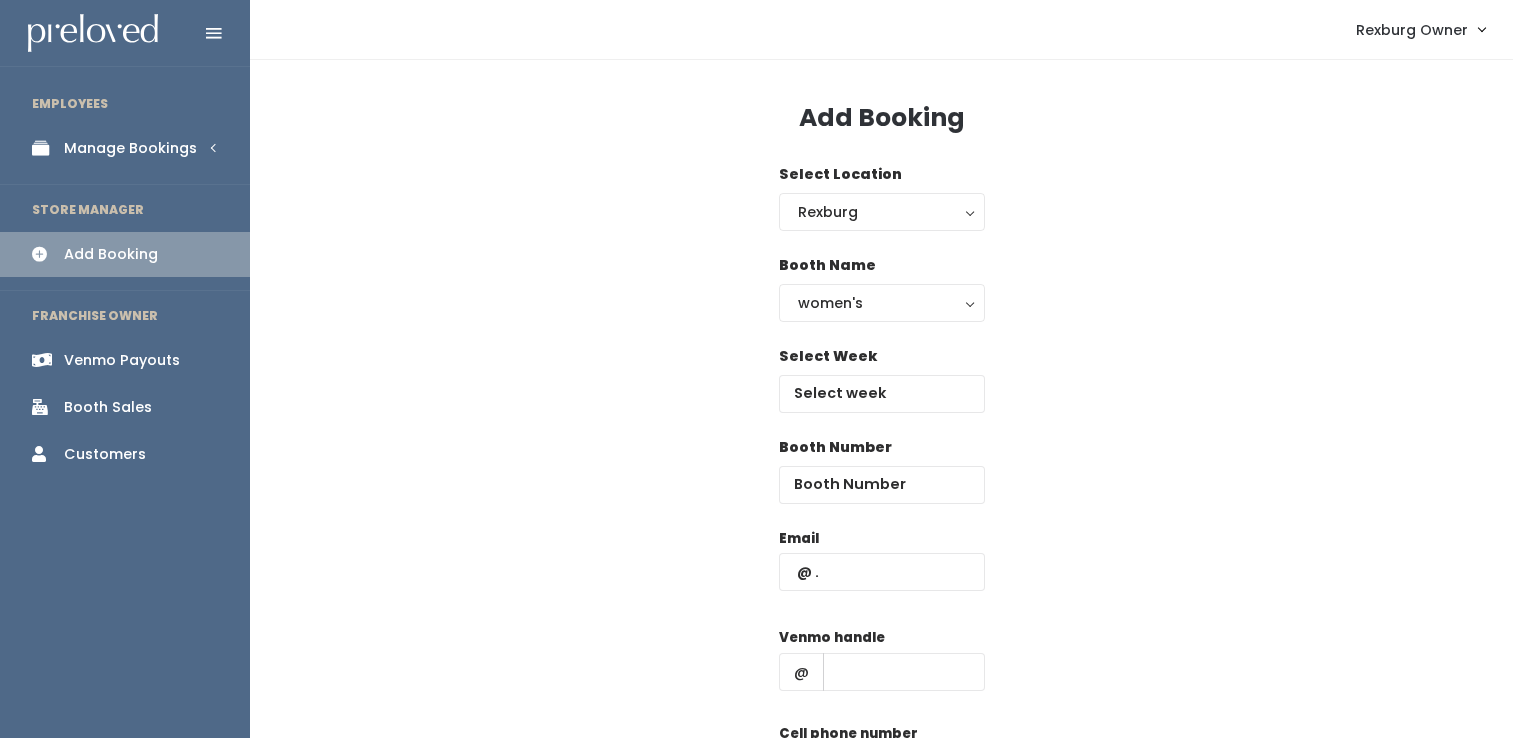 scroll, scrollTop: 0, scrollLeft: 0, axis: both 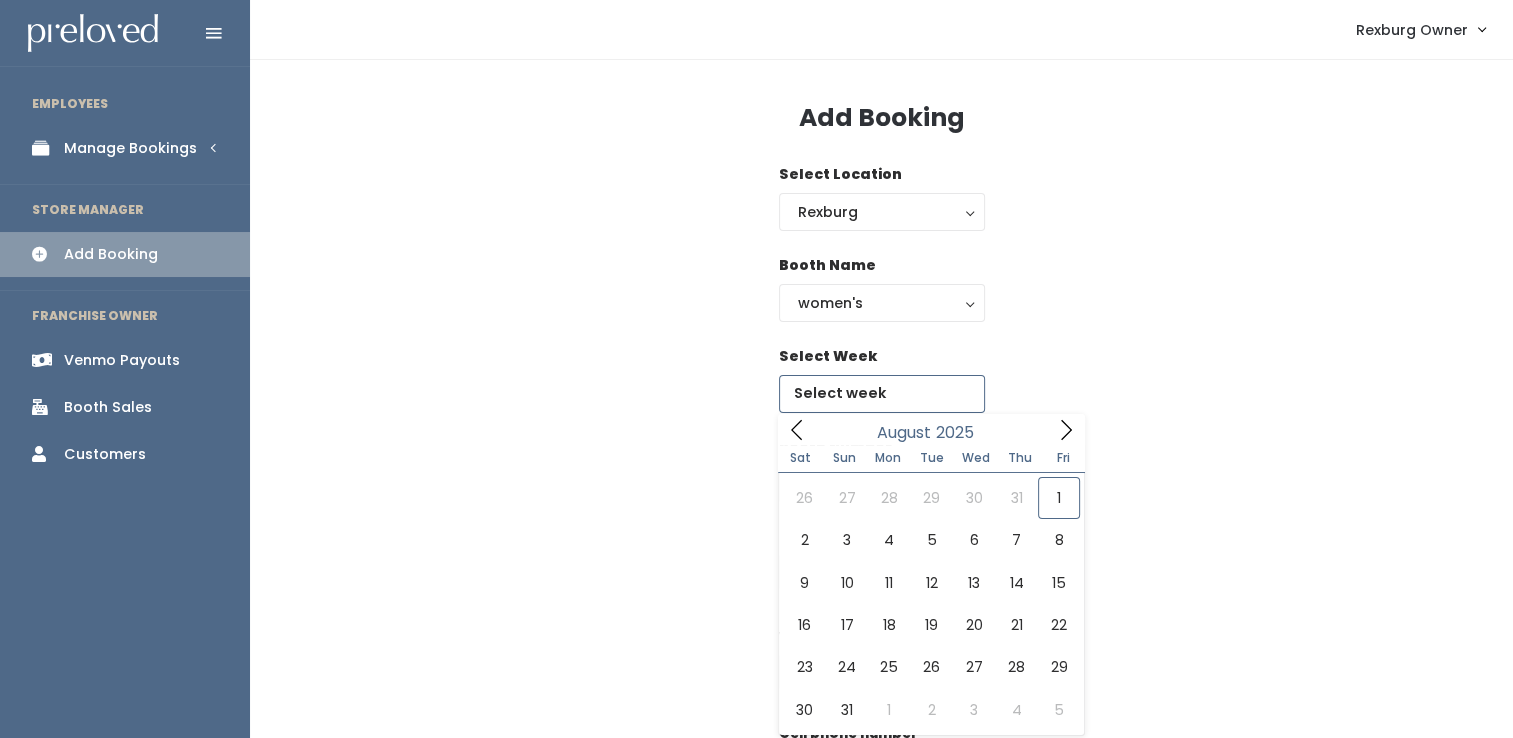 click at bounding box center (882, 394) 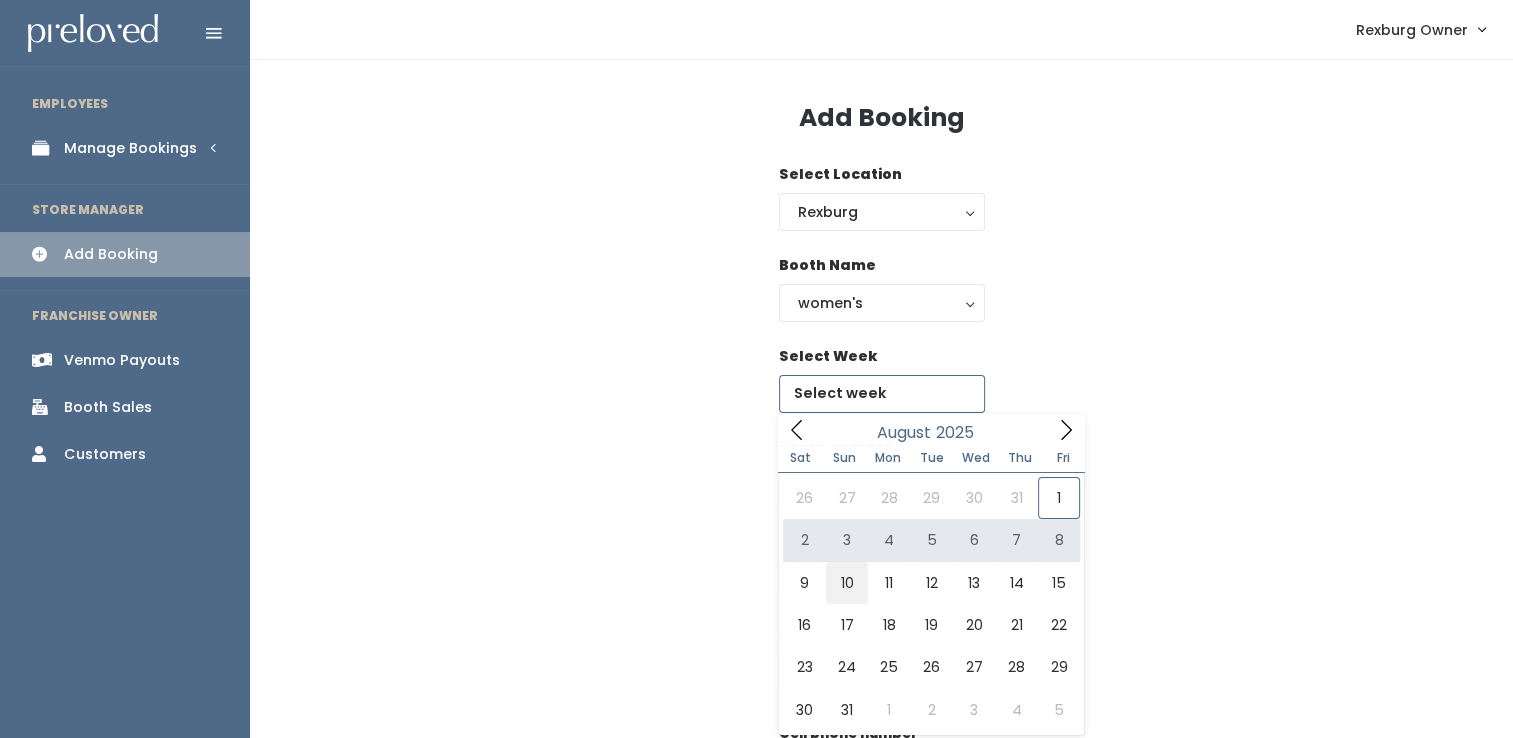 type on "August 9 to August 15" 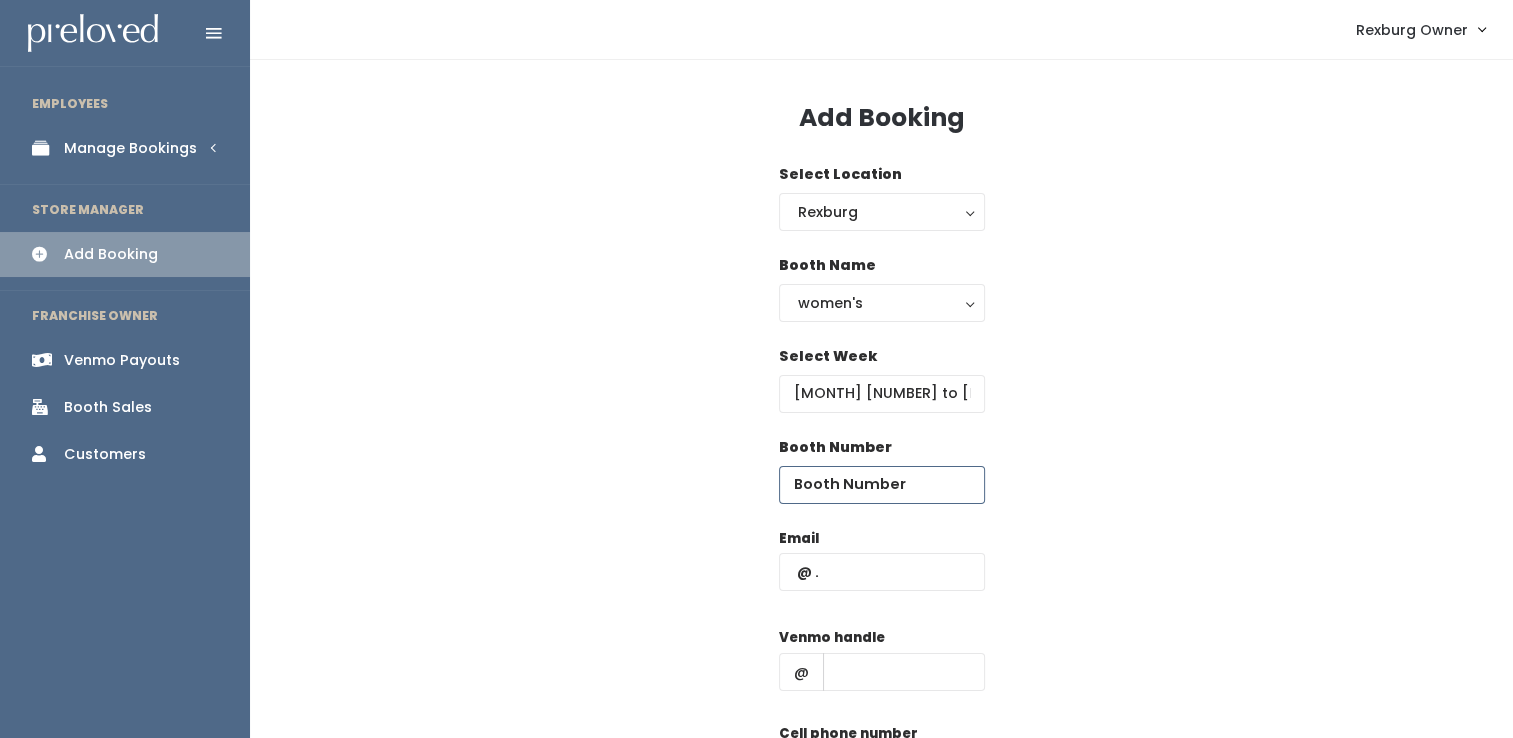 click at bounding box center [882, 485] 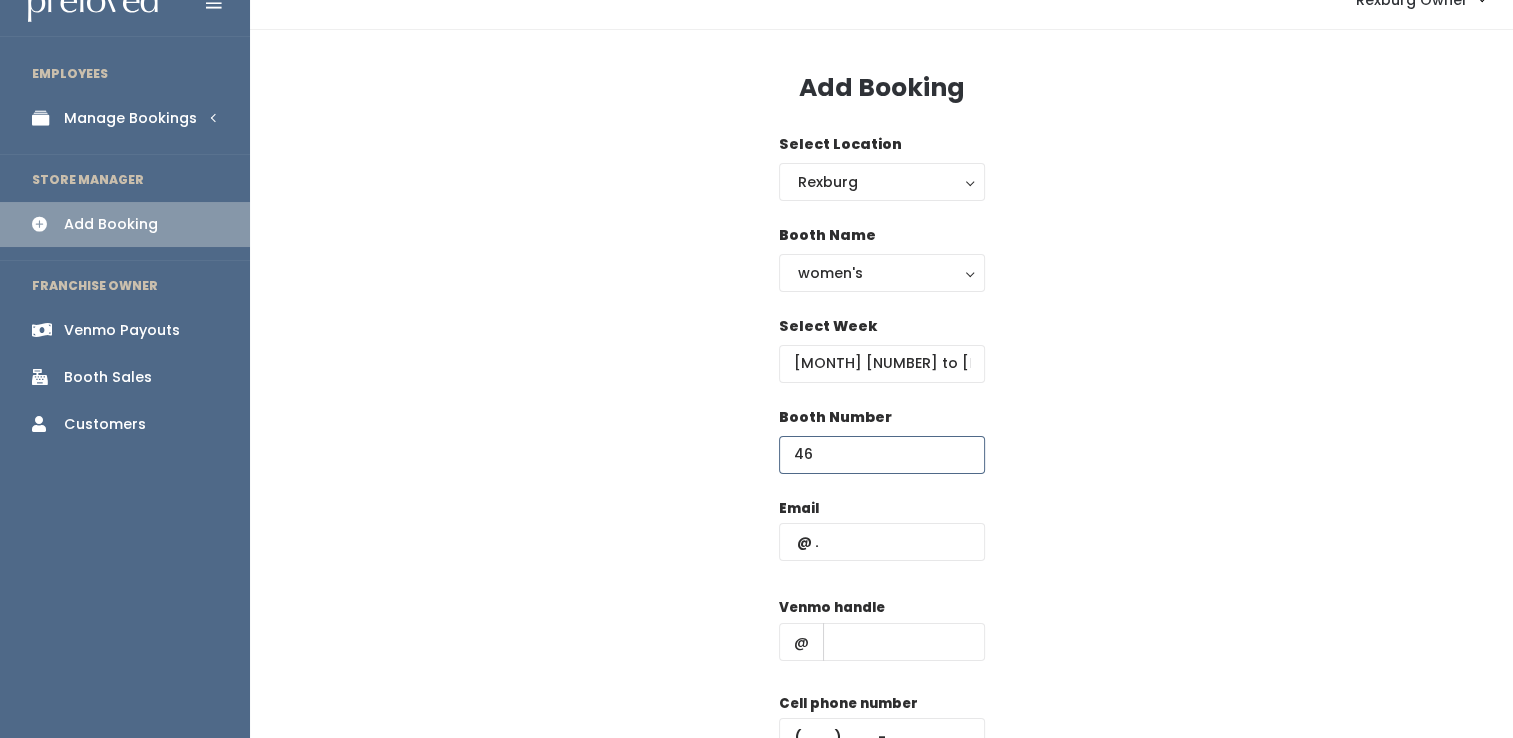 scroll, scrollTop: 33, scrollLeft: 0, axis: vertical 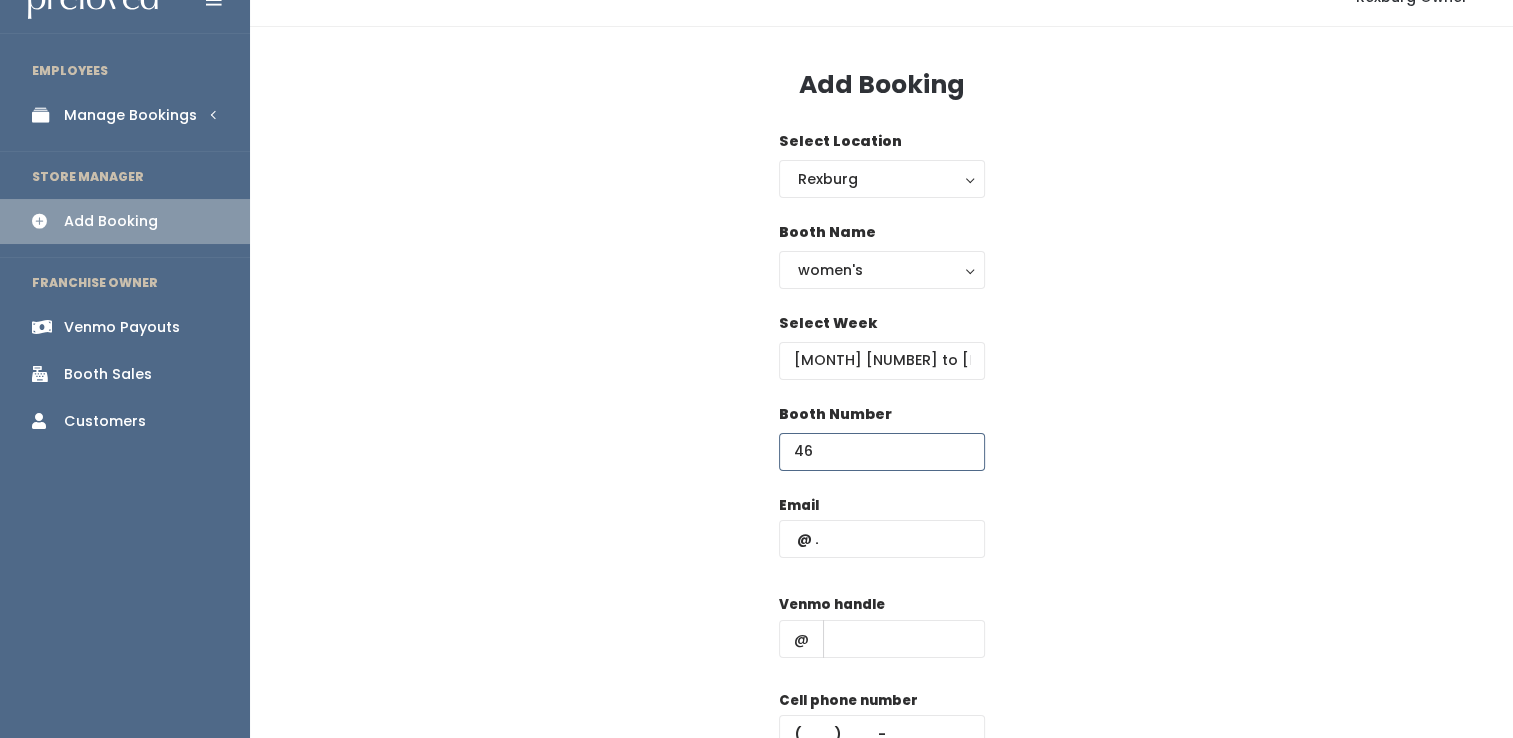 type on "46" 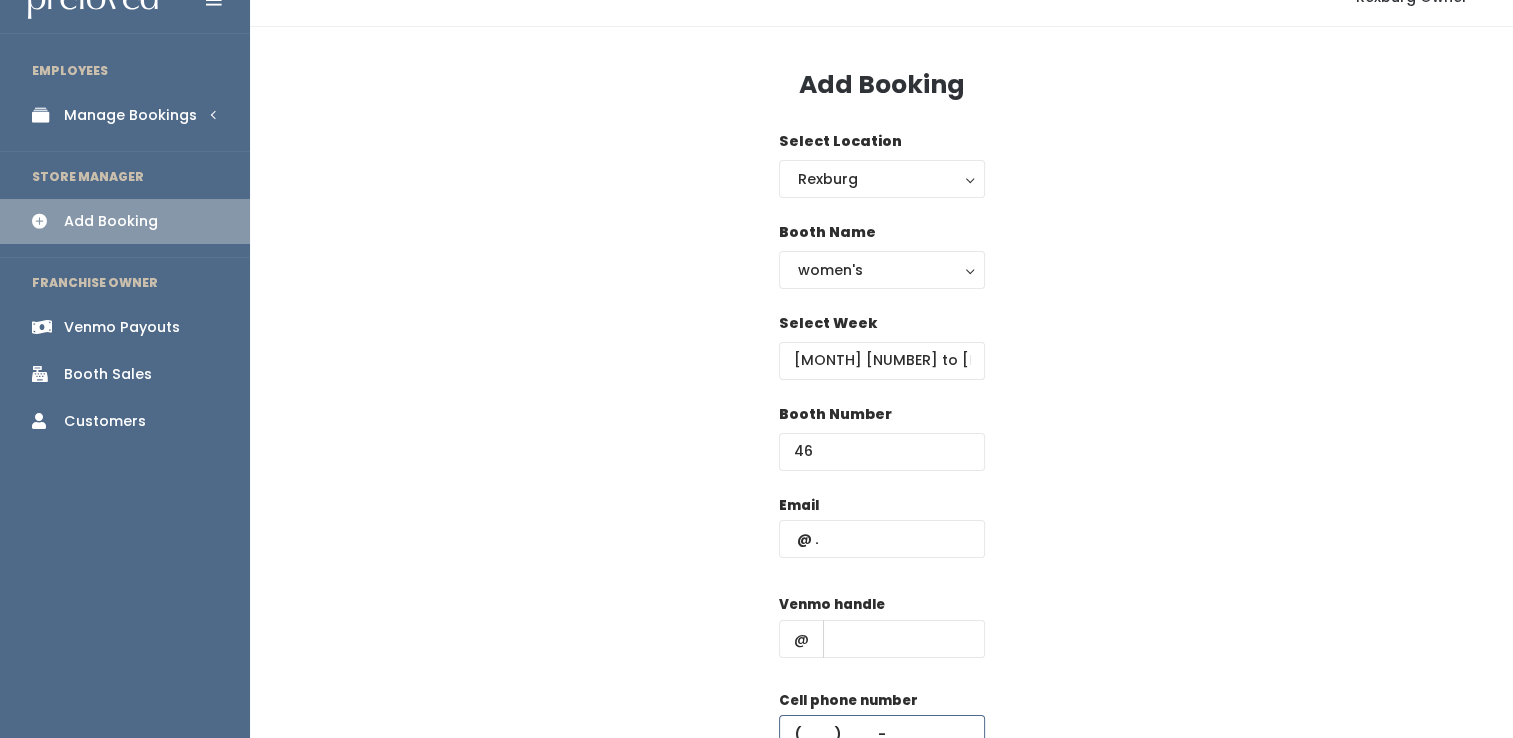 click at bounding box center (882, 734) 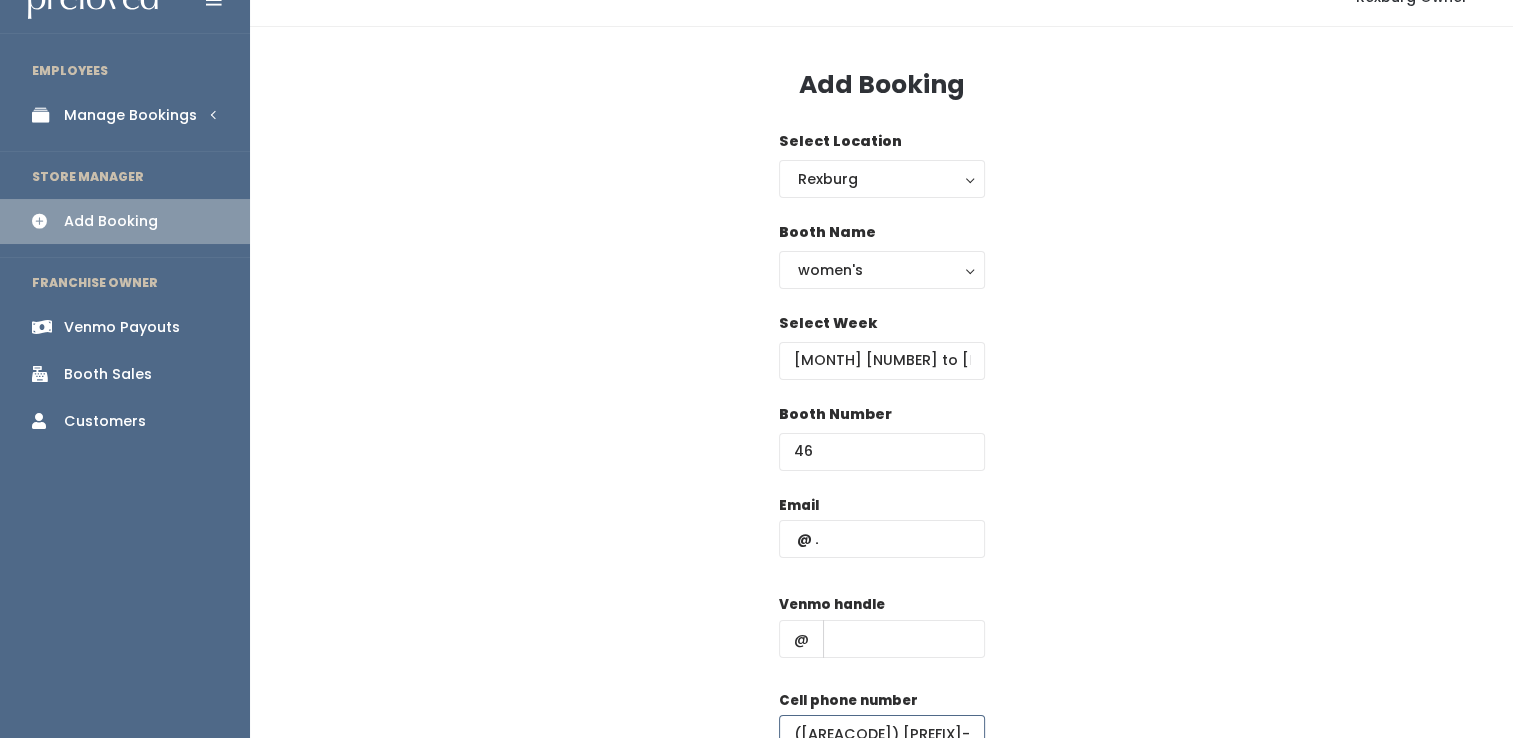 scroll, scrollTop: 40, scrollLeft: 0, axis: vertical 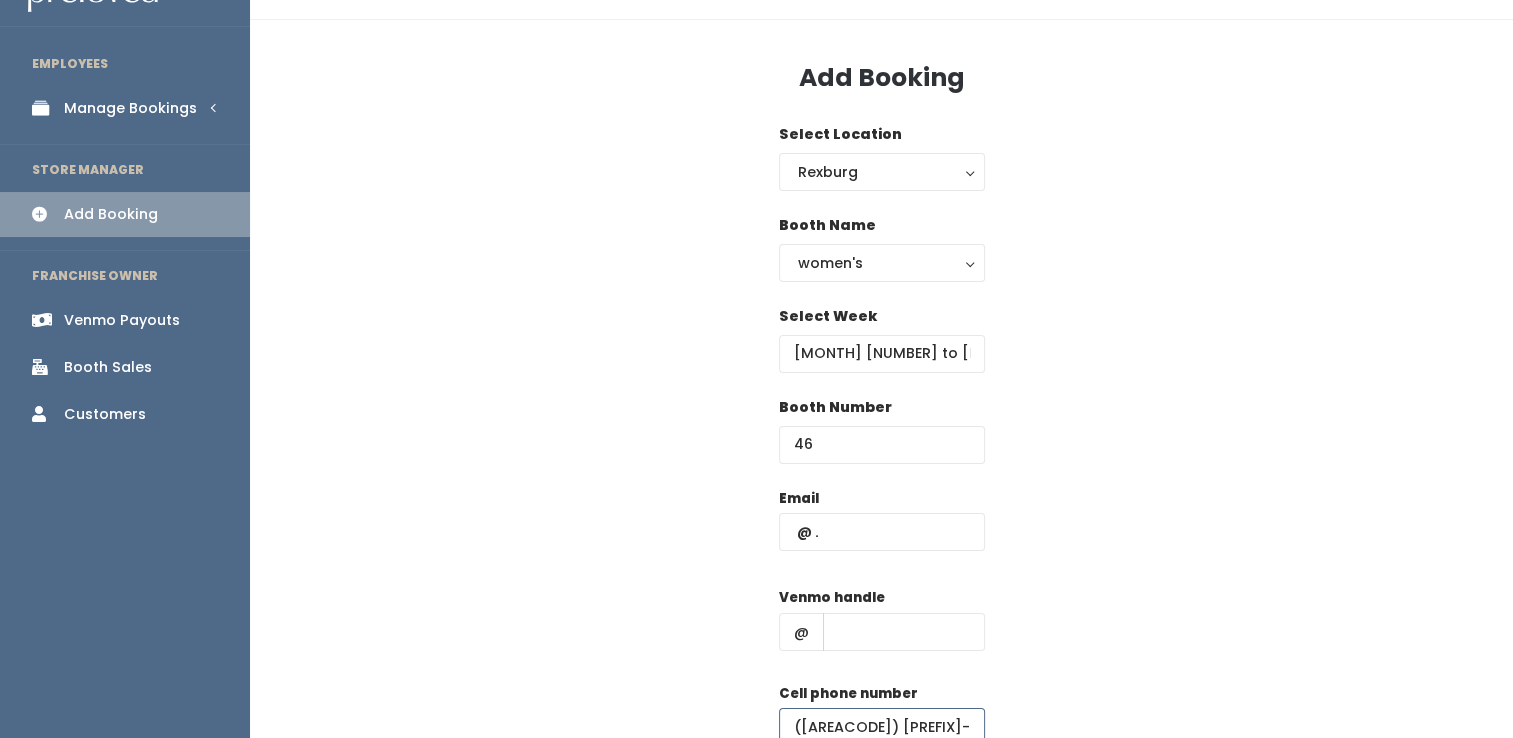 type on "[PHONE]" 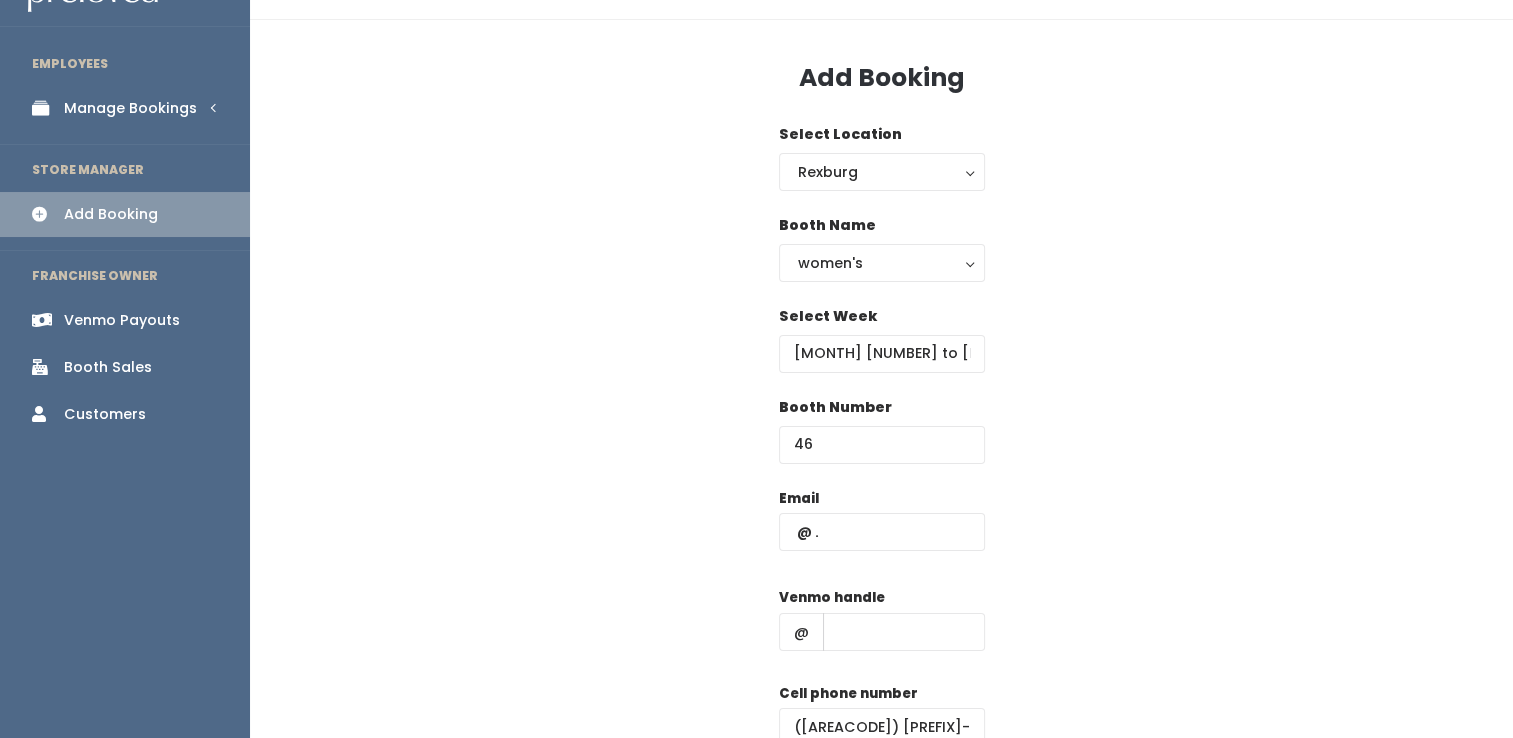 click on "Email" at bounding box center [882, 530] 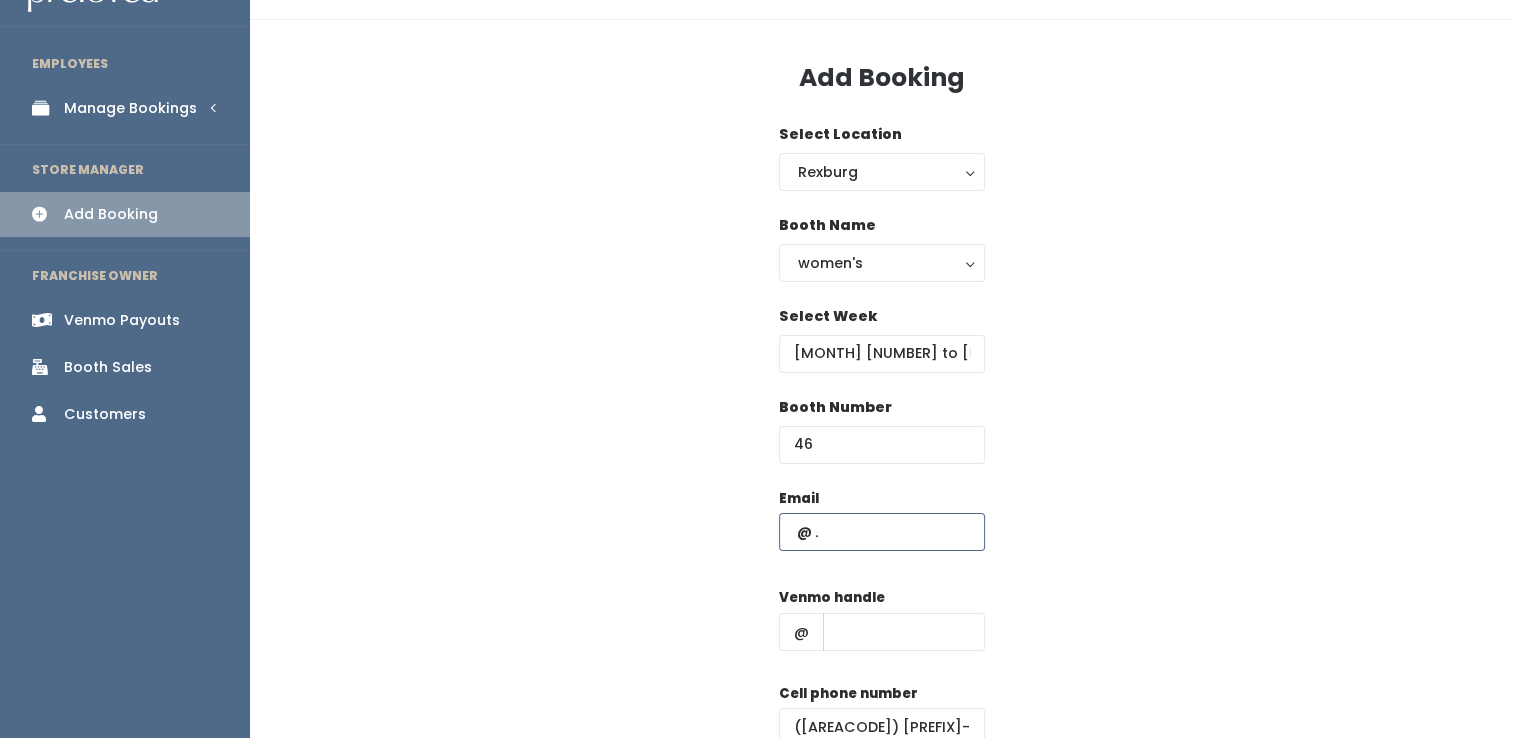 click at bounding box center [882, 532] 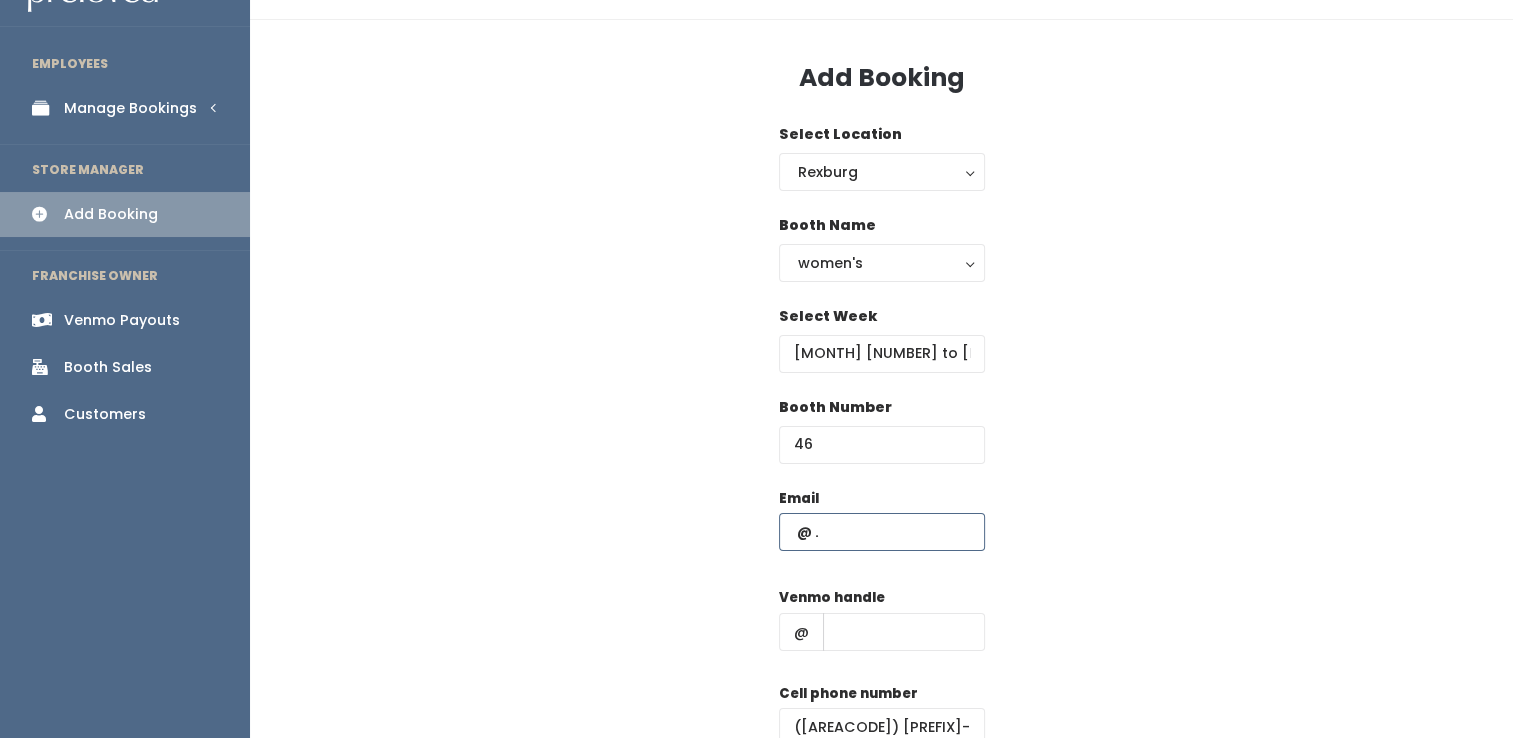 type on "Maycee.hammon13@gmail.com" 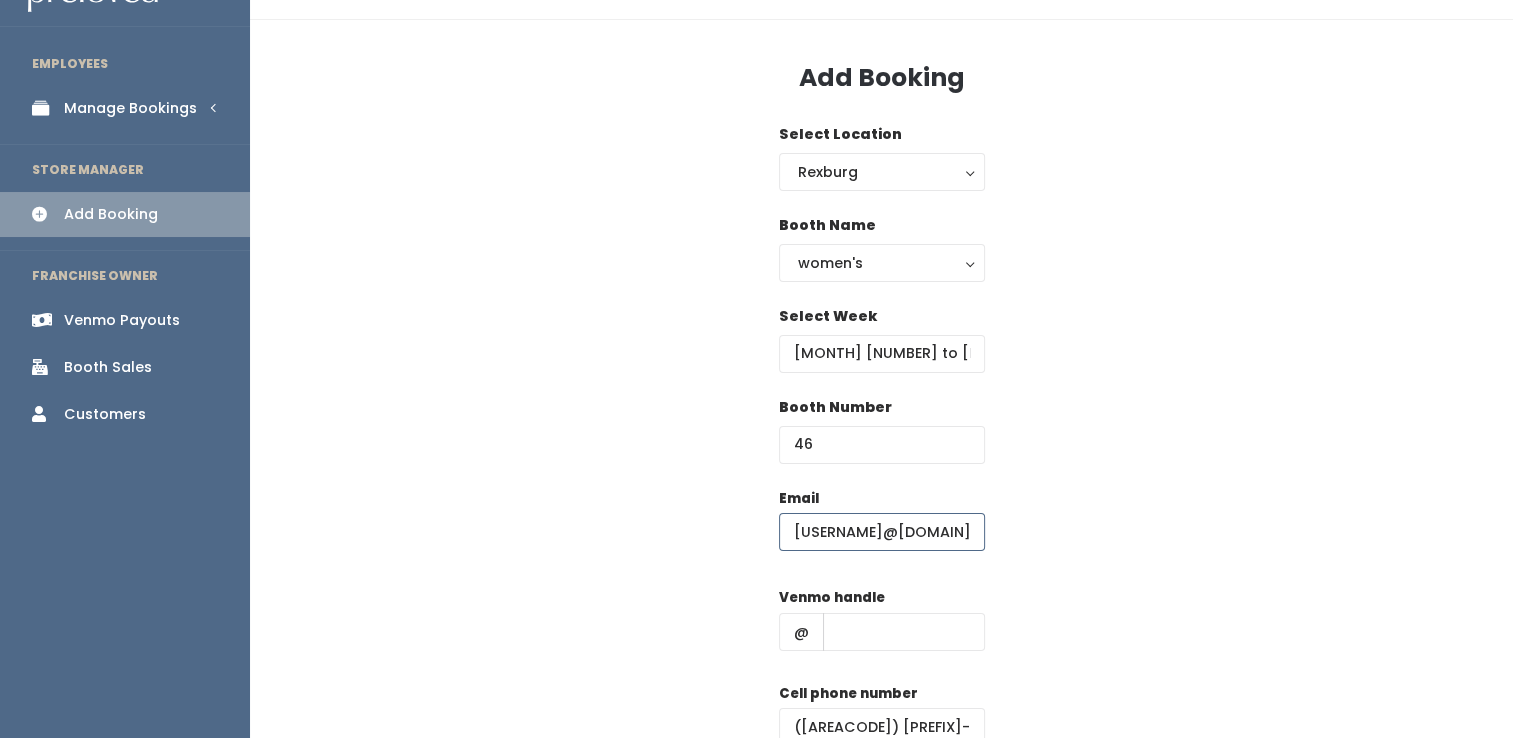 type on "mayceehammon" 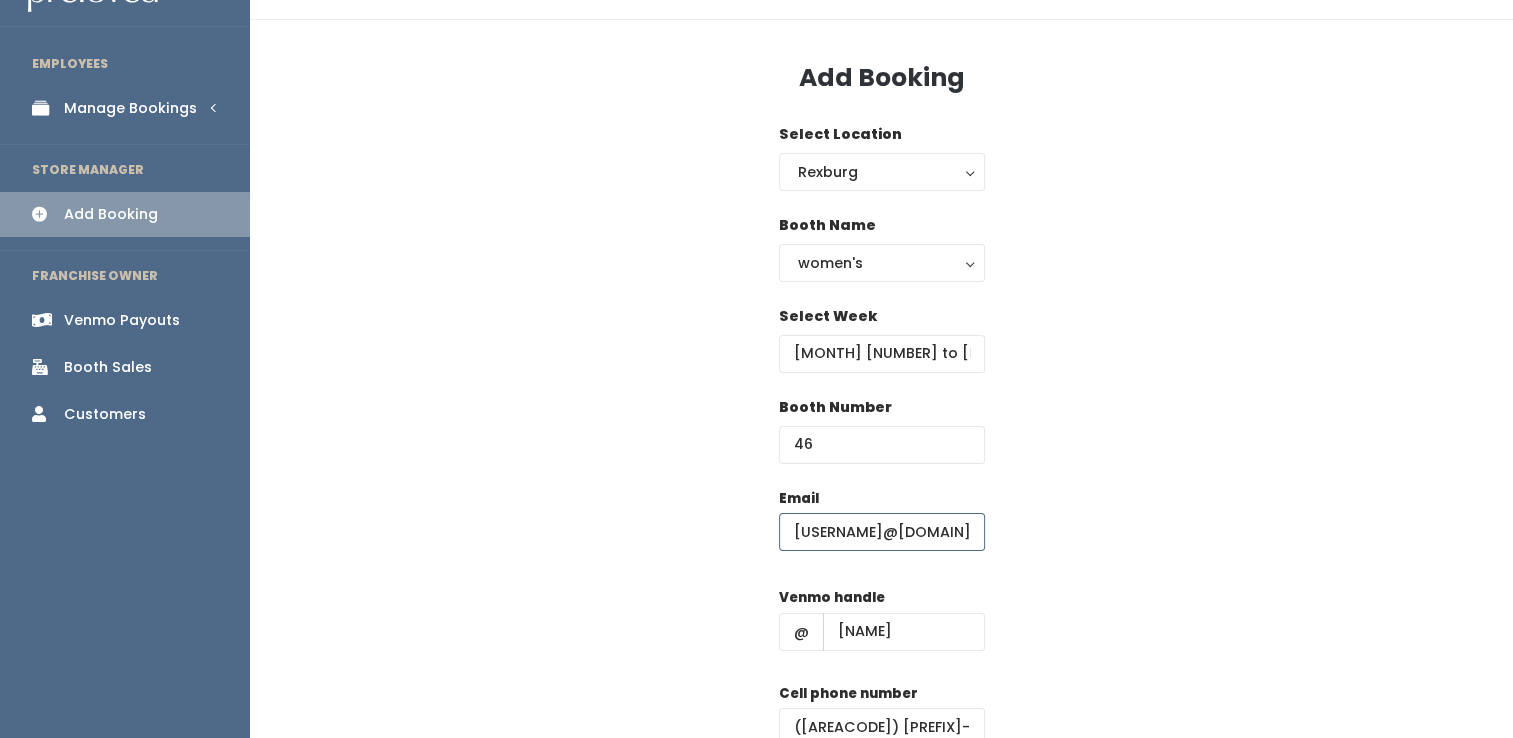 scroll, scrollTop: 219, scrollLeft: 0, axis: vertical 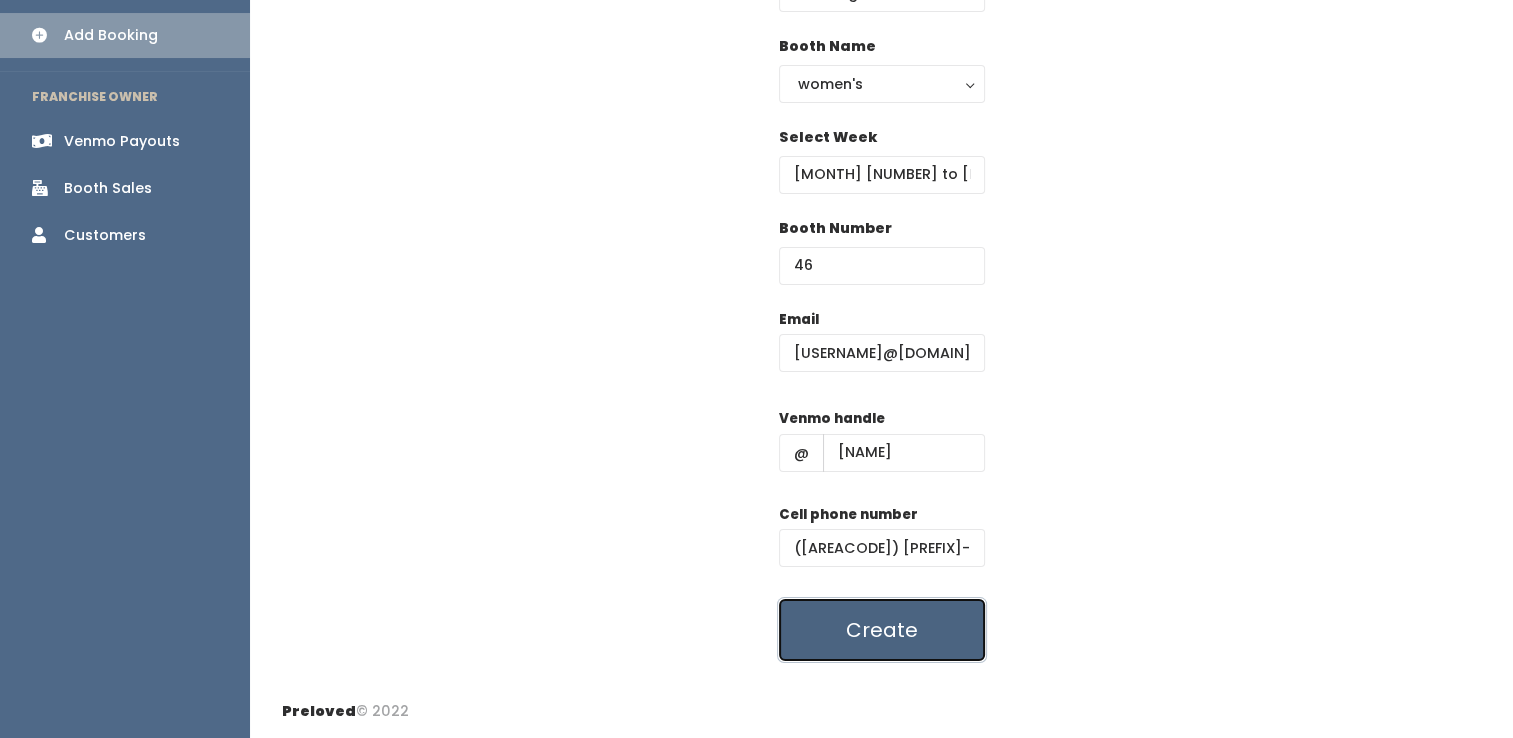 click on "Create" at bounding box center [882, 630] 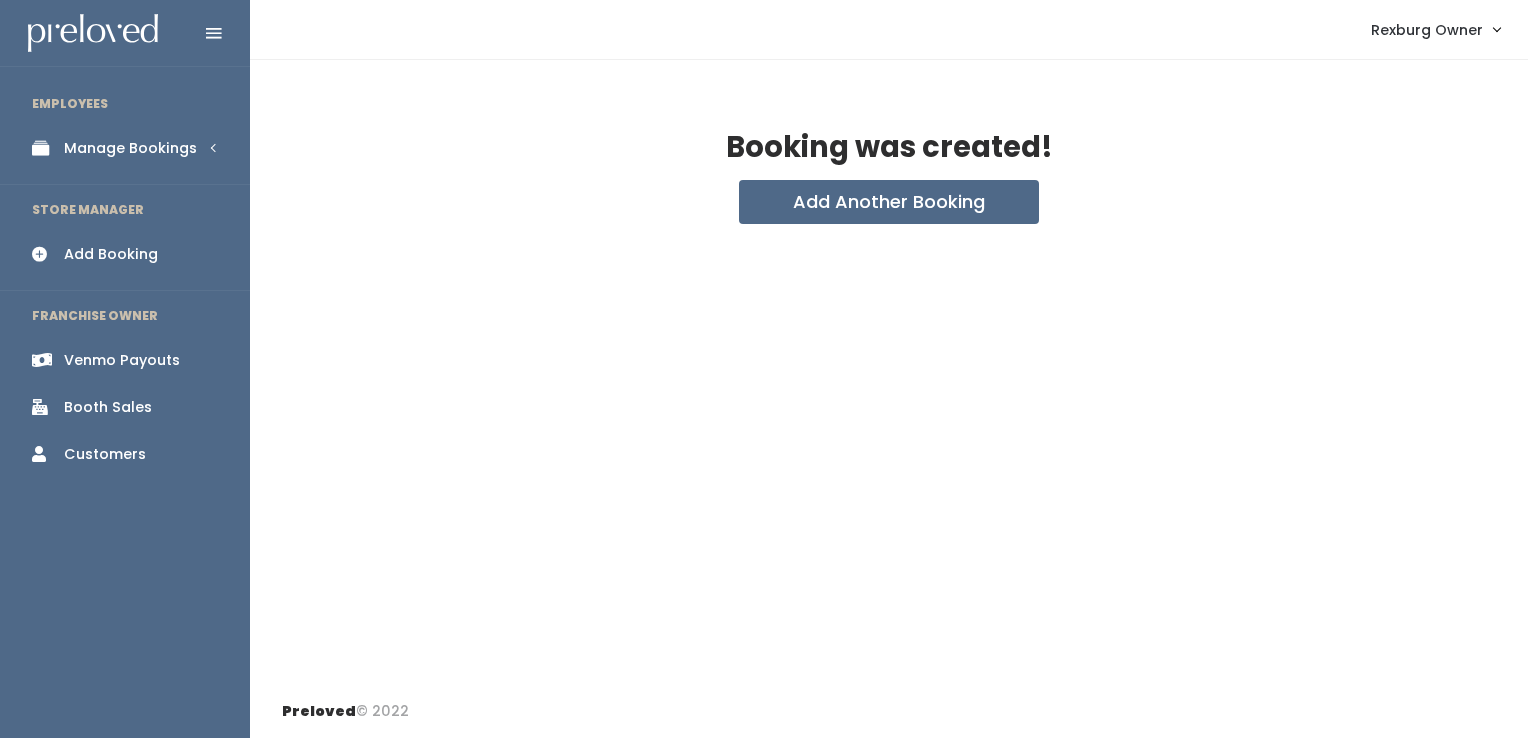 scroll, scrollTop: 0, scrollLeft: 0, axis: both 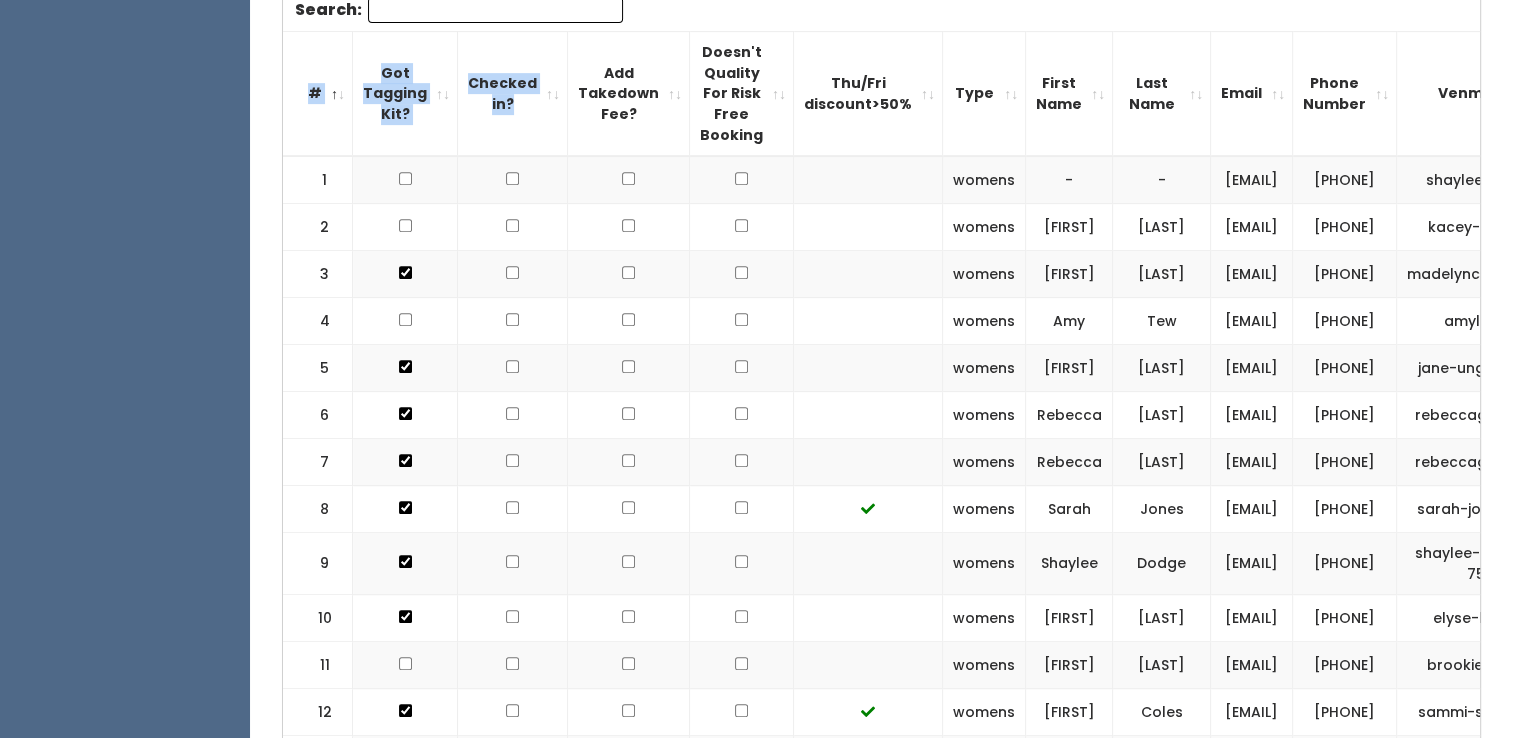 drag, startPoint x: 284, startPoint y: 5, endPoint x: 522, endPoint y: 93, distance: 253.74791 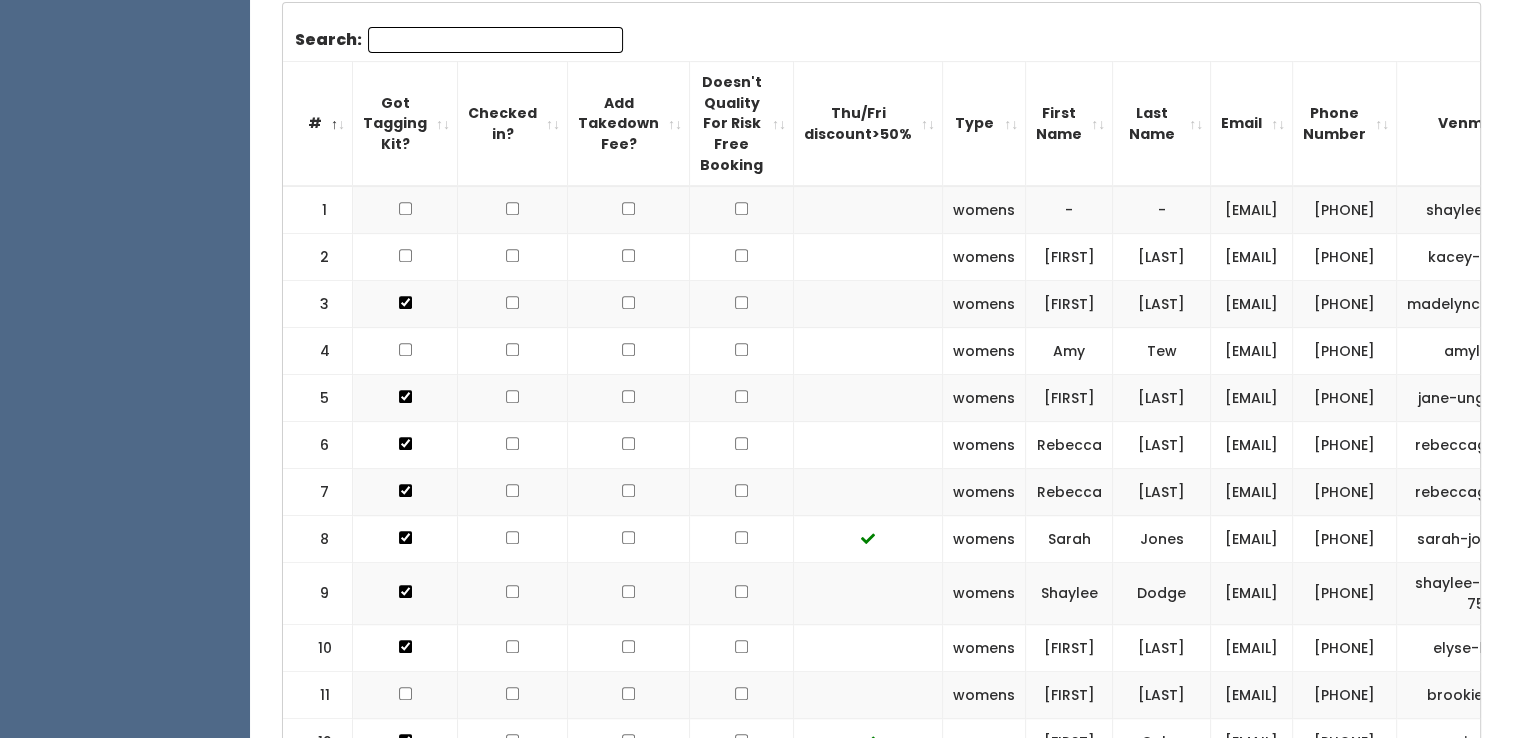 scroll, scrollTop: 760, scrollLeft: 0, axis: vertical 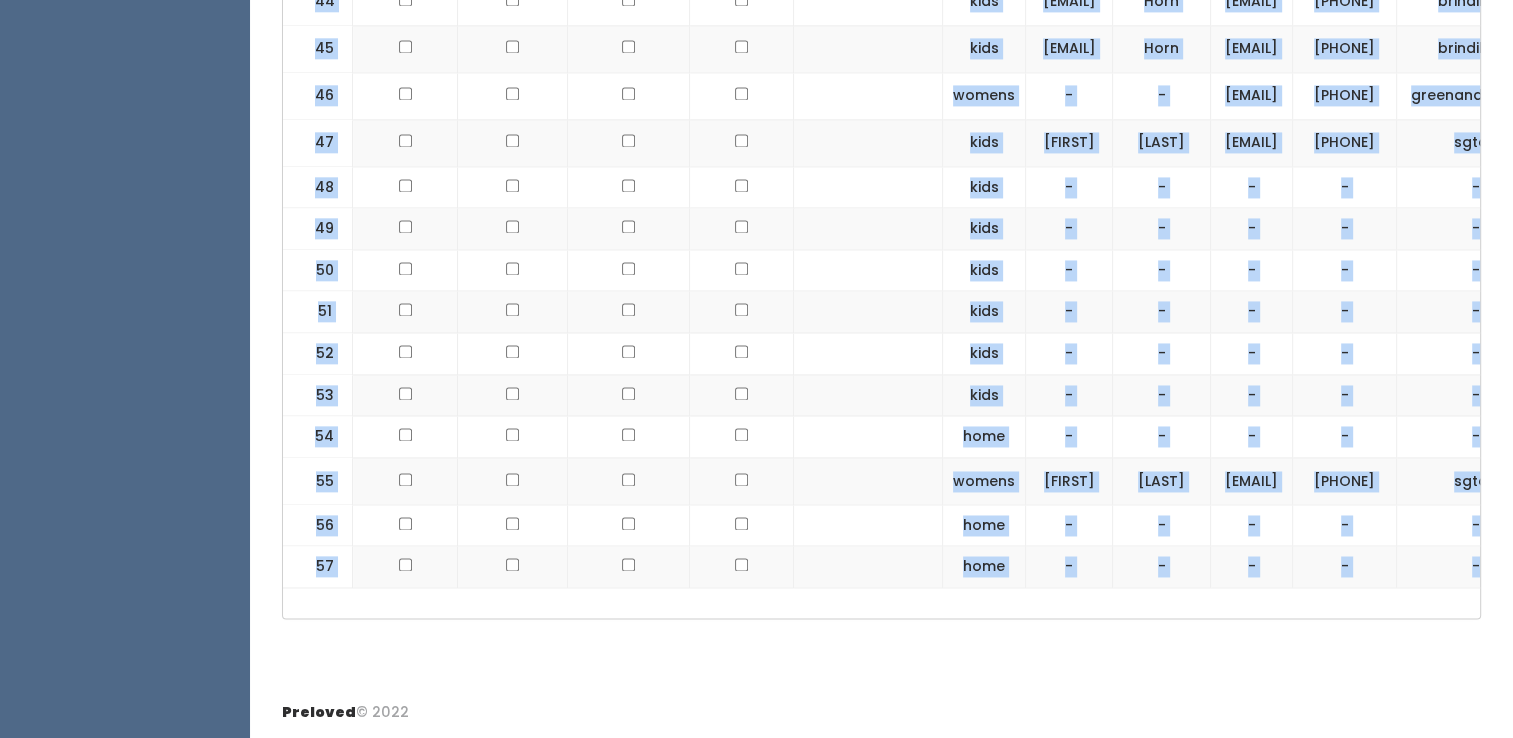 drag, startPoint x: 296, startPoint y: 38, endPoint x: 1012, endPoint y: 630, distance: 929.04254 